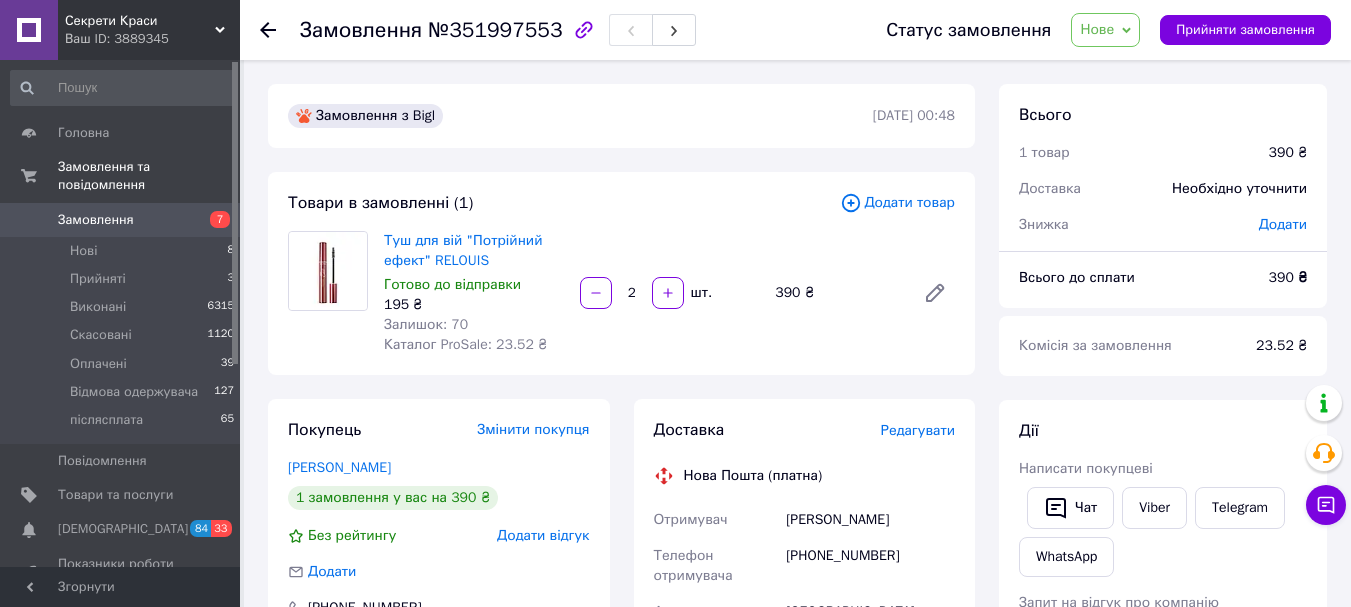 scroll, scrollTop: 0, scrollLeft: 0, axis: both 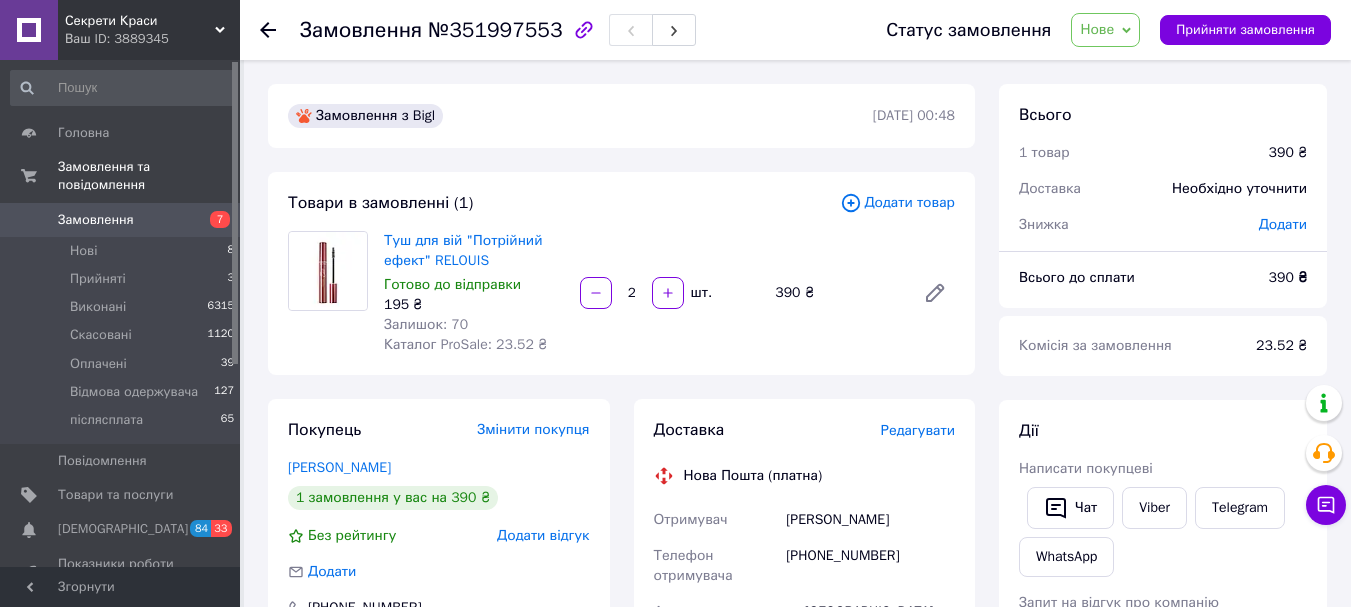 click on "Нове" at bounding box center (1105, 30) 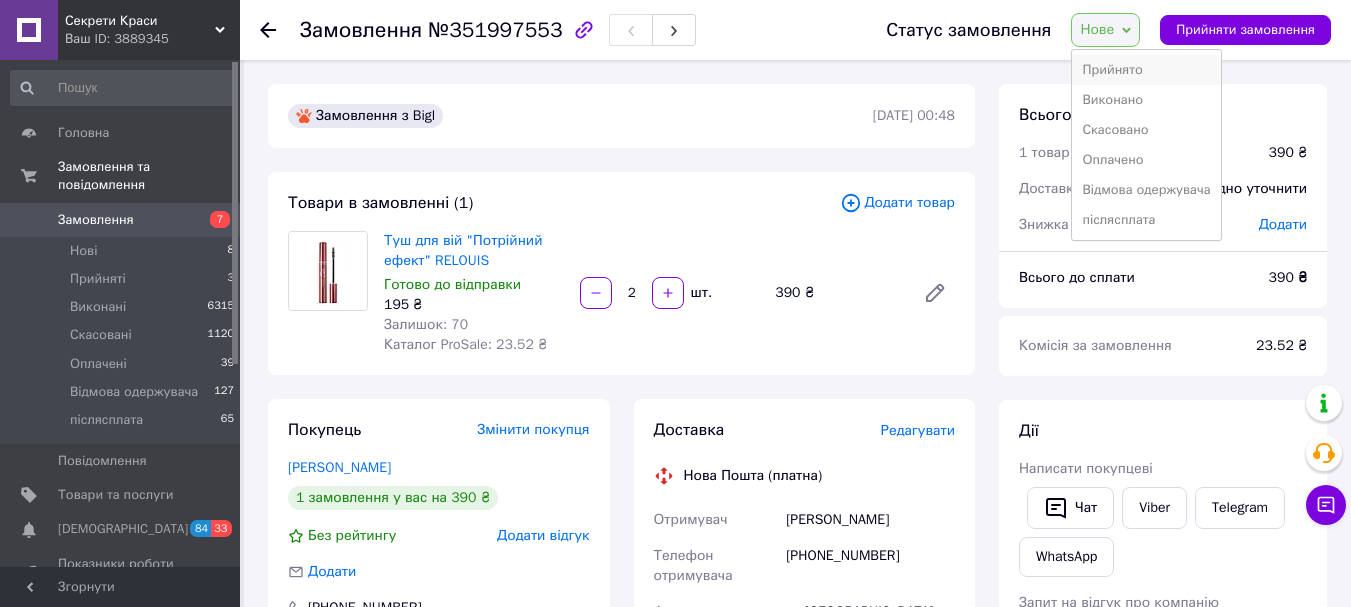 click on "Прийнято" at bounding box center [1146, 70] 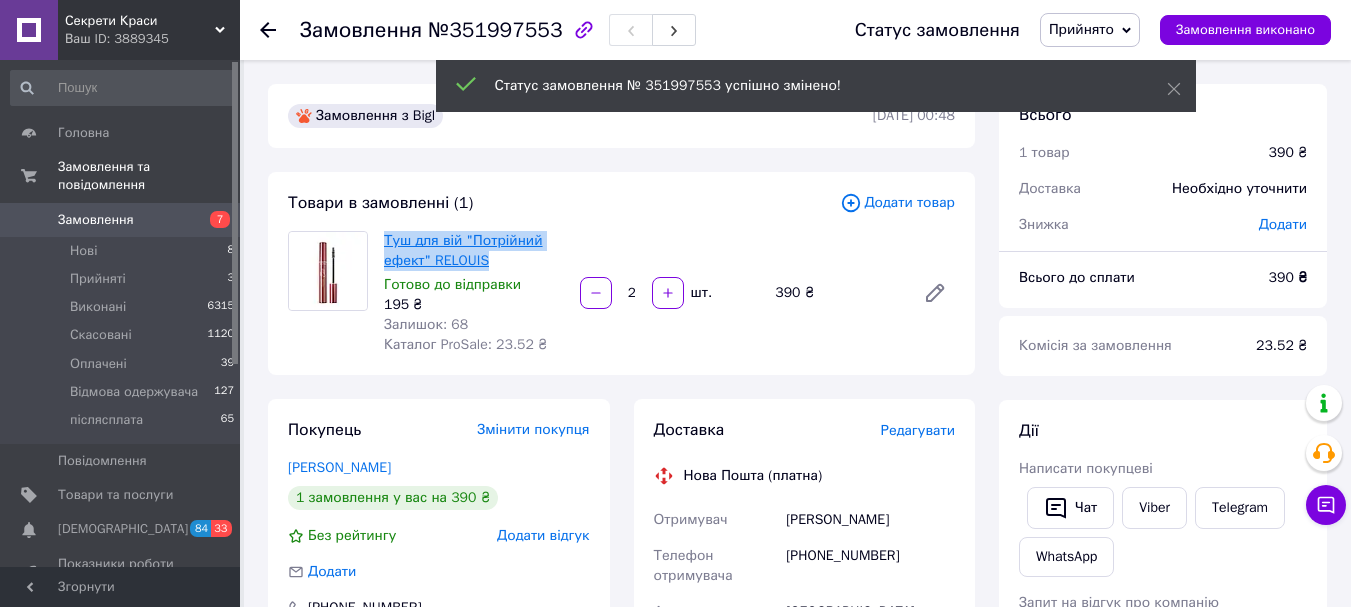 drag, startPoint x: 382, startPoint y: 223, endPoint x: 480, endPoint y: 255, distance: 103.09219 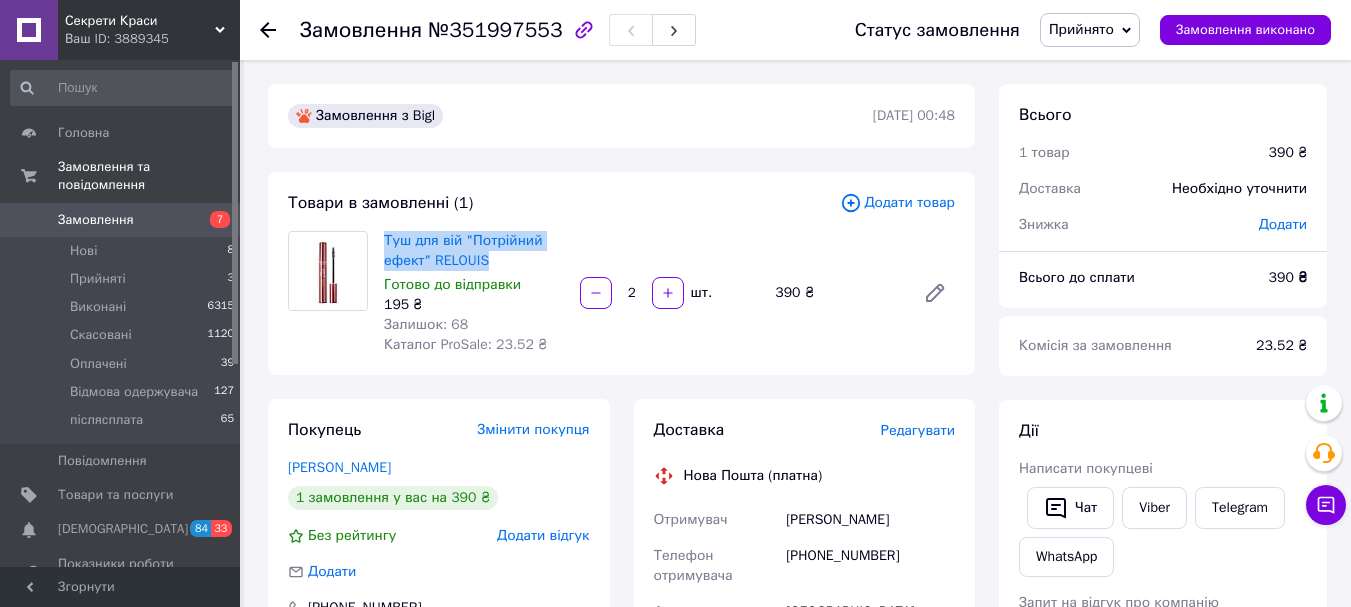 copy on "Туш для вій "Потрійний ефект"  RELOUIS" 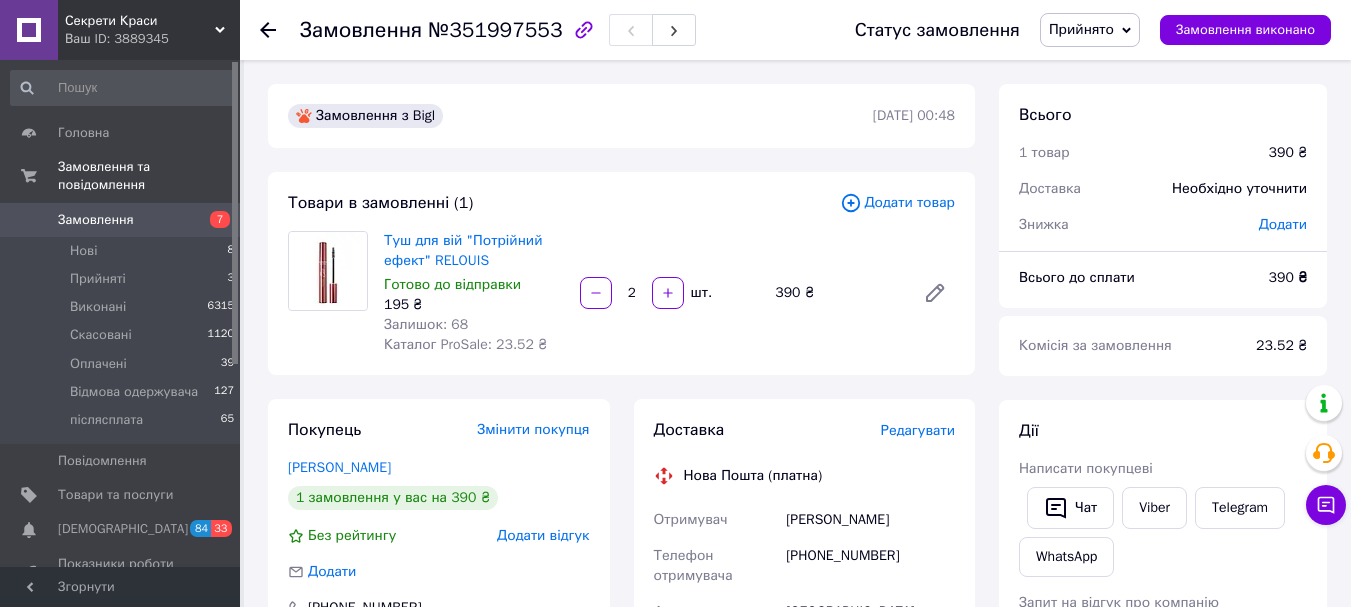 click 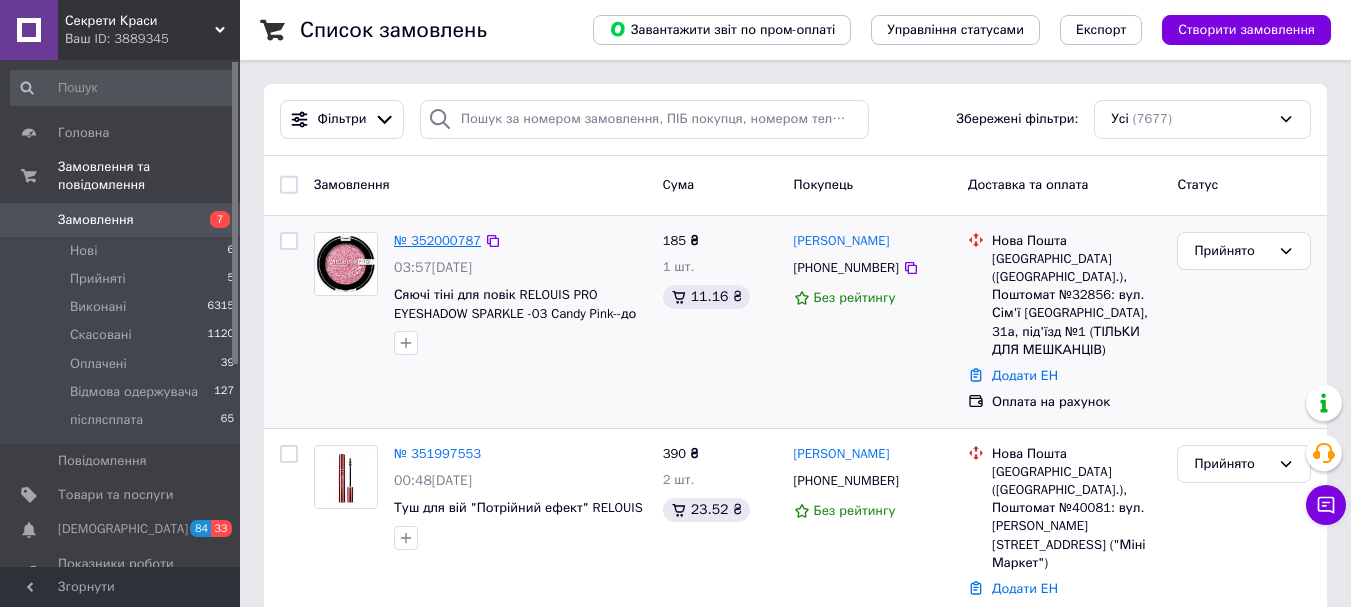 click on "№ 352000787" at bounding box center (437, 240) 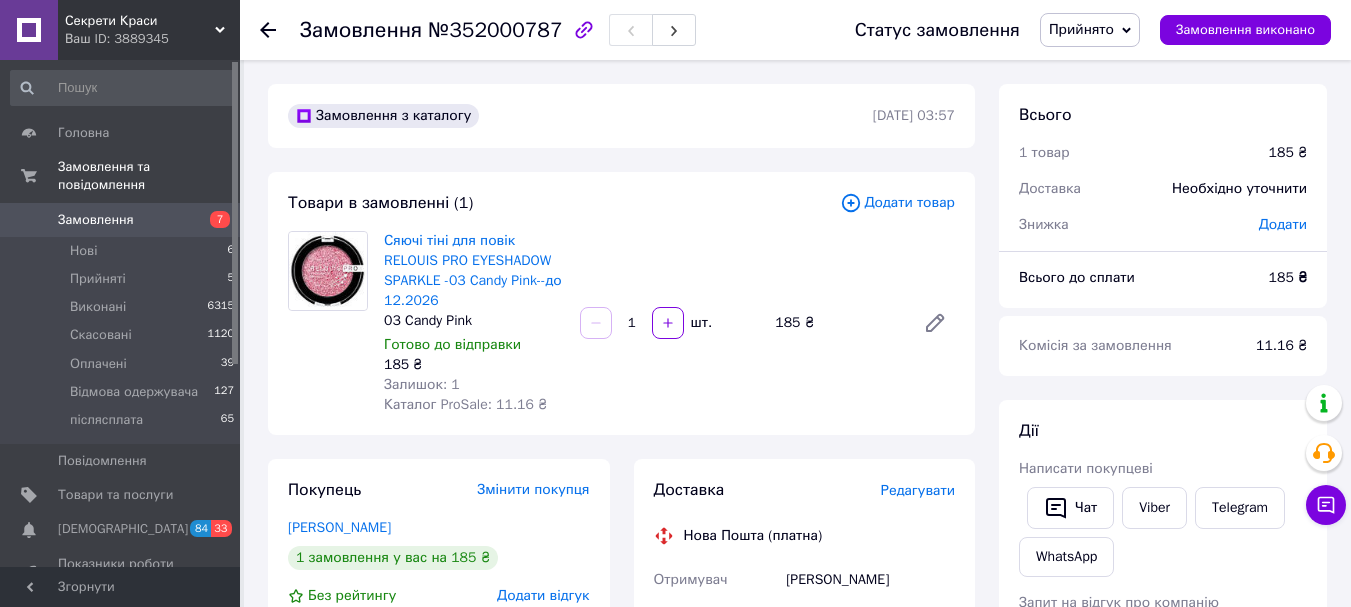click 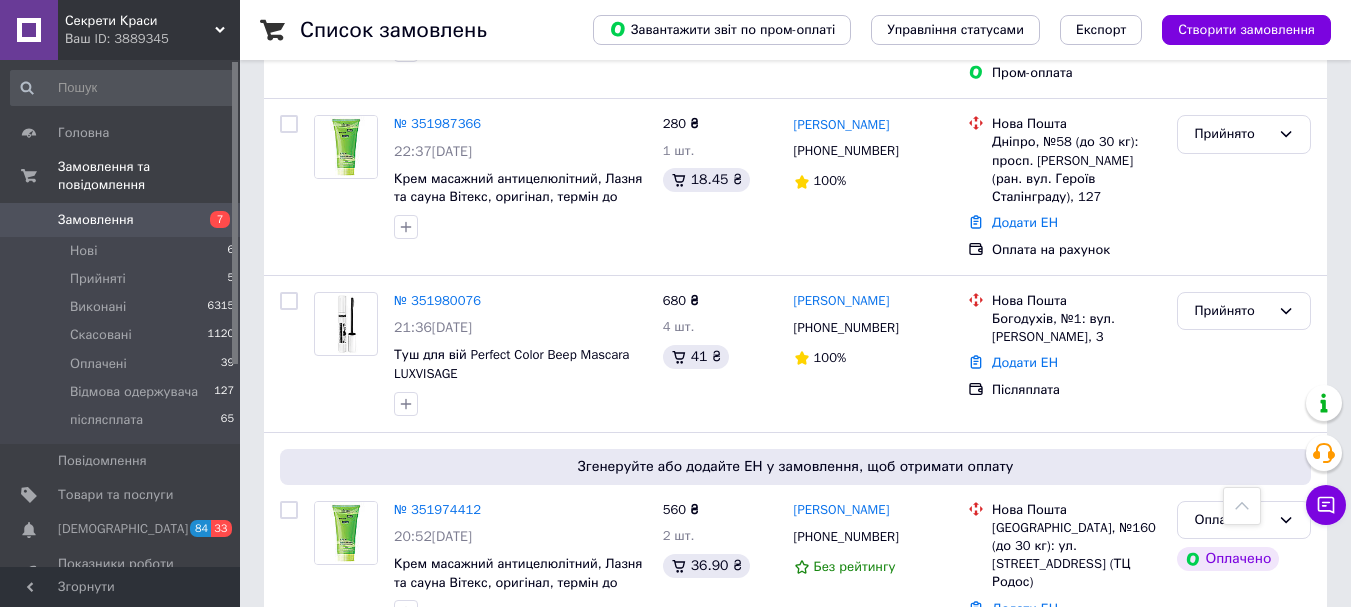scroll, scrollTop: 900, scrollLeft: 0, axis: vertical 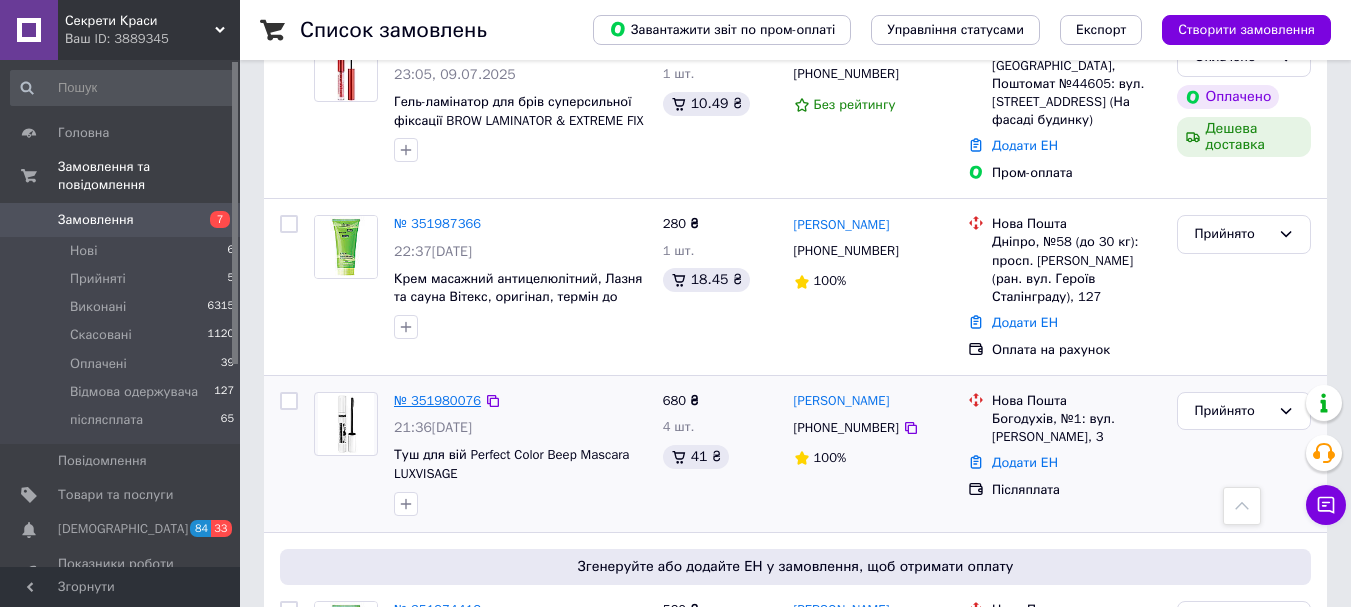 click on "№ 351980076" at bounding box center (437, 400) 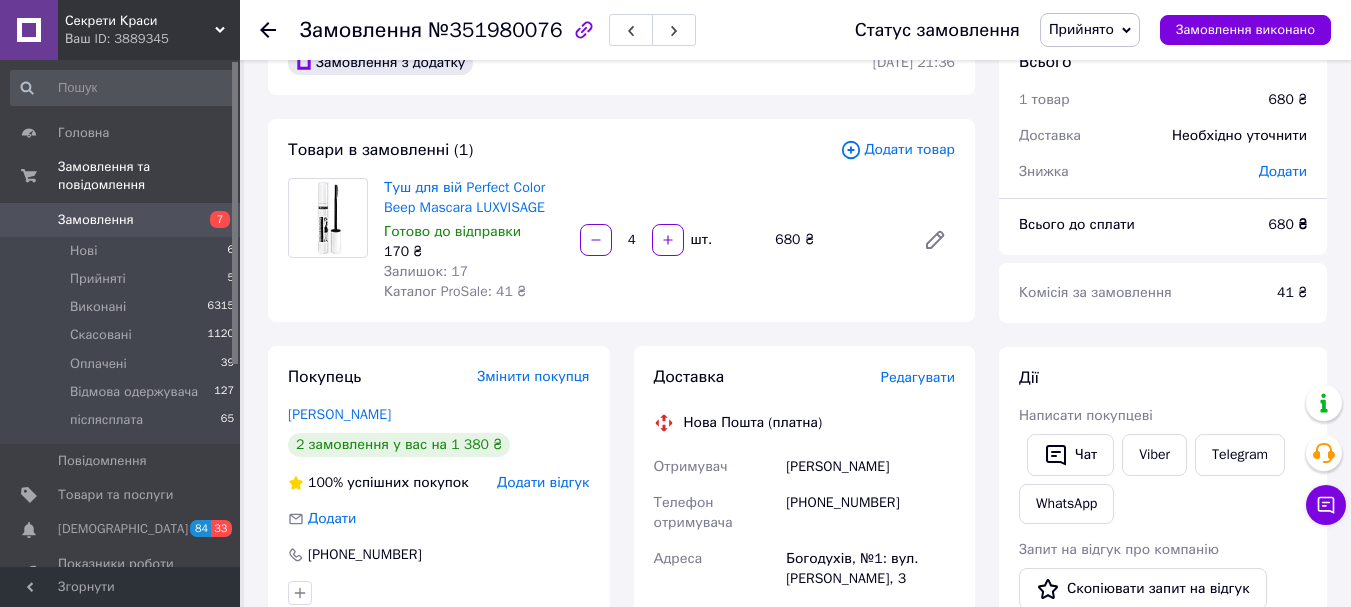 scroll, scrollTop: 28, scrollLeft: 0, axis: vertical 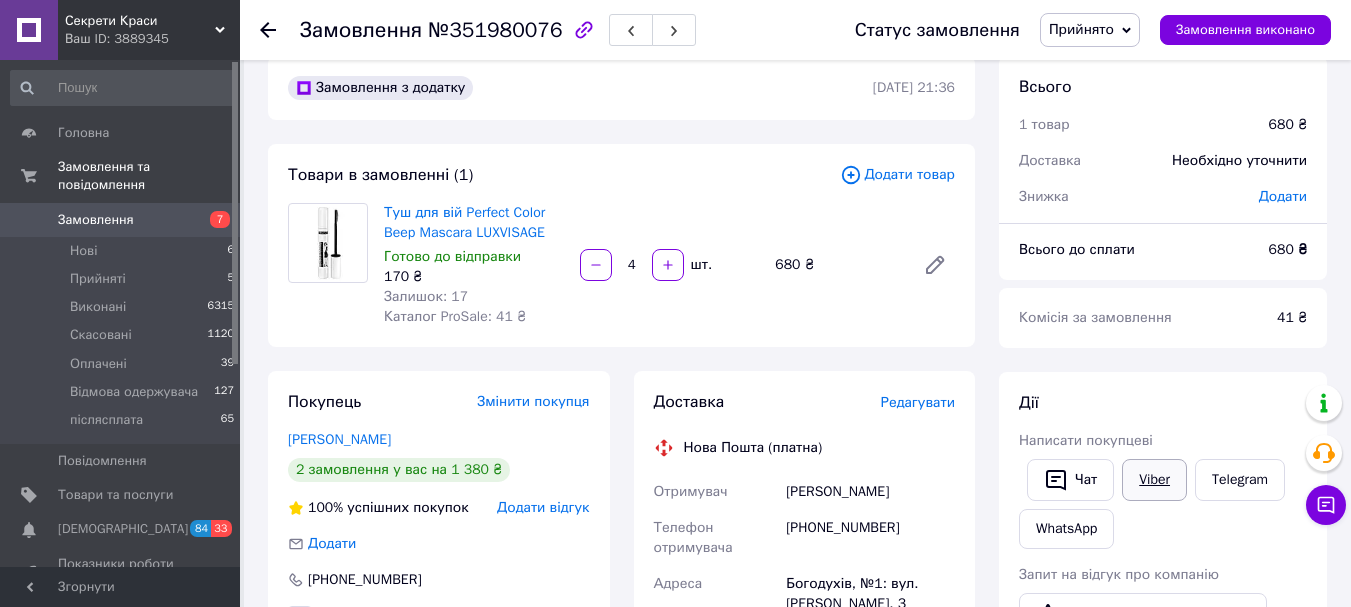 click on "Viber" at bounding box center [1154, 480] 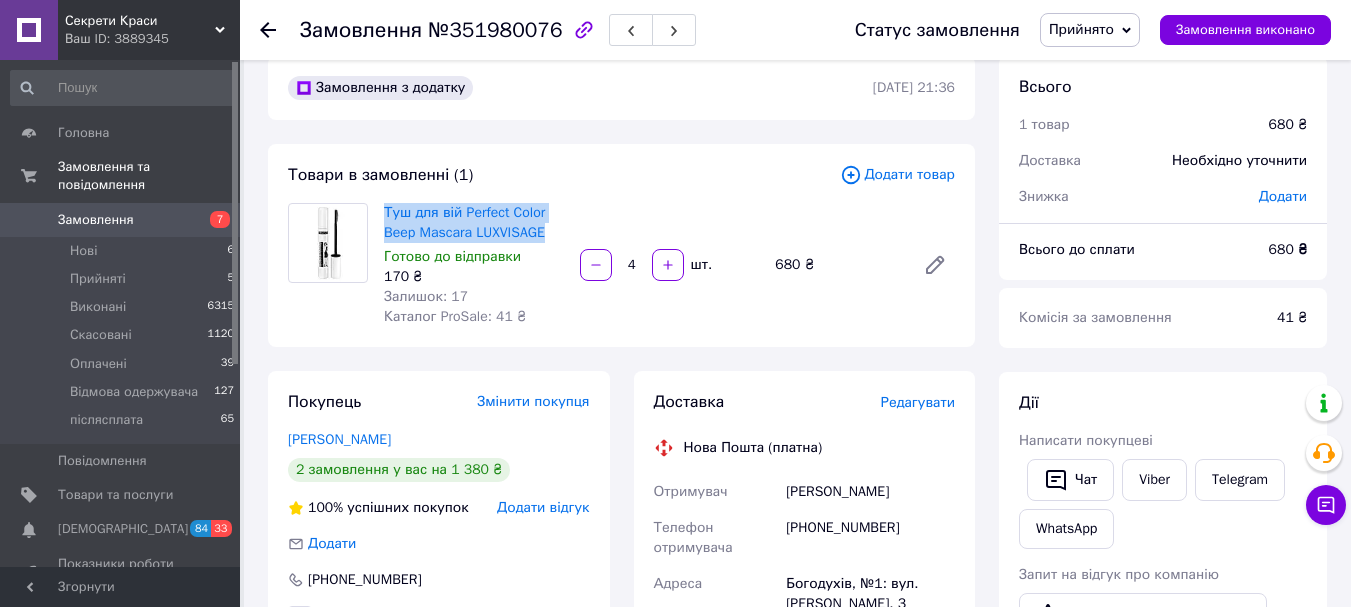 drag, startPoint x: 405, startPoint y: 204, endPoint x: 545, endPoint y: 233, distance: 142.97203 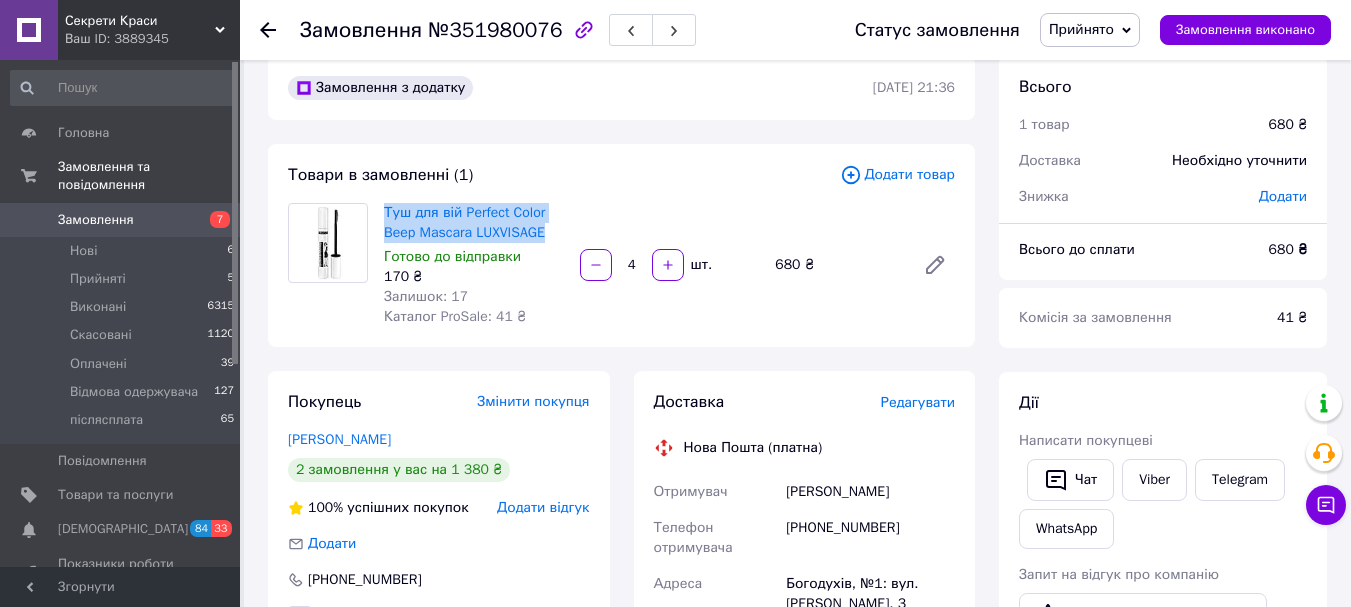 copy on "Туш для вій Perfect Color Beep Mascara  LUXVISAGE" 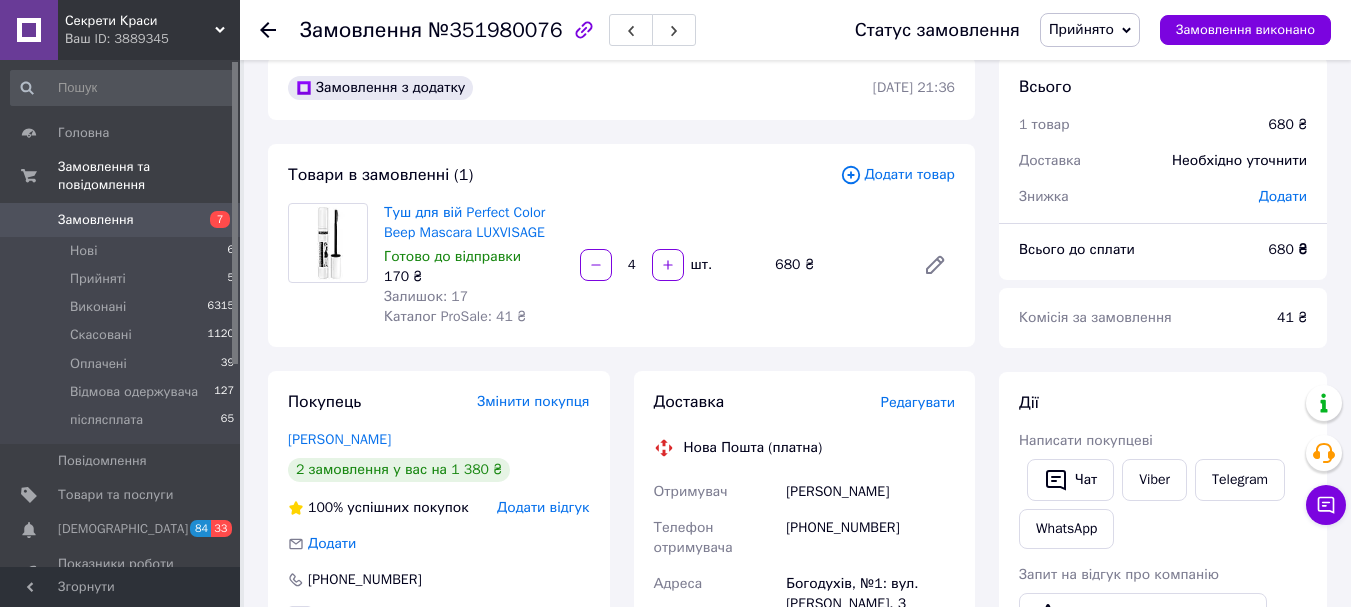 click 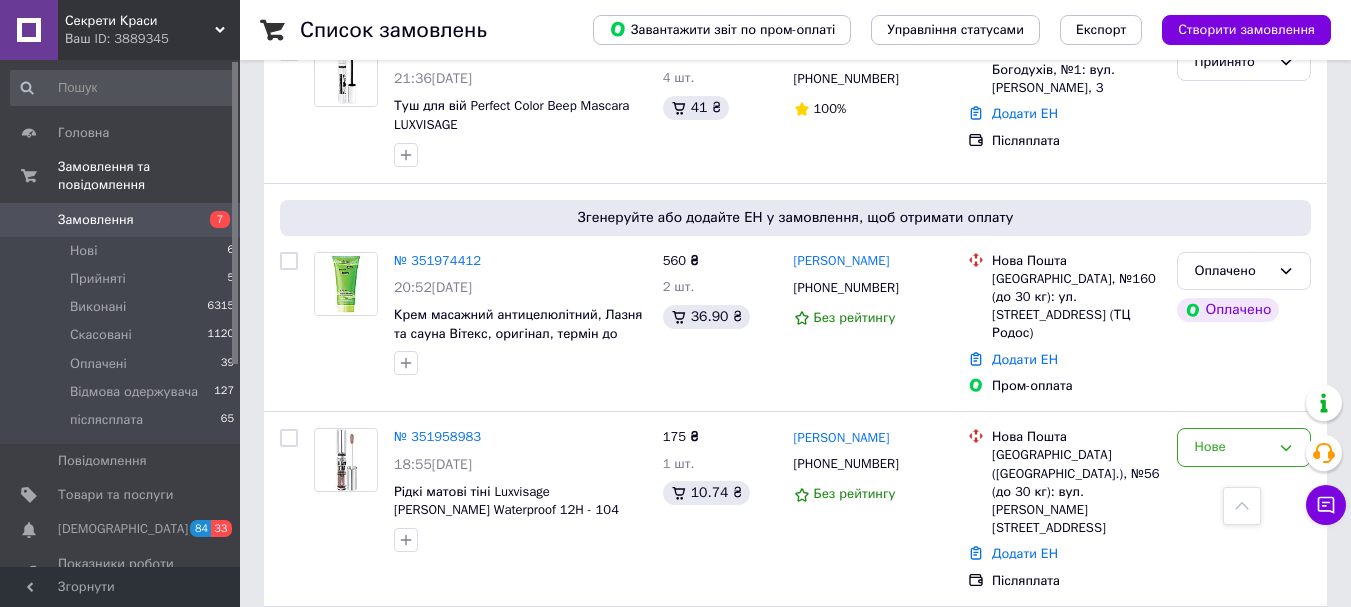 scroll, scrollTop: 1300, scrollLeft: 0, axis: vertical 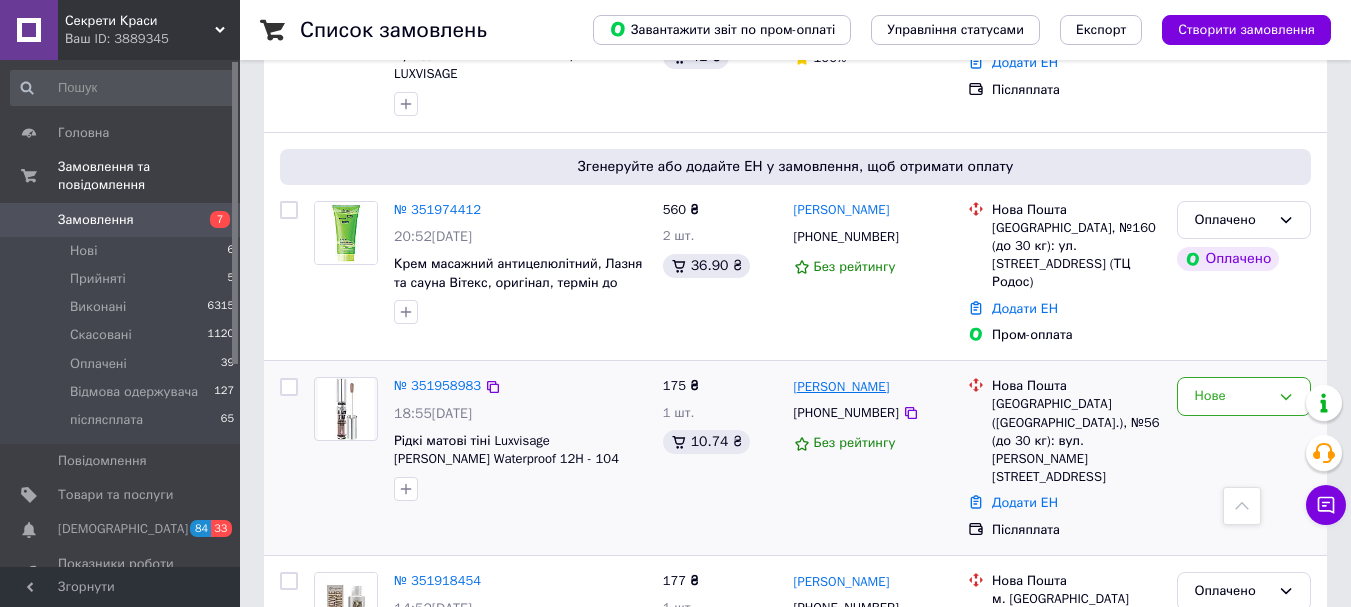 click on "[PERSON_NAME]" at bounding box center [842, 387] 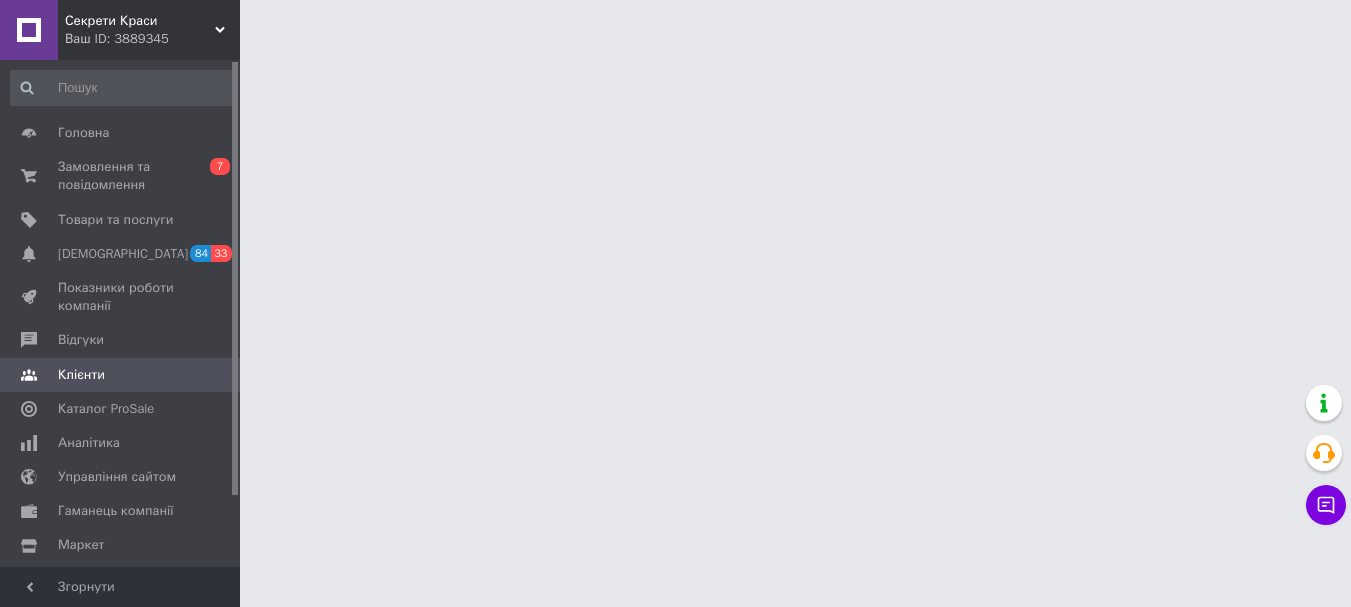 scroll, scrollTop: 0, scrollLeft: 0, axis: both 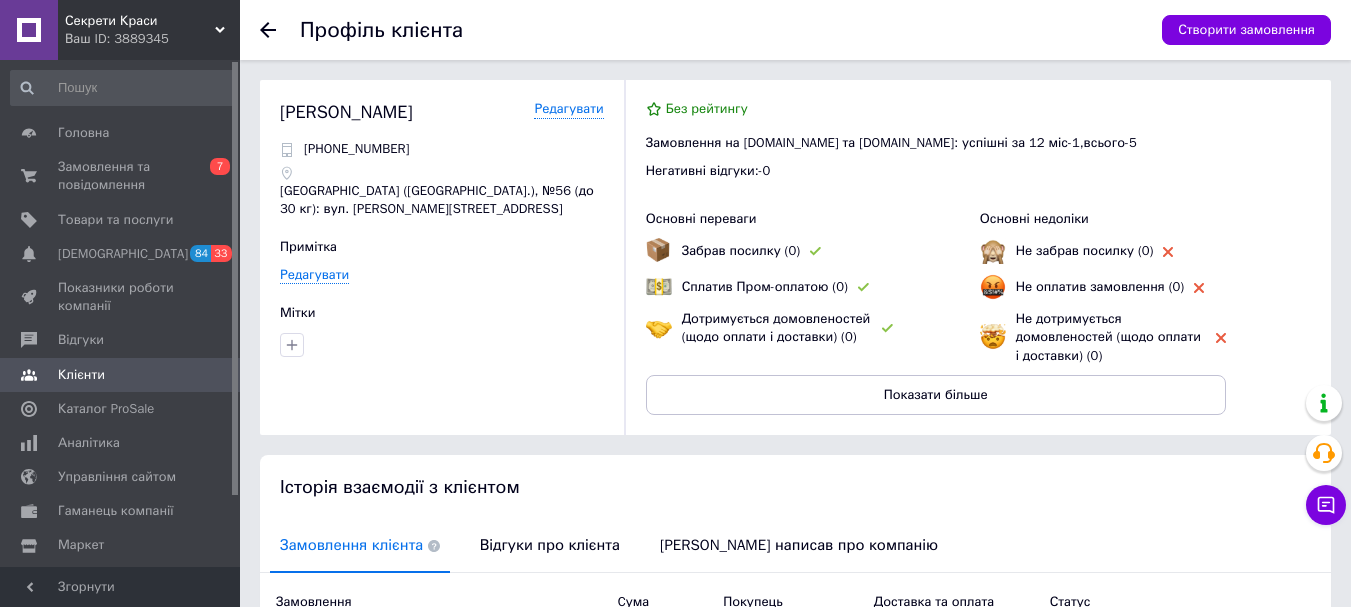 click 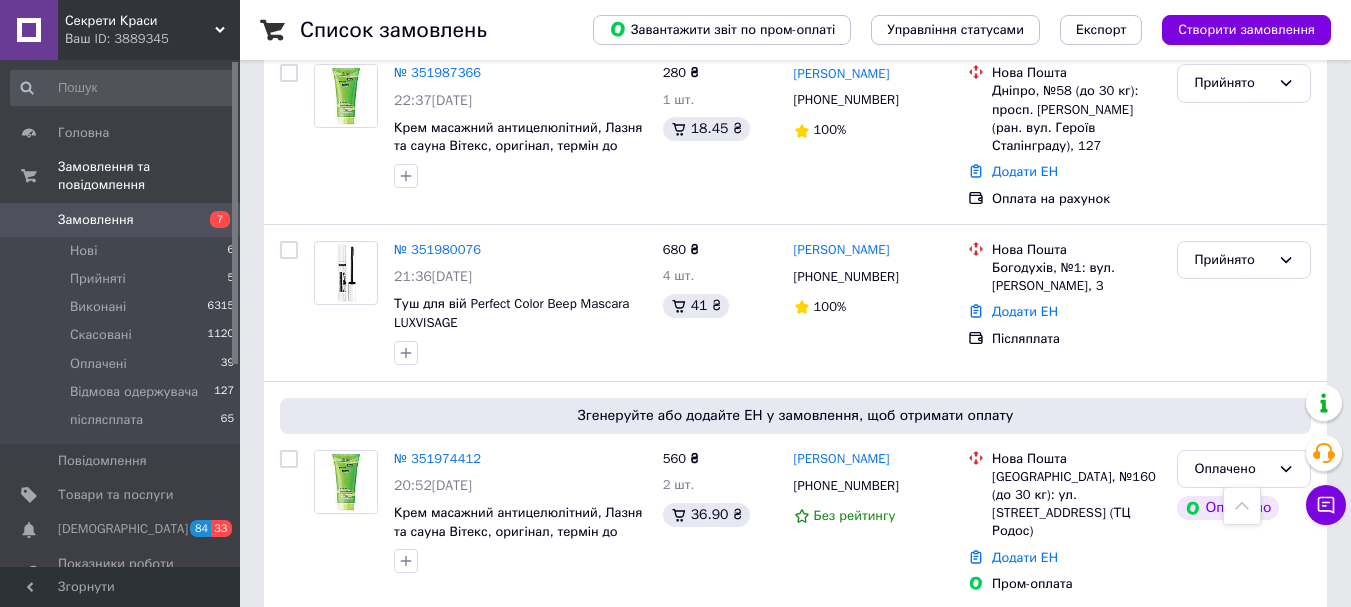 scroll, scrollTop: 1300, scrollLeft: 0, axis: vertical 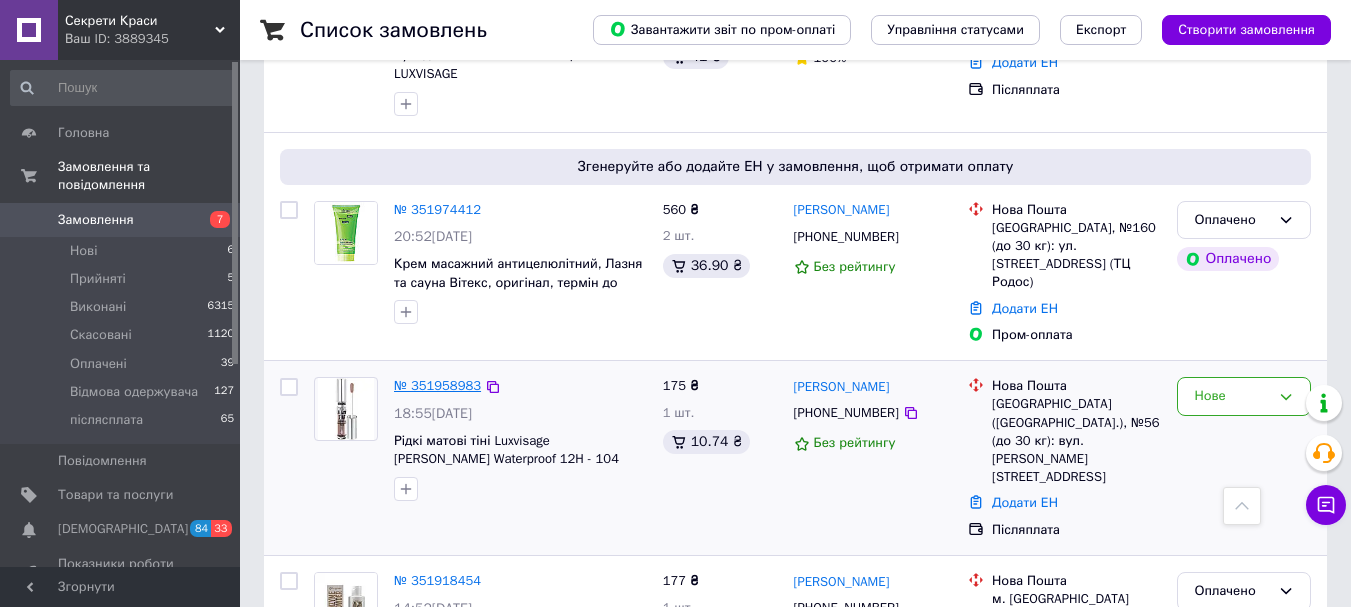 click on "№ 351958983" at bounding box center [437, 385] 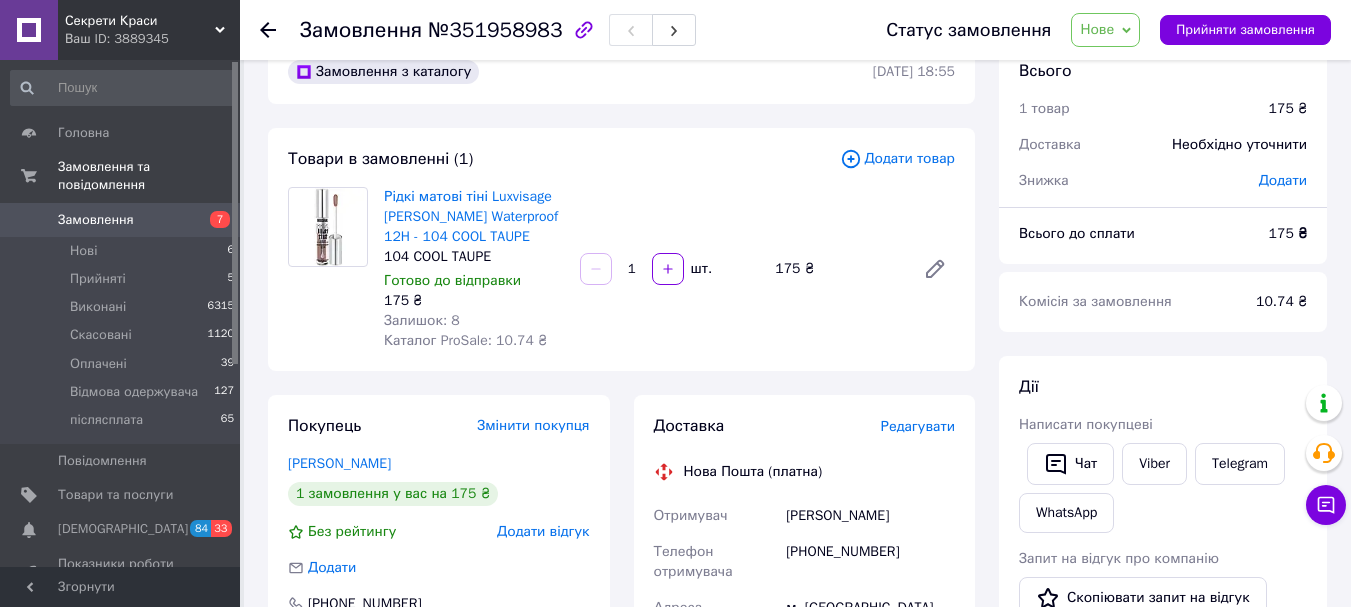 scroll, scrollTop: 0, scrollLeft: 0, axis: both 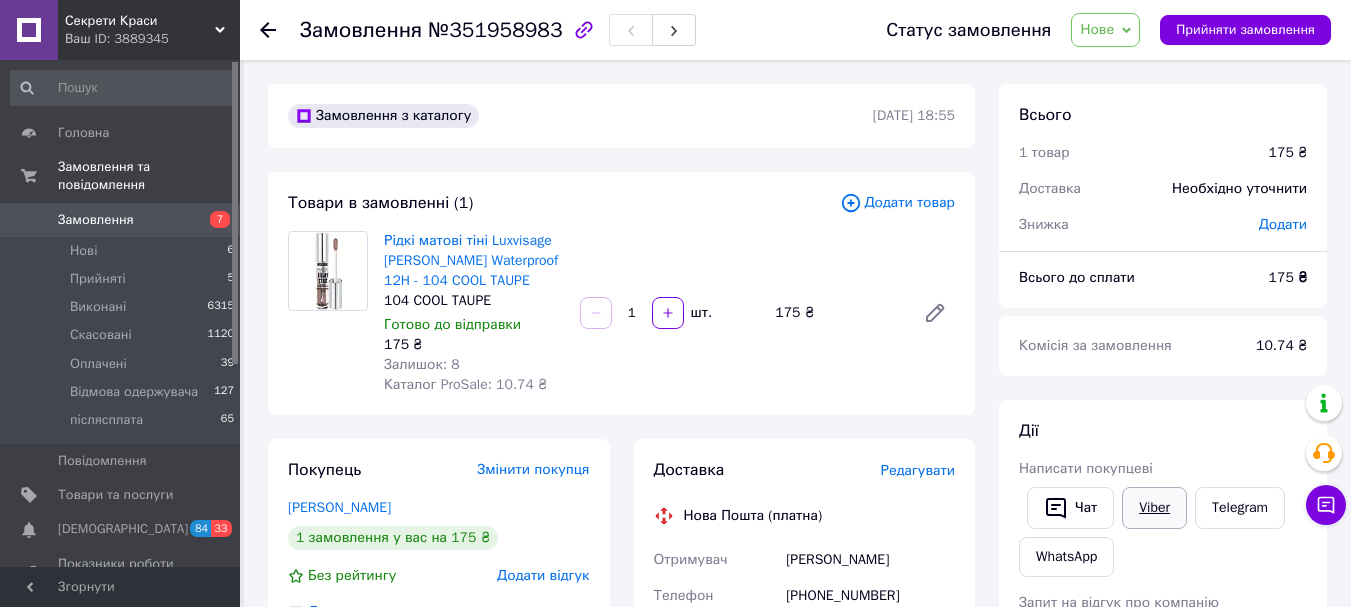 click on "Viber" at bounding box center (1154, 508) 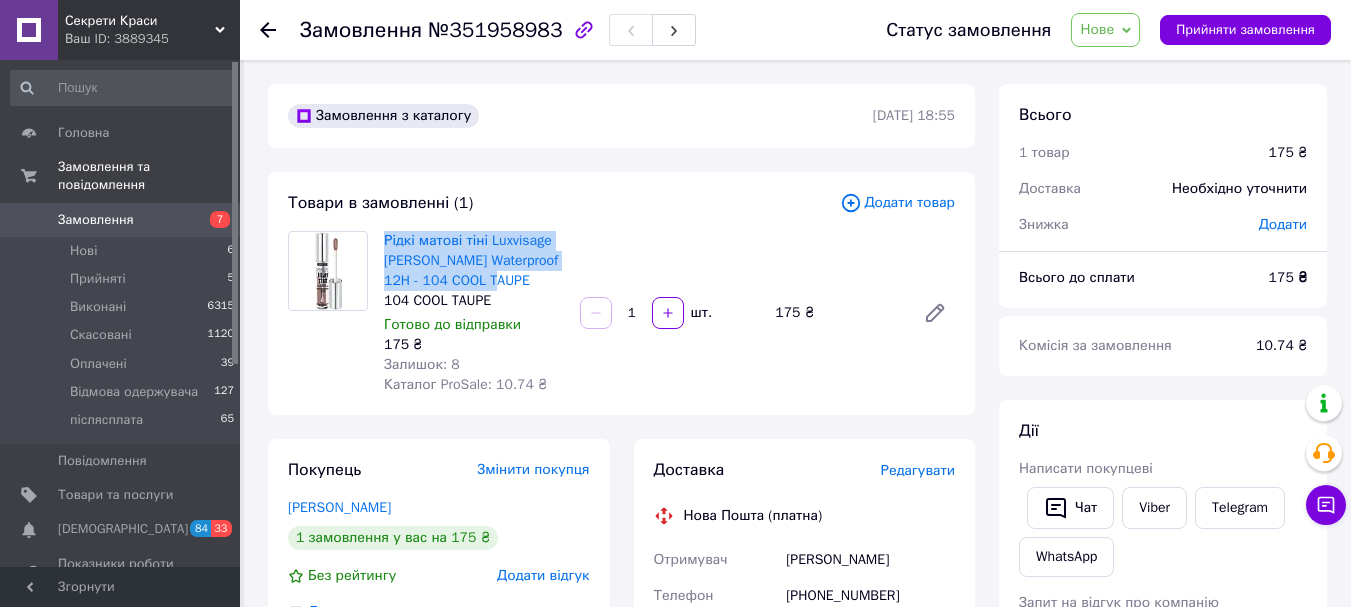 drag, startPoint x: 379, startPoint y: 225, endPoint x: 493, endPoint y: 274, distance: 124.08465 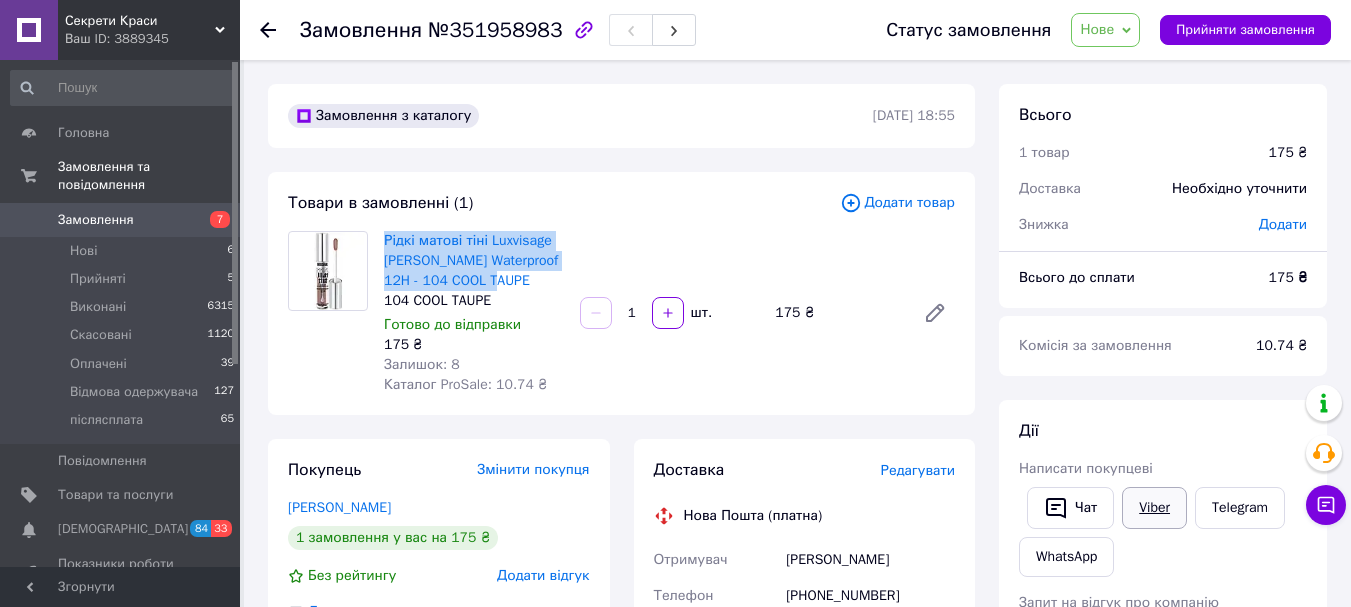 click on "Viber" at bounding box center (1154, 508) 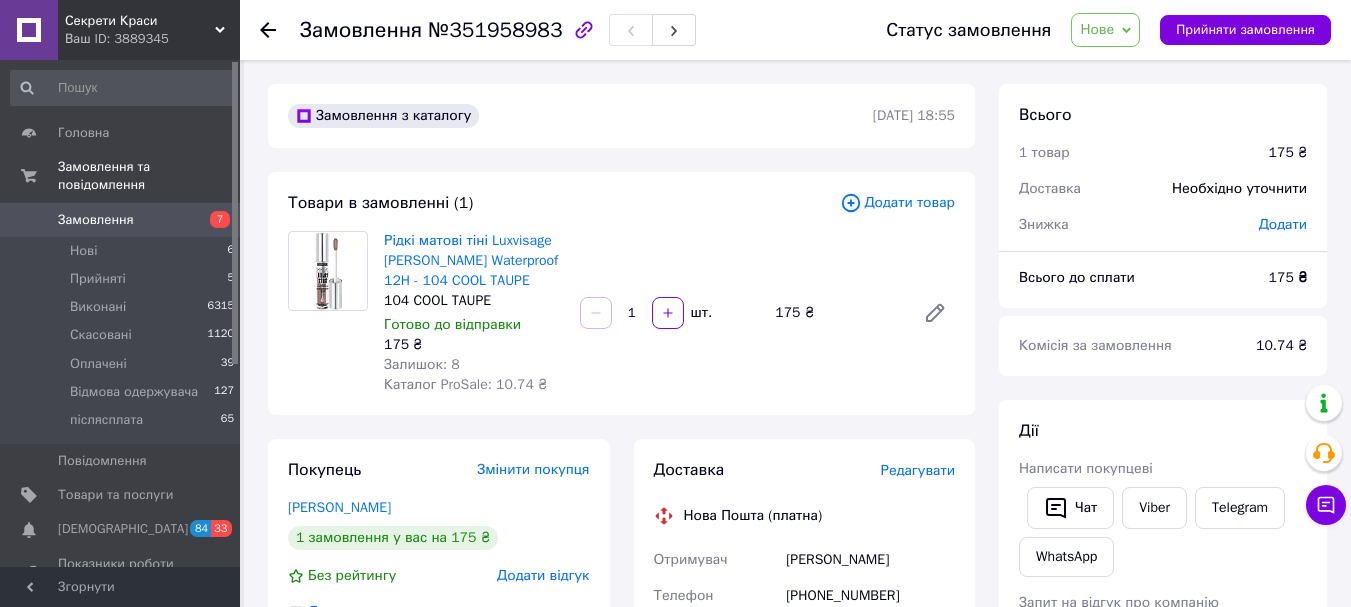 click 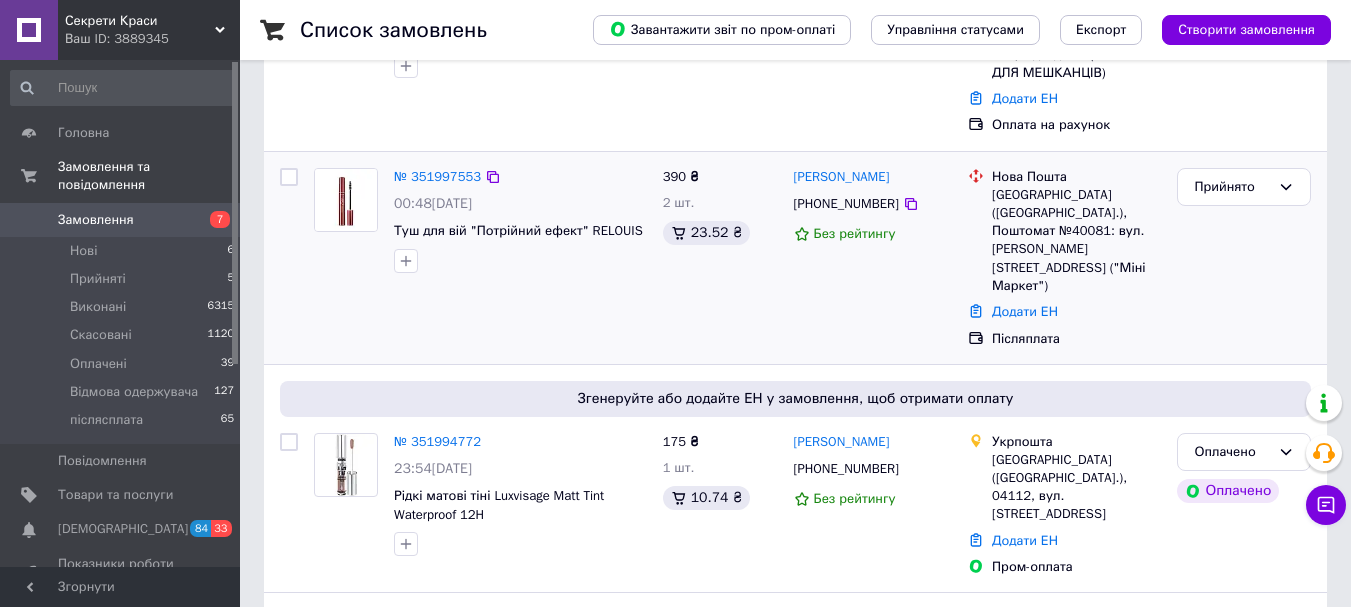 scroll, scrollTop: 300, scrollLeft: 0, axis: vertical 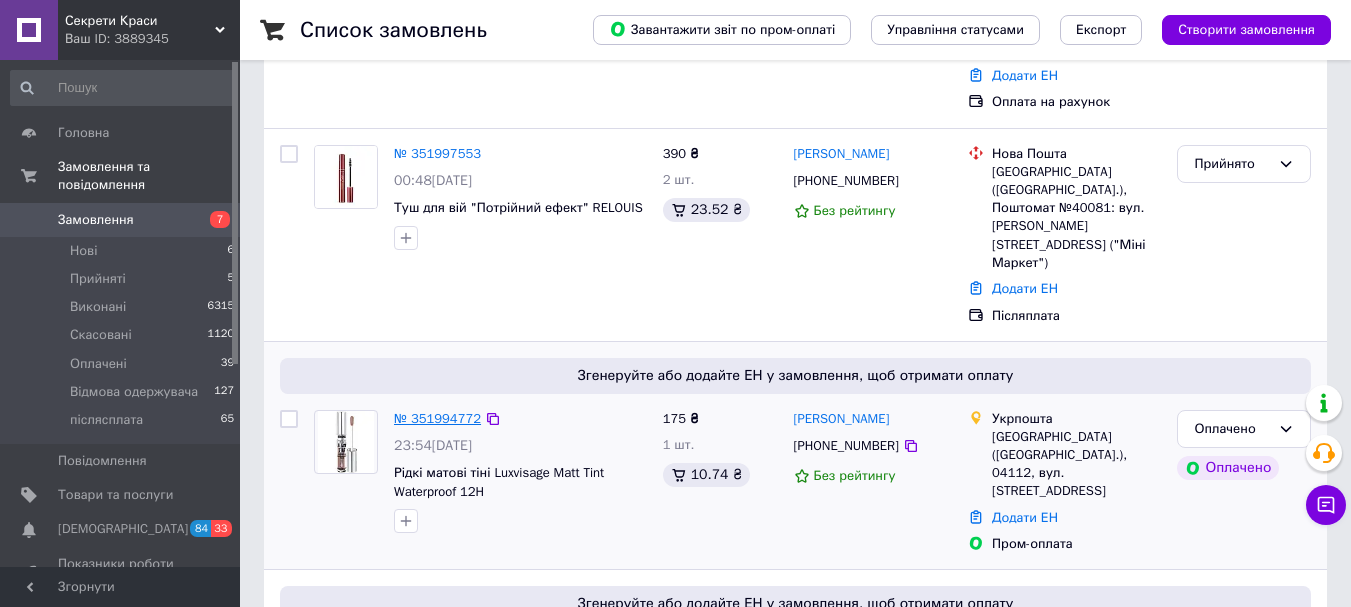 click on "№ 351994772" at bounding box center [437, 418] 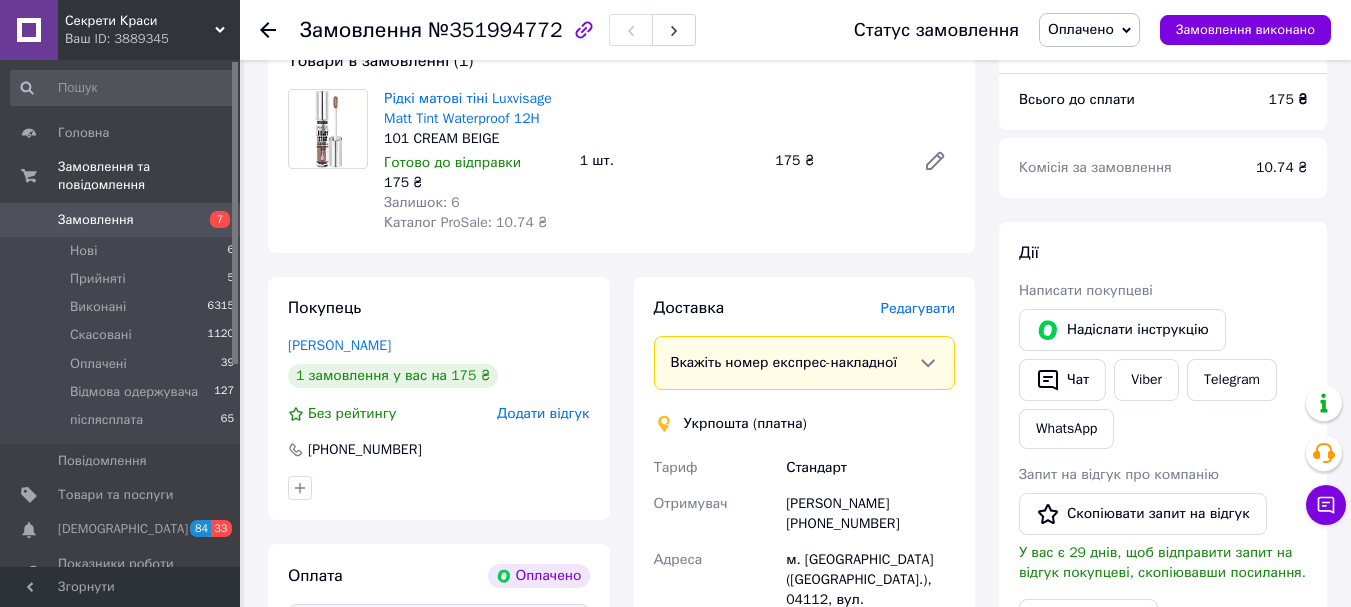 scroll, scrollTop: 200, scrollLeft: 0, axis: vertical 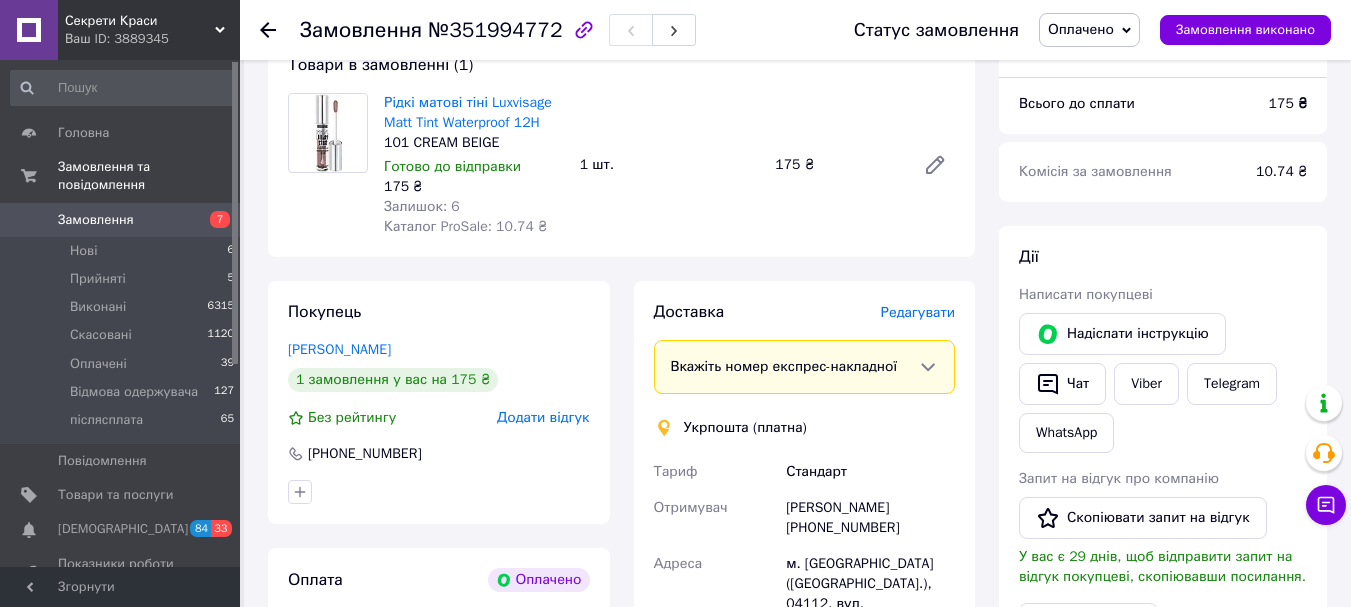 click 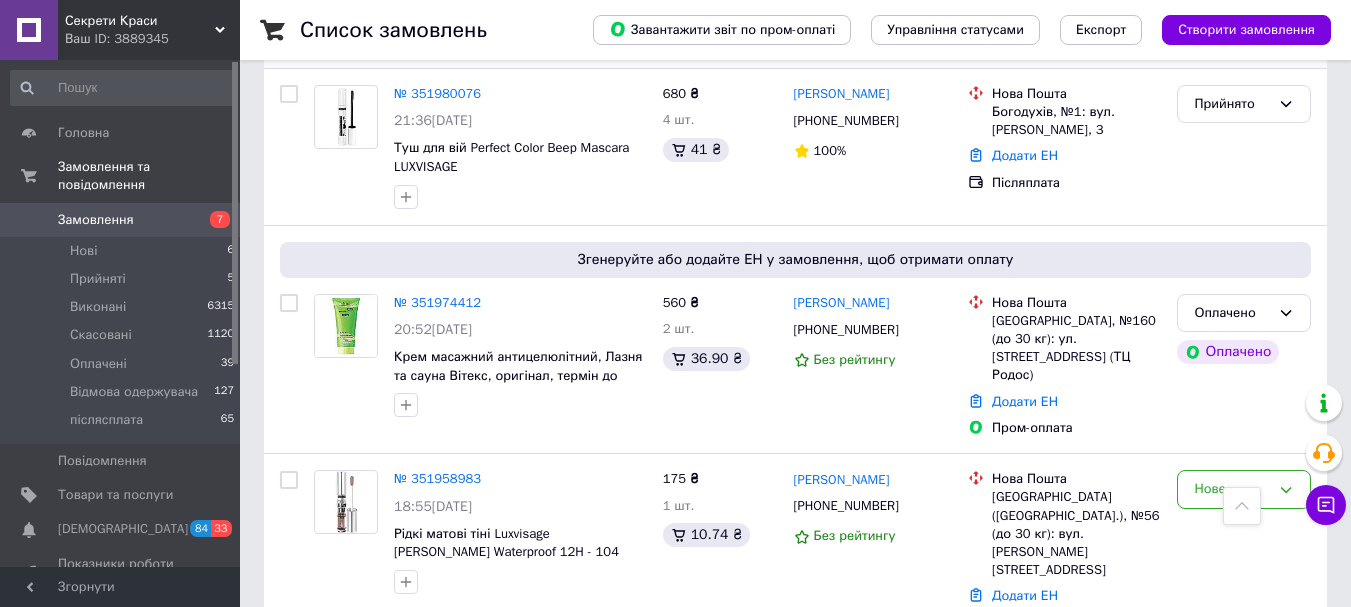 scroll, scrollTop: 1300, scrollLeft: 0, axis: vertical 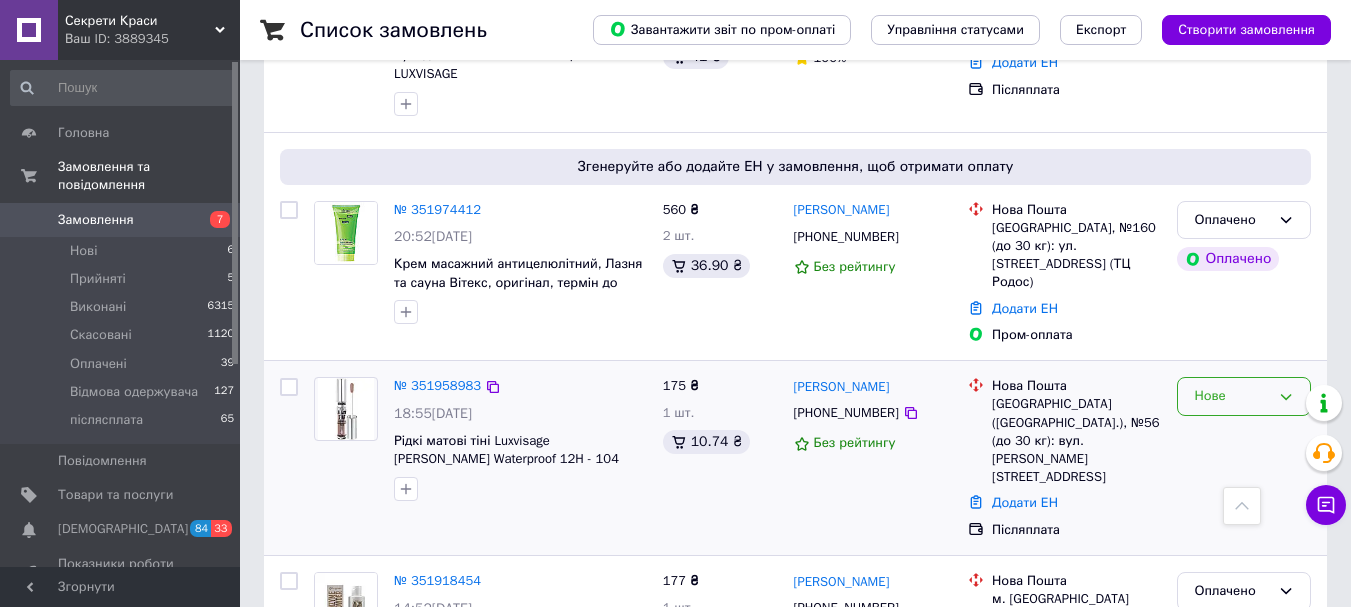click on "Нове" at bounding box center [1244, 396] 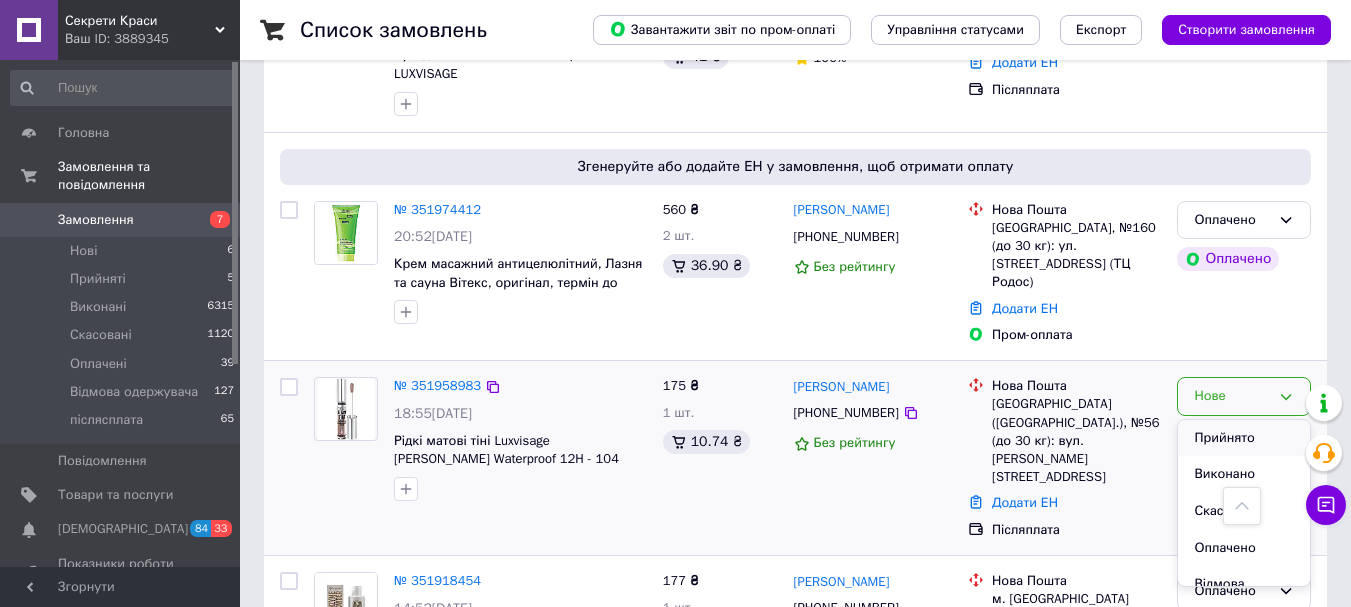 click on "Прийнято" at bounding box center (1244, 438) 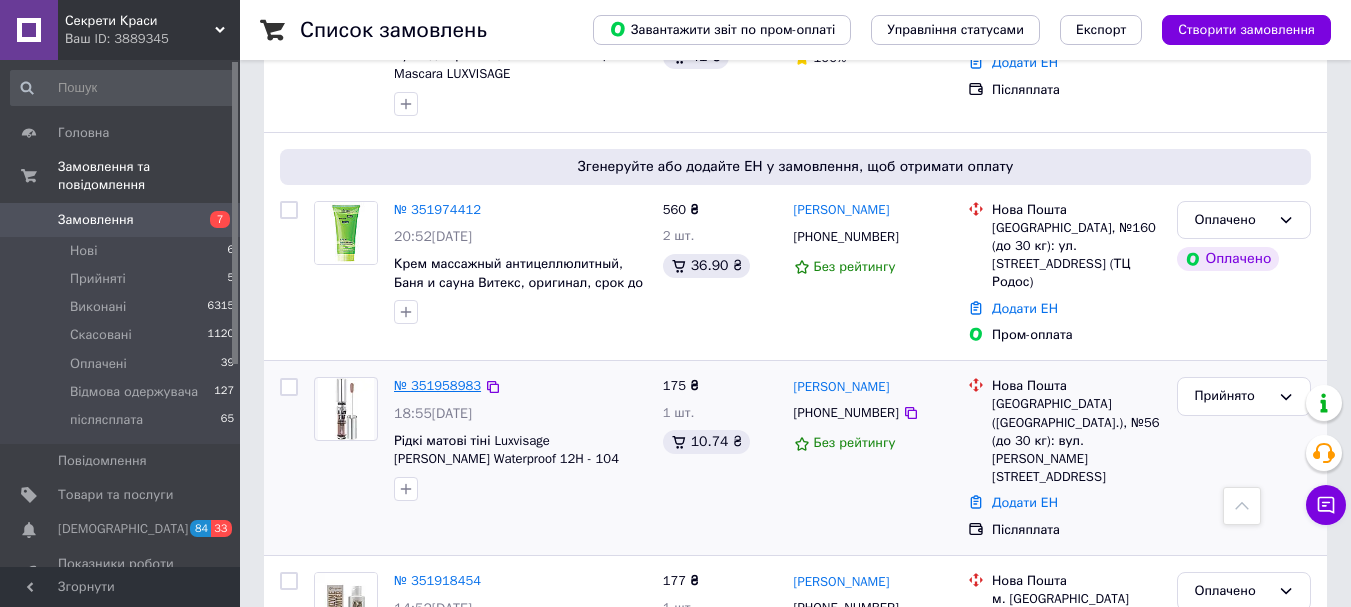click on "№ 351958983" at bounding box center [437, 385] 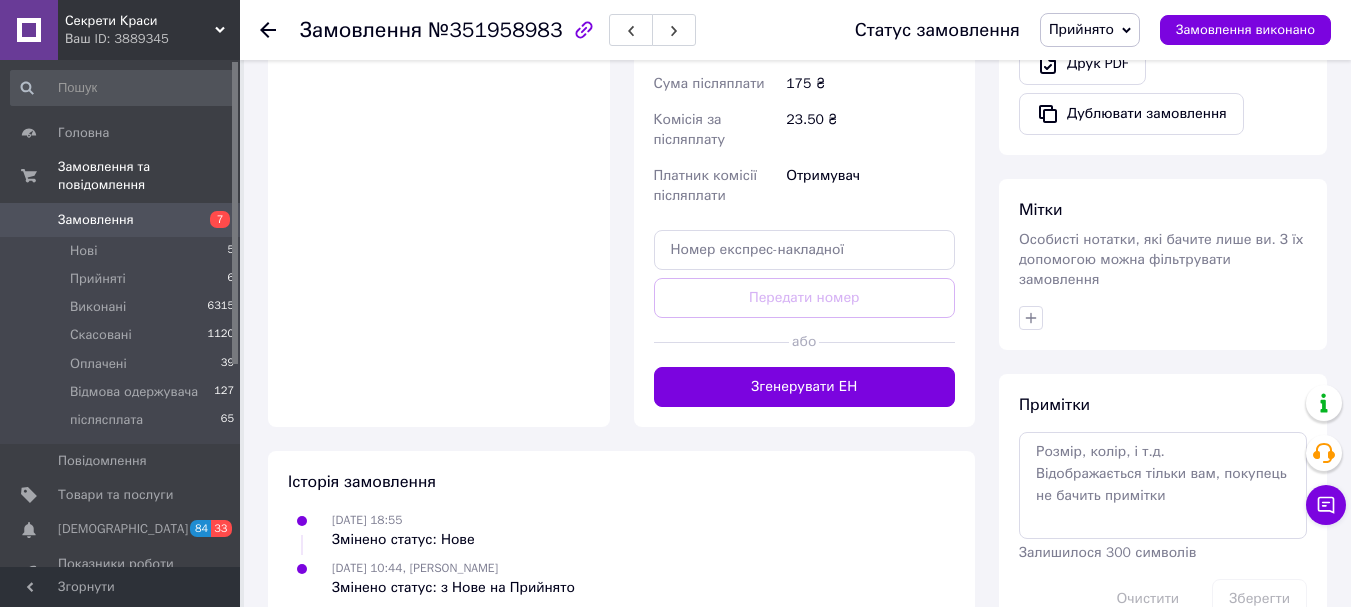 scroll, scrollTop: 828, scrollLeft: 0, axis: vertical 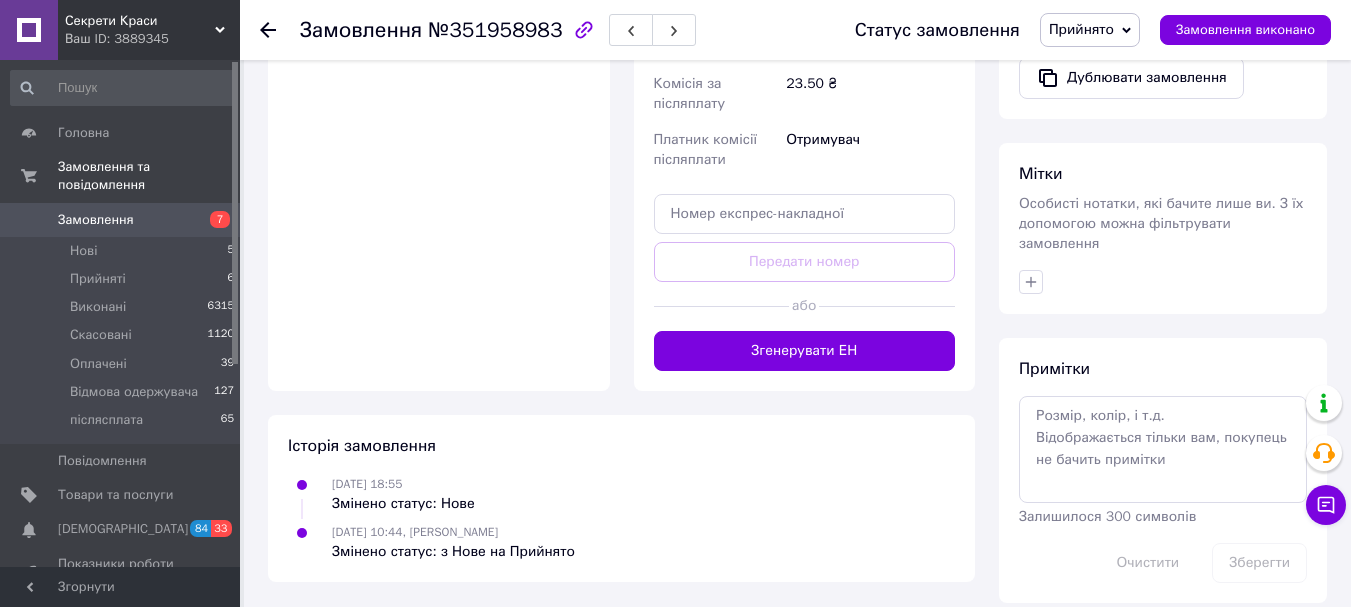 click 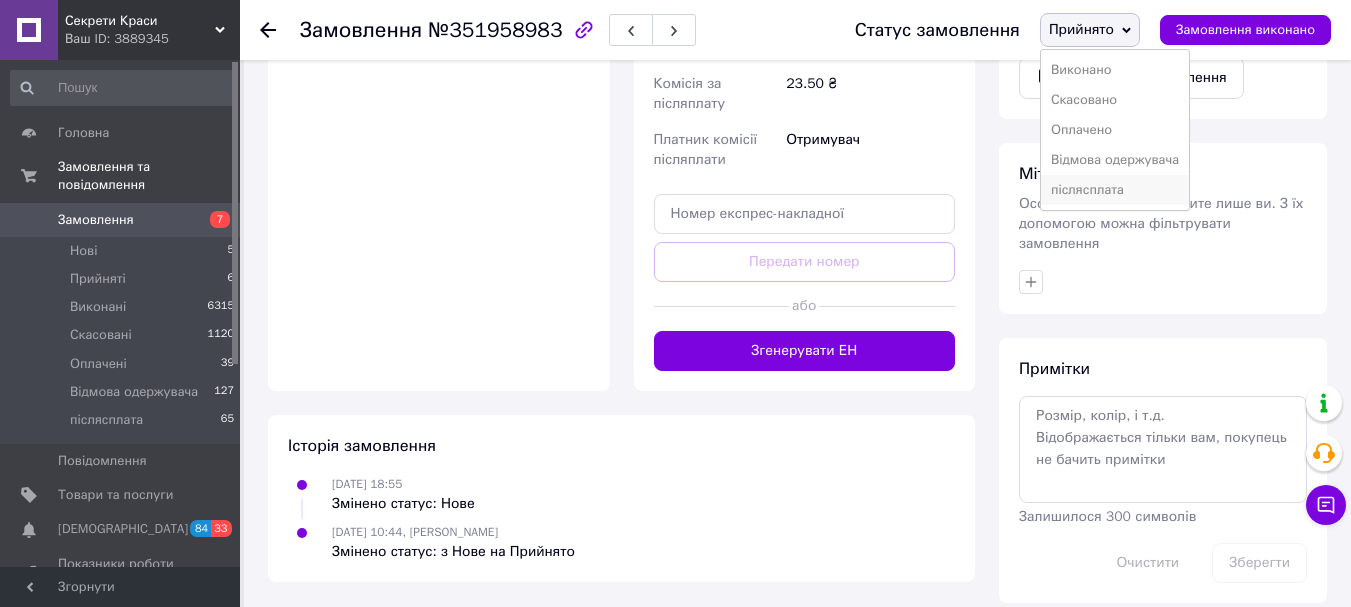 click on "післясплата" at bounding box center (1115, 190) 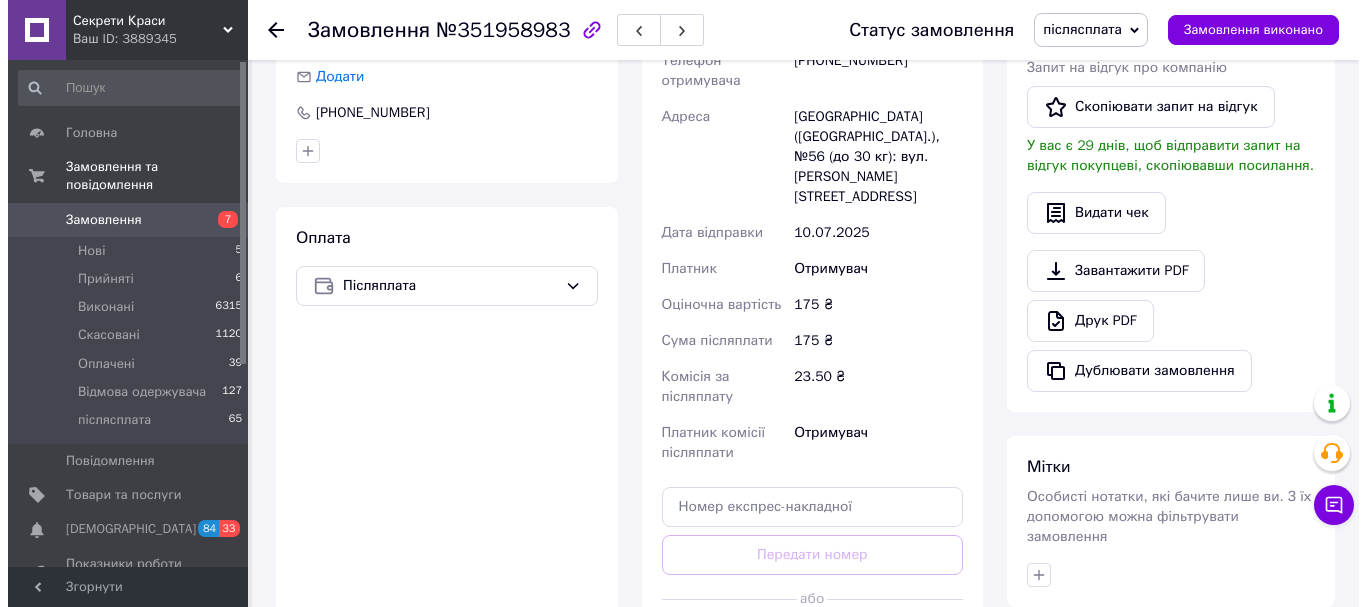 scroll, scrollTop: 235, scrollLeft: 0, axis: vertical 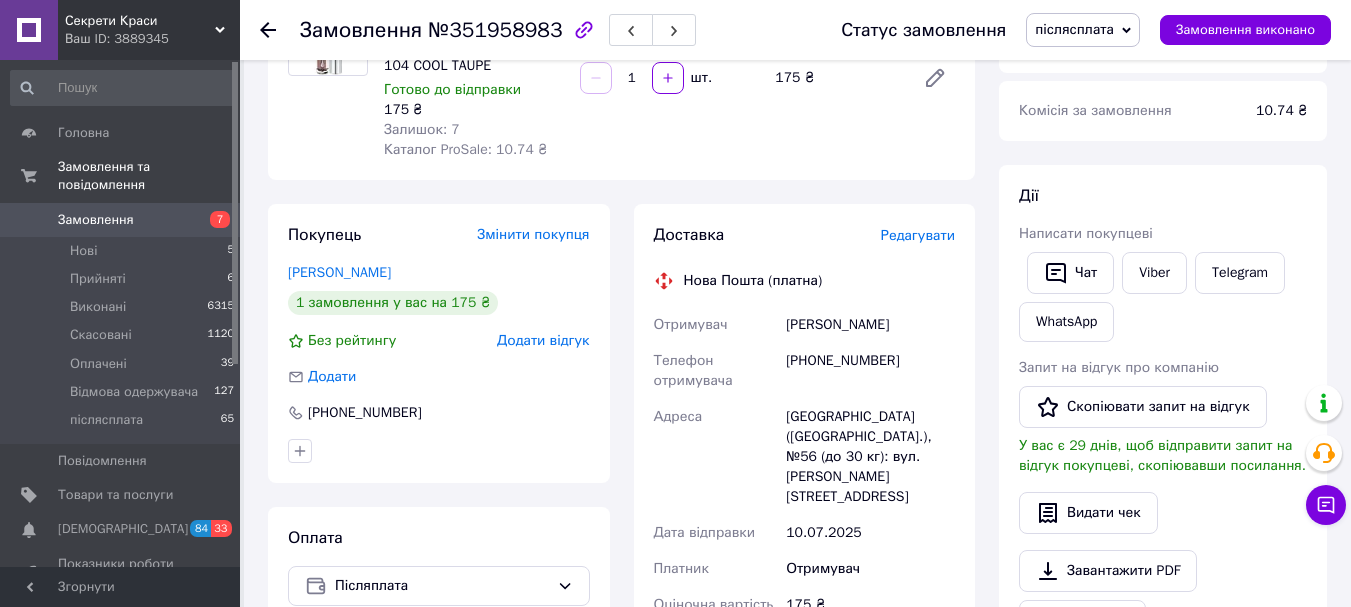 click on "Редагувати" at bounding box center (918, 235) 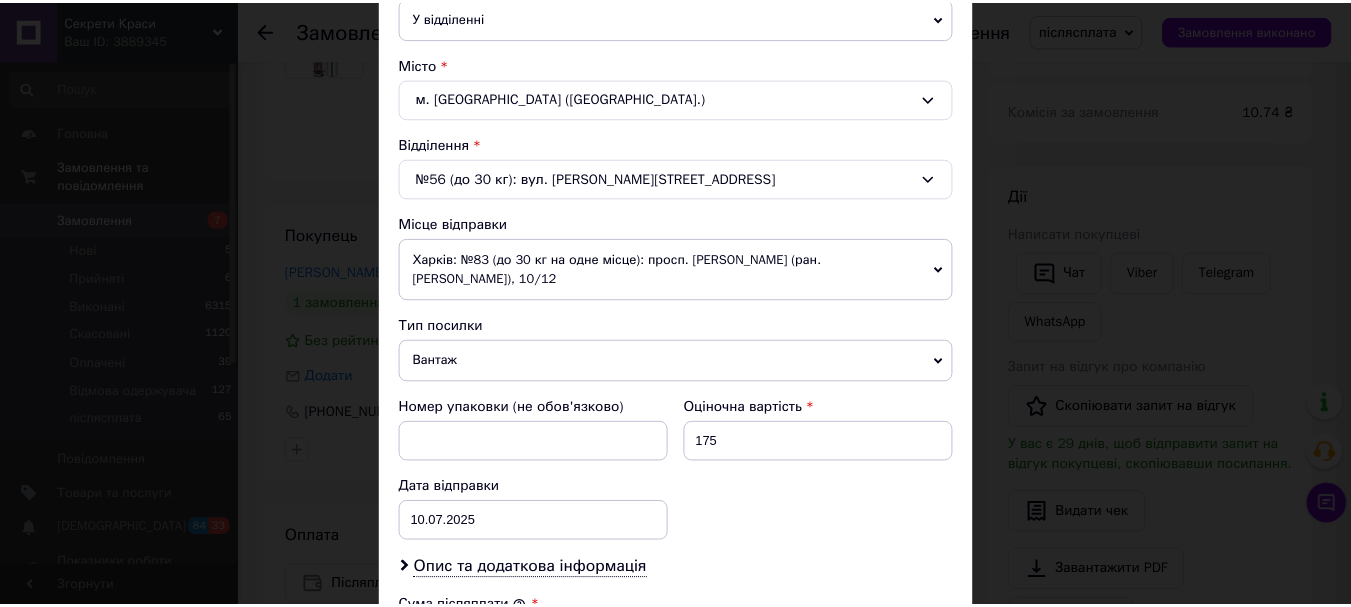 scroll, scrollTop: 900, scrollLeft: 0, axis: vertical 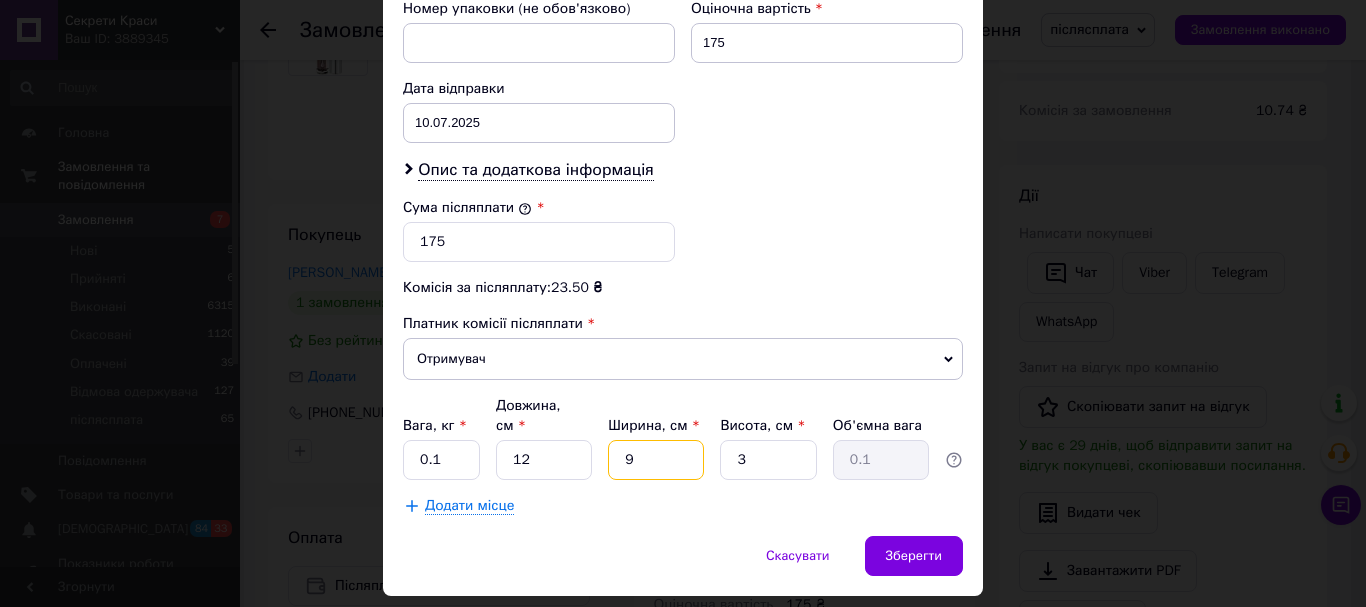 drag, startPoint x: 639, startPoint y: 437, endPoint x: 623, endPoint y: 453, distance: 22.627417 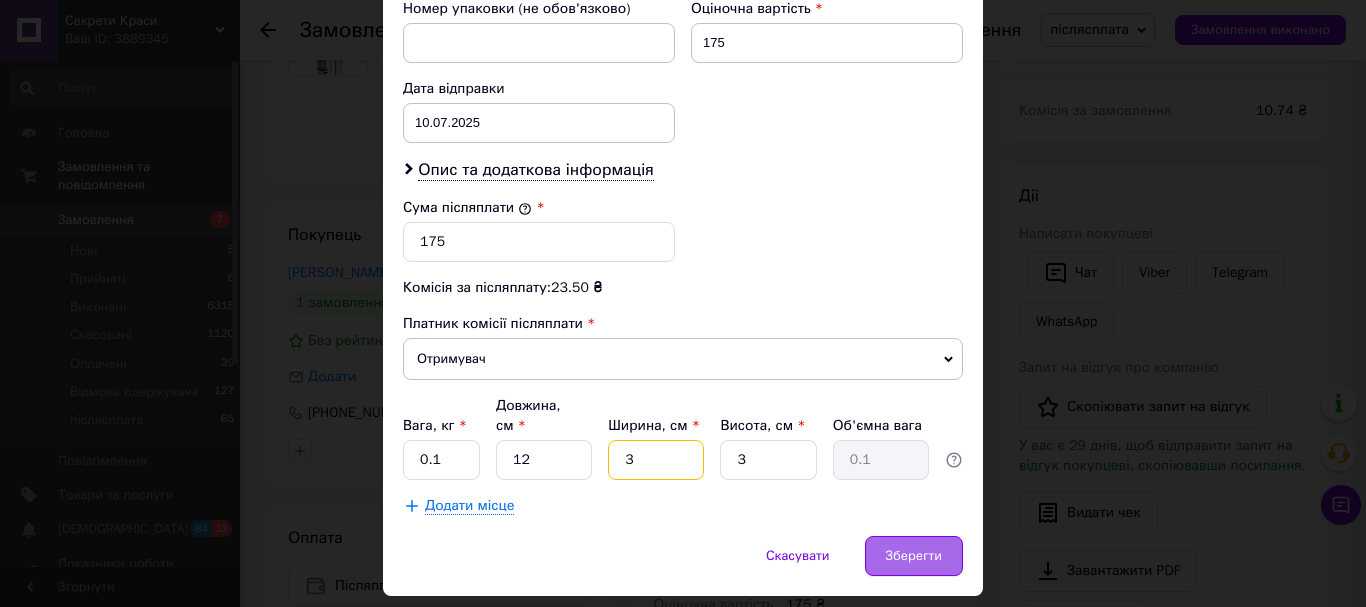 type on "3" 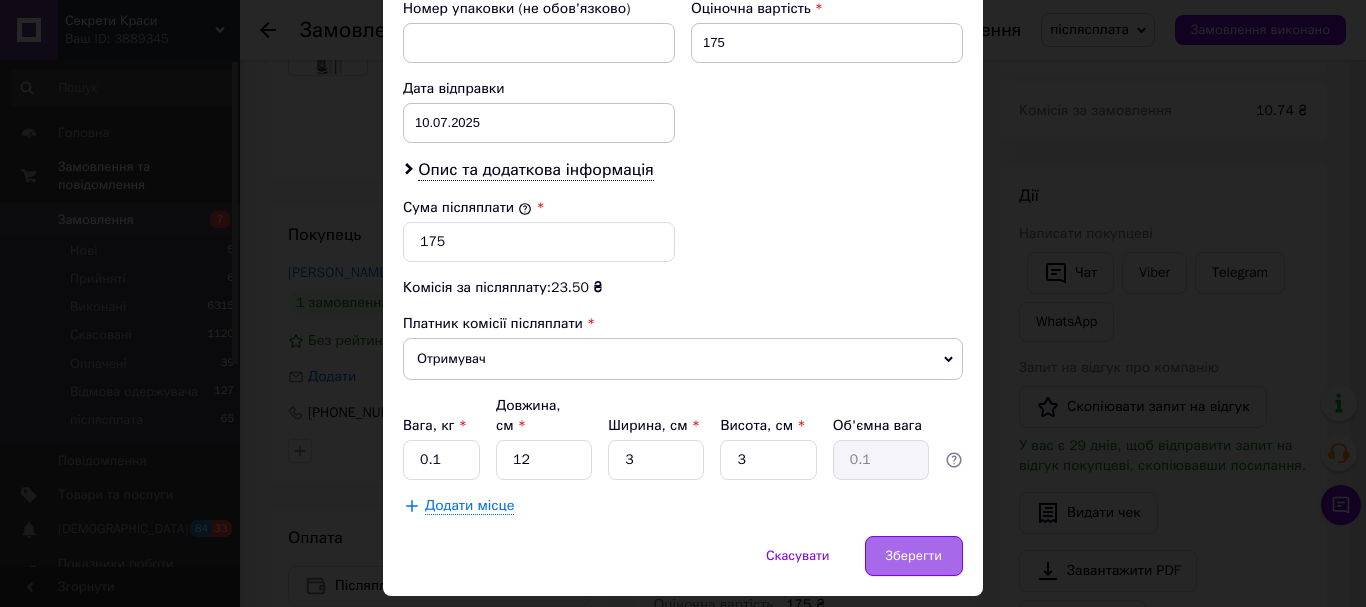 click on "Зберегти" at bounding box center (914, 556) 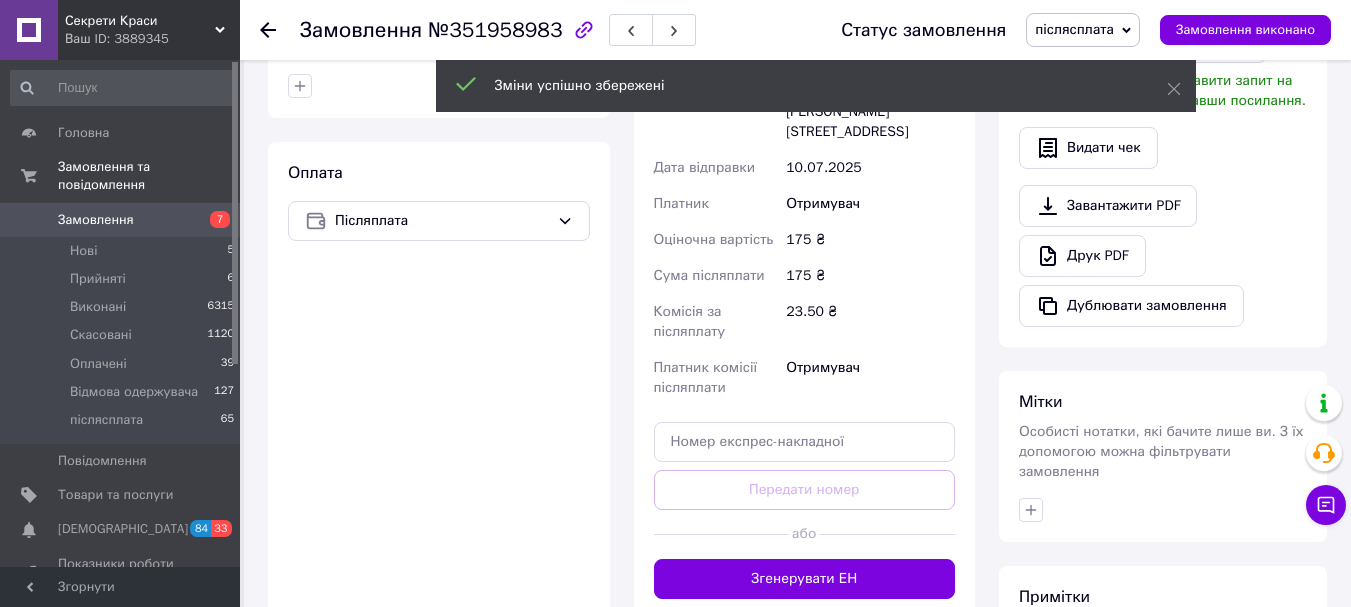 scroll, scrollTop: 635, scrollLeft: 0, axis: vertical 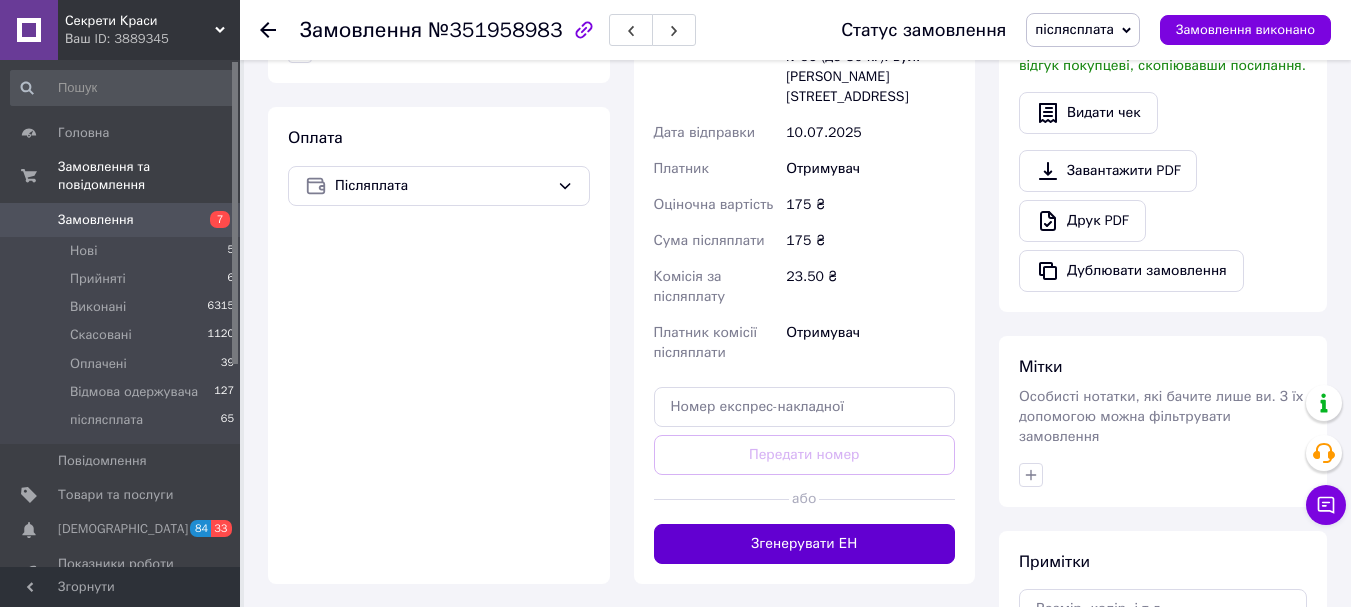 click on "Згенерувати ЕН" at bounding box center [805, 544] 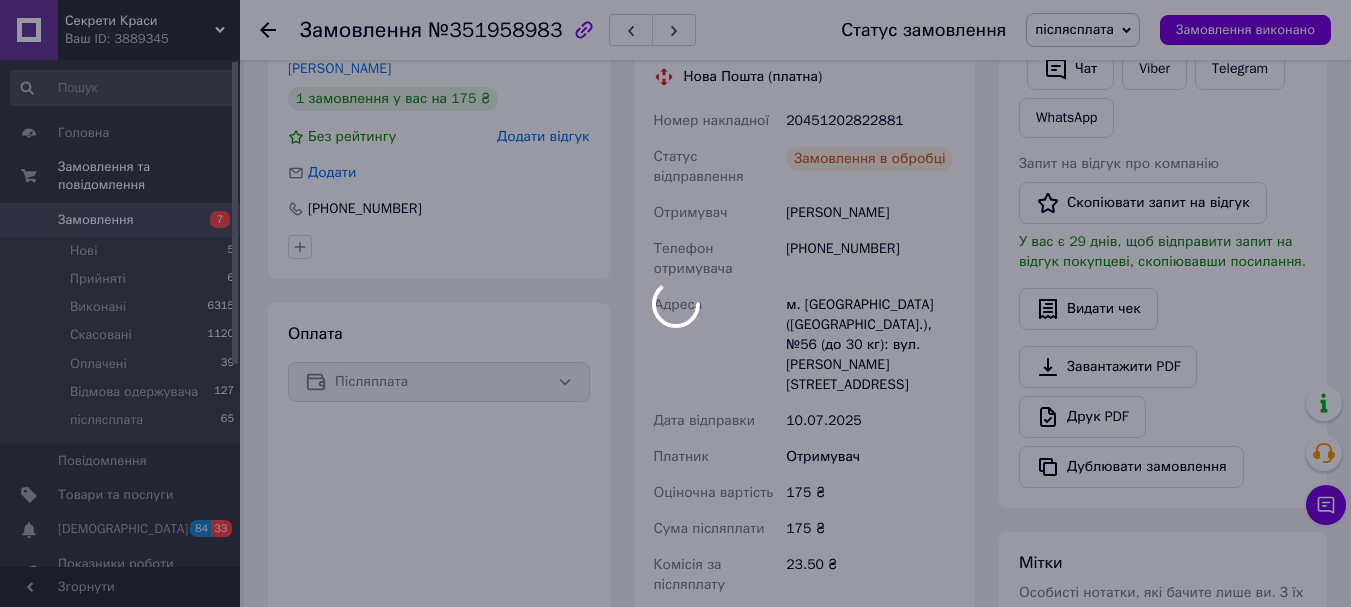 scroll, scrollTop: 435, scrollLeft: 0, axis: vertical 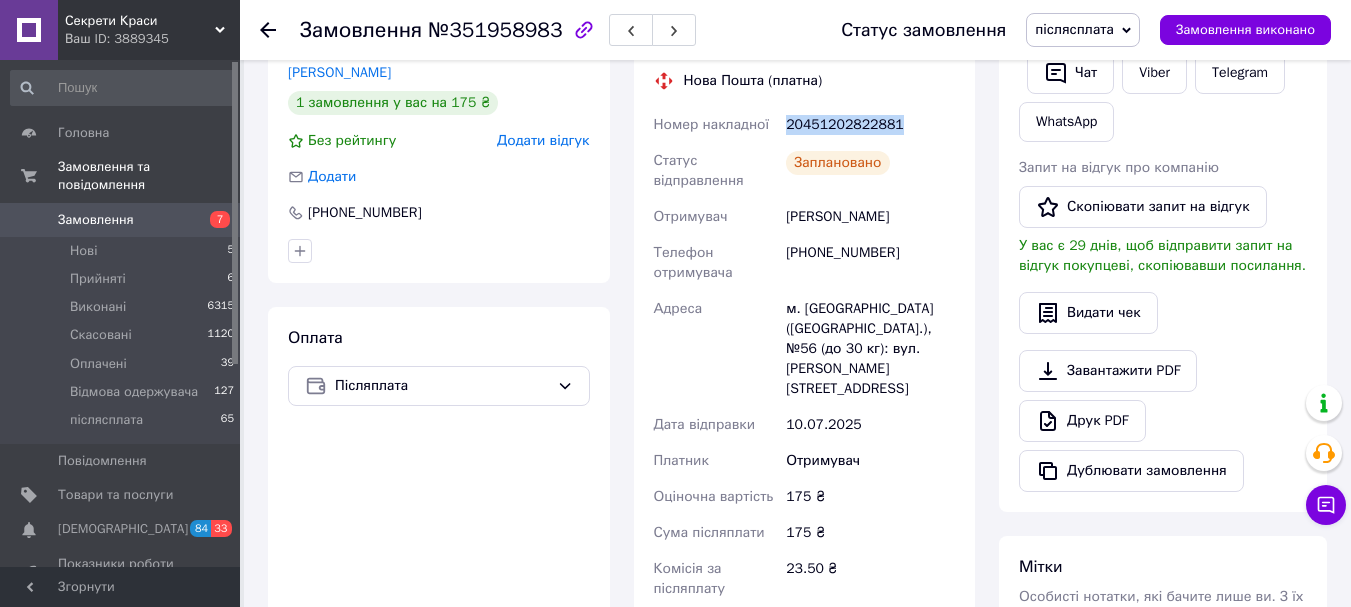 drag, startPoint x: 779, startPoint y: 110, endPoint x: 890, endPoint y: 118, distance: 111.28792 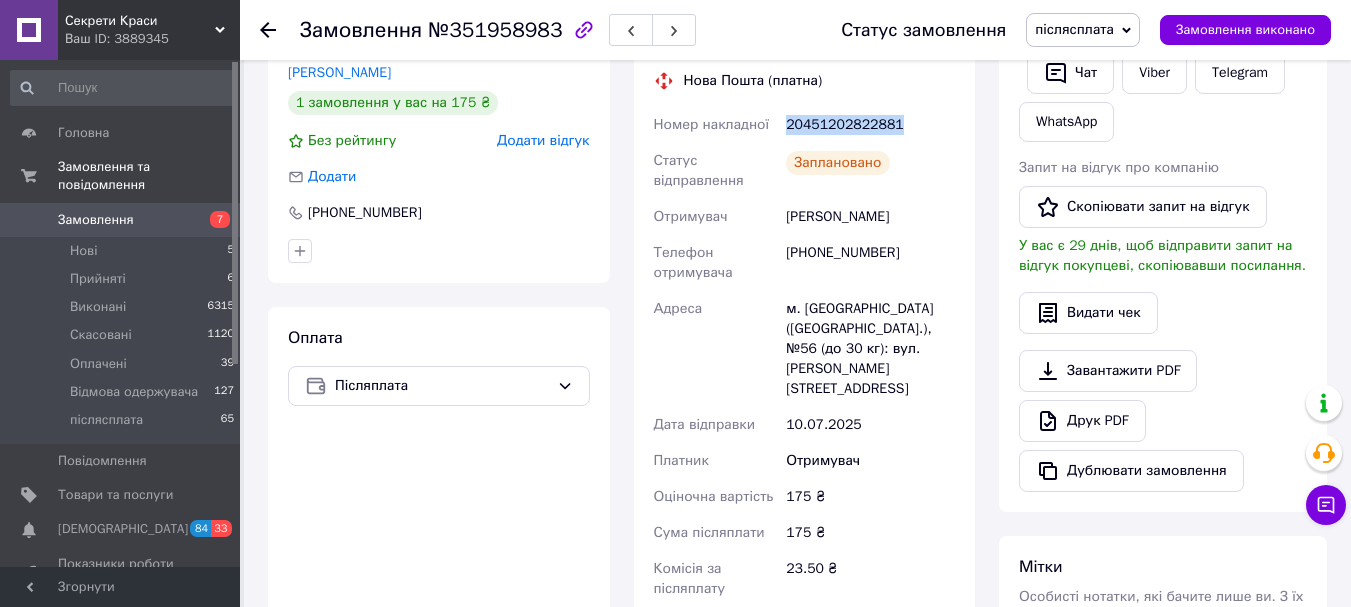 copy on "Номер накладної 20451202822881" 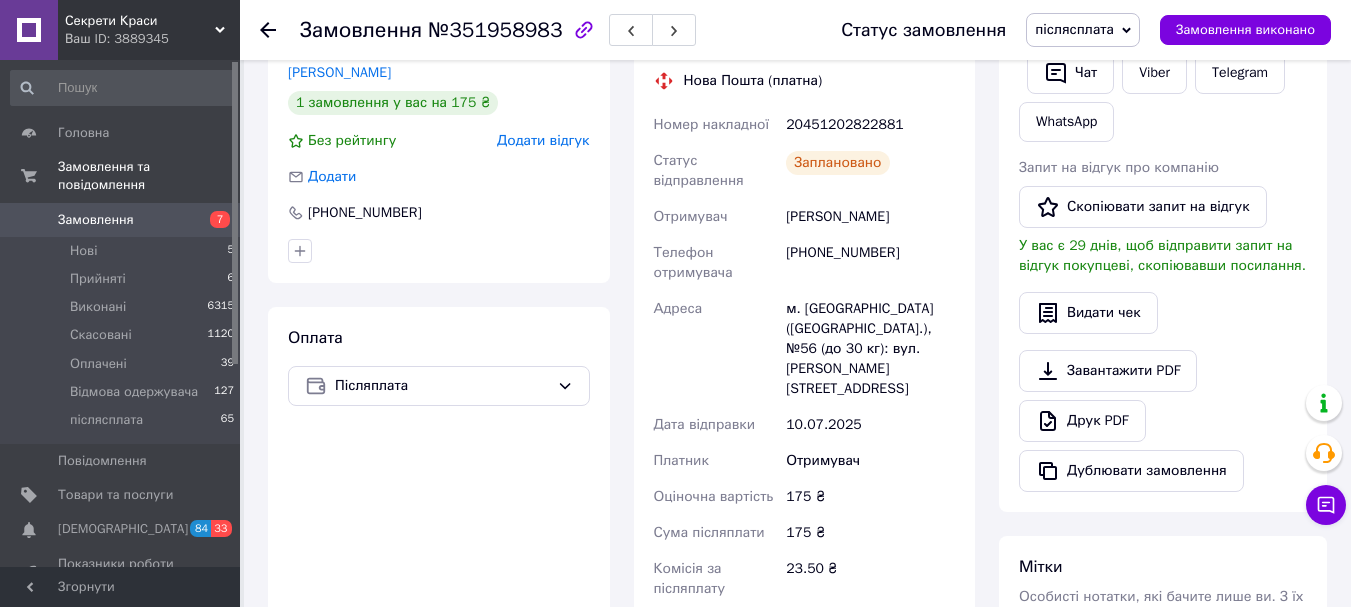 click 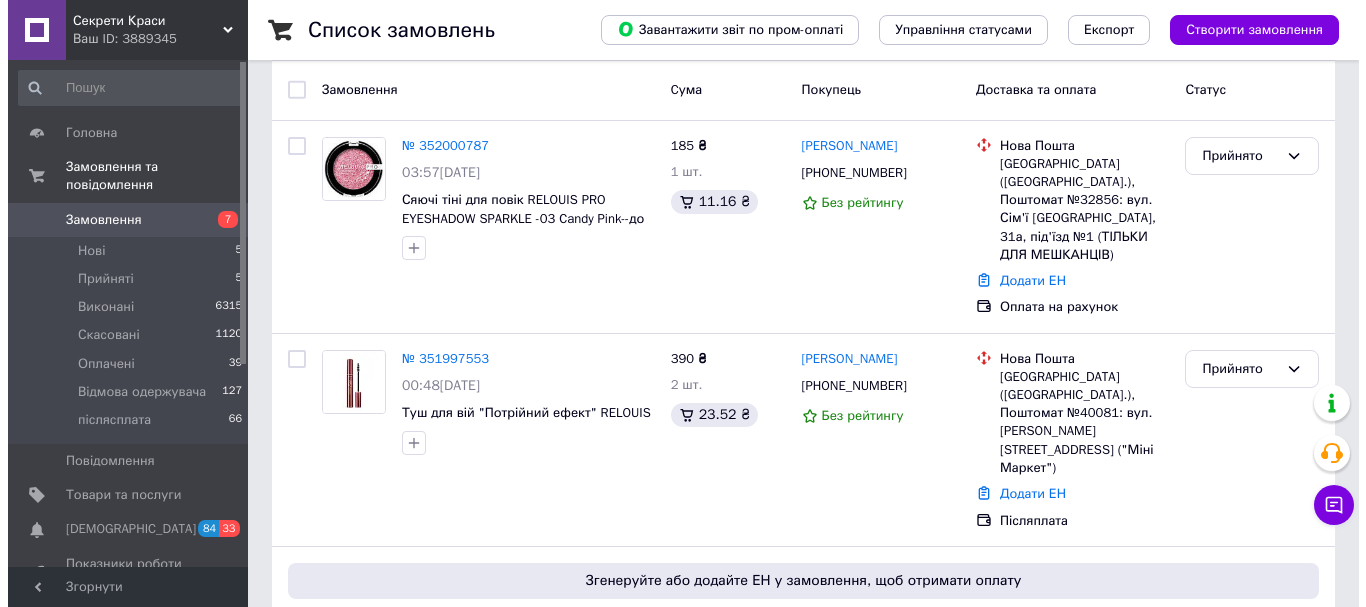 scroll, scrollTop: 200, scrollLeft: 0, axis: vertical 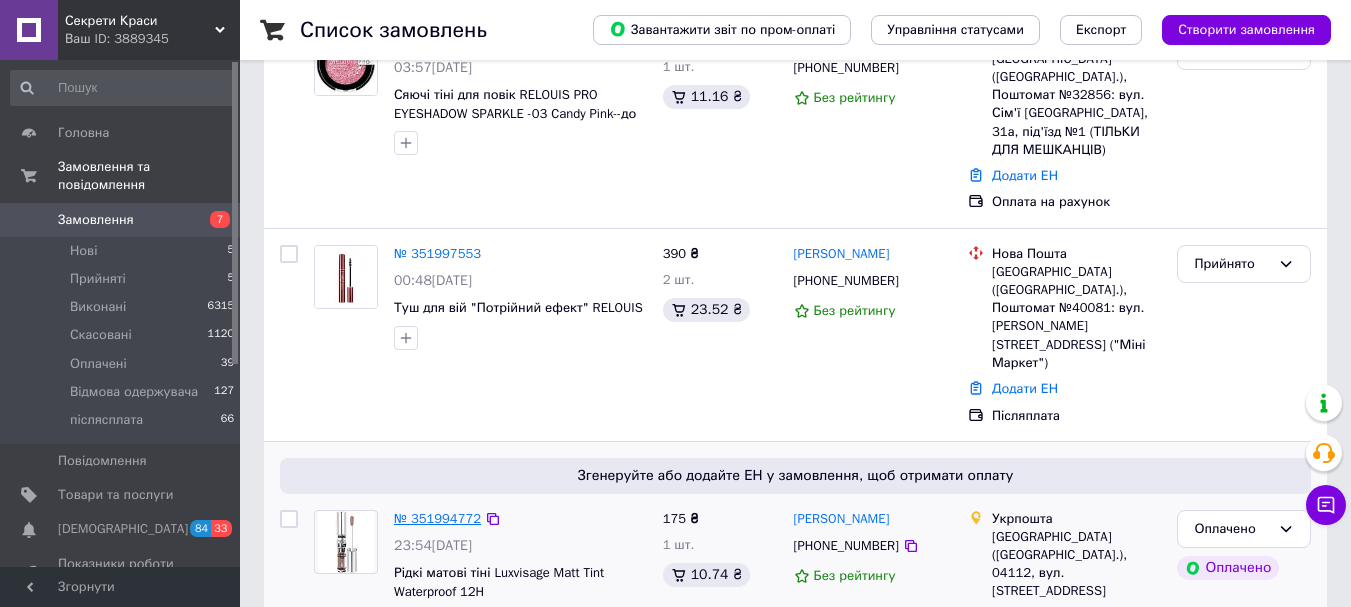 click on "№ 351994772" at bounding box center (437, 518) 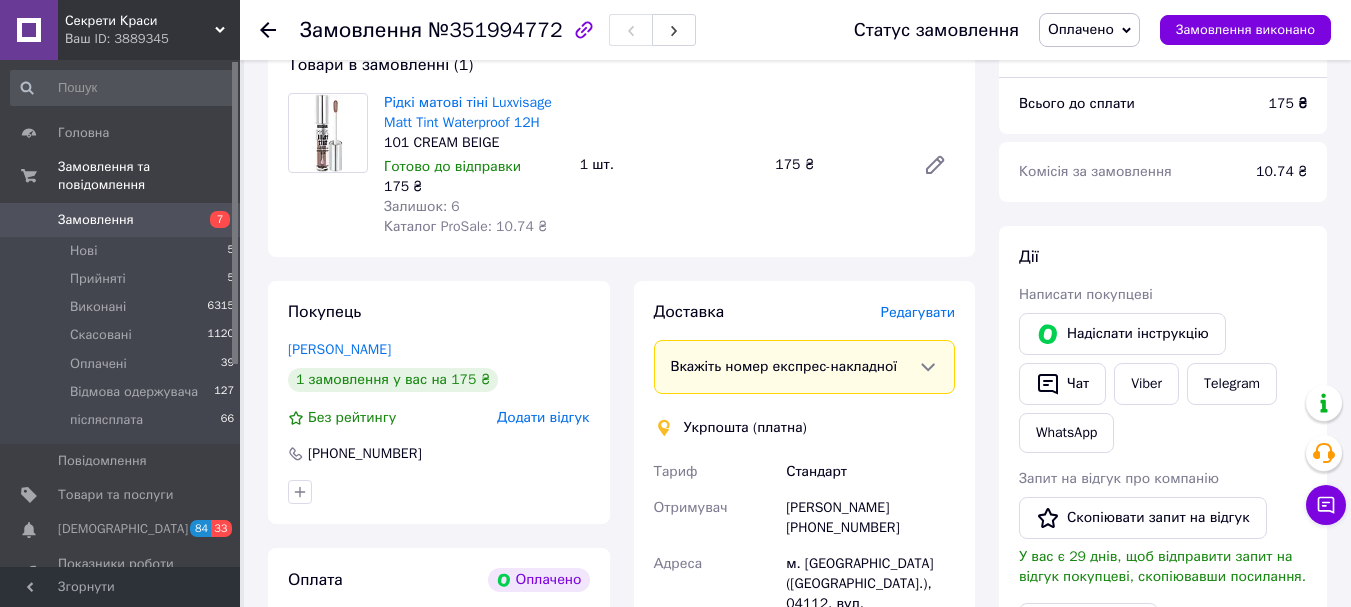 click on "Редагувати" at bounding box center (918, 312) 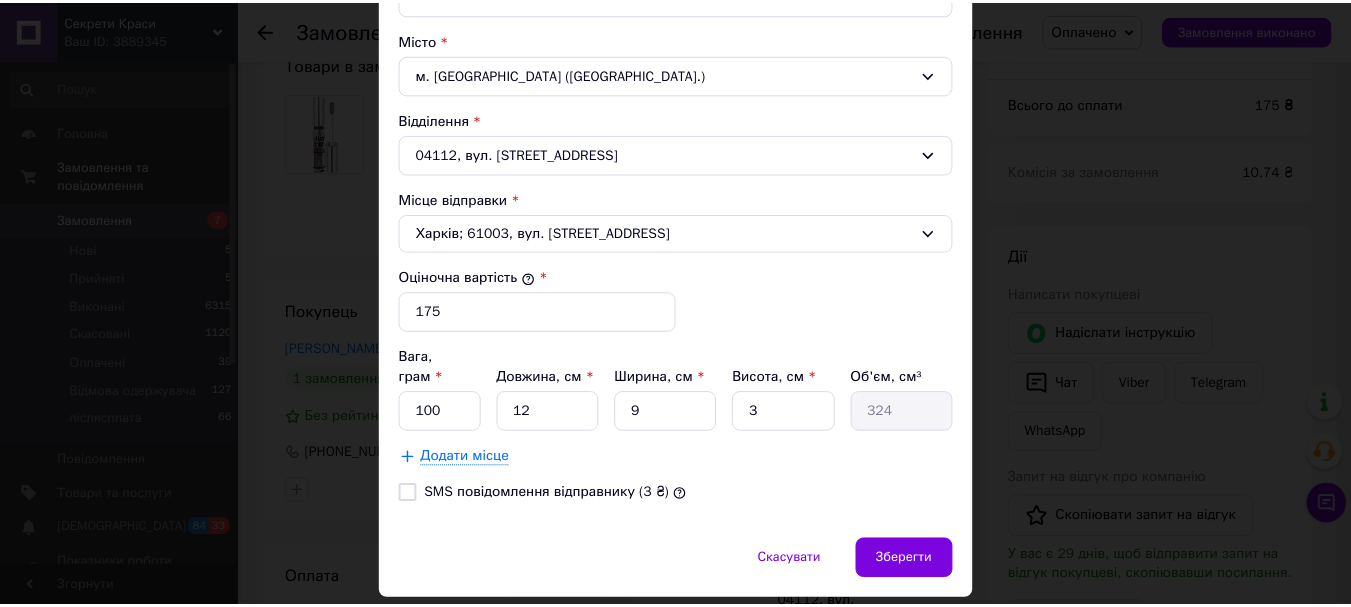 scroll, scrollTop: 644, scrollLeft: 0, axis: vertical 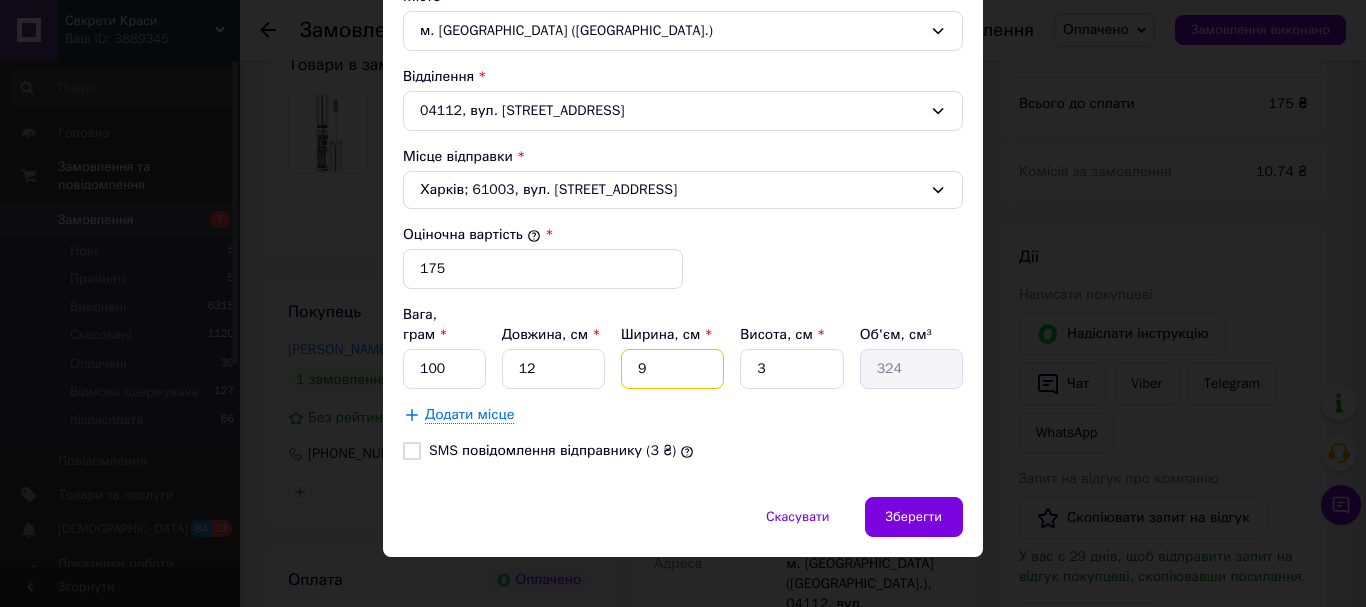 drag, startPoint x: 665, startPoint y: 347, endPoint x: 622, endPoint y: 358, distance: 44.38468 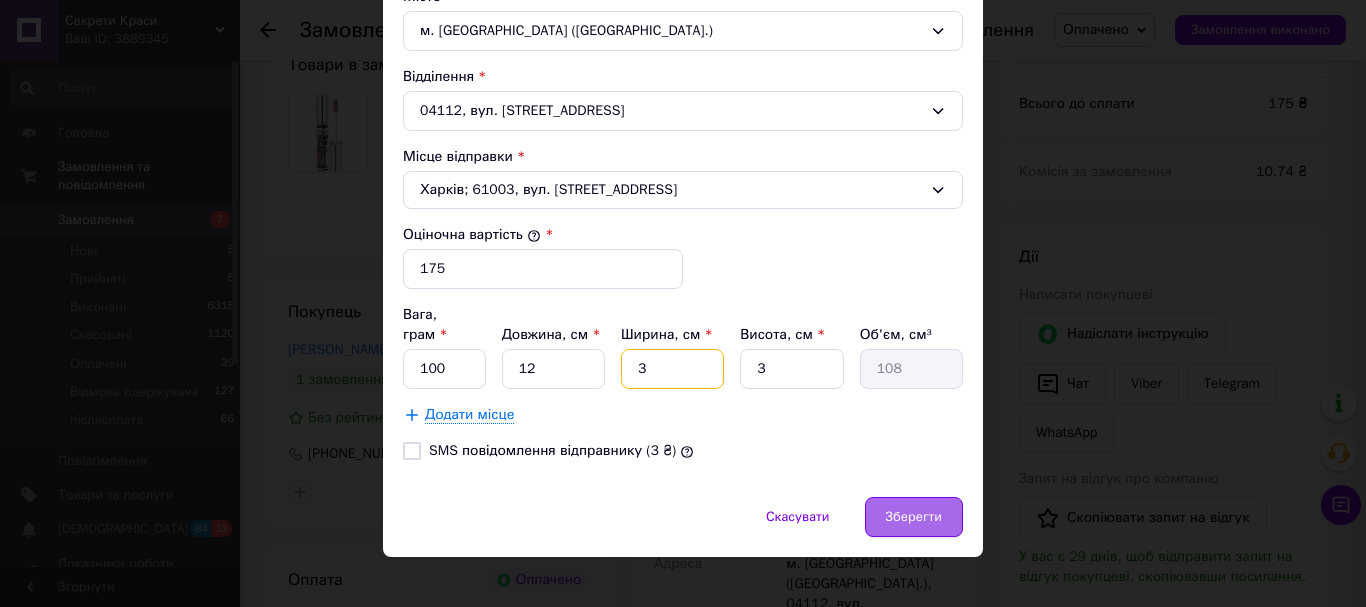 type on "3" 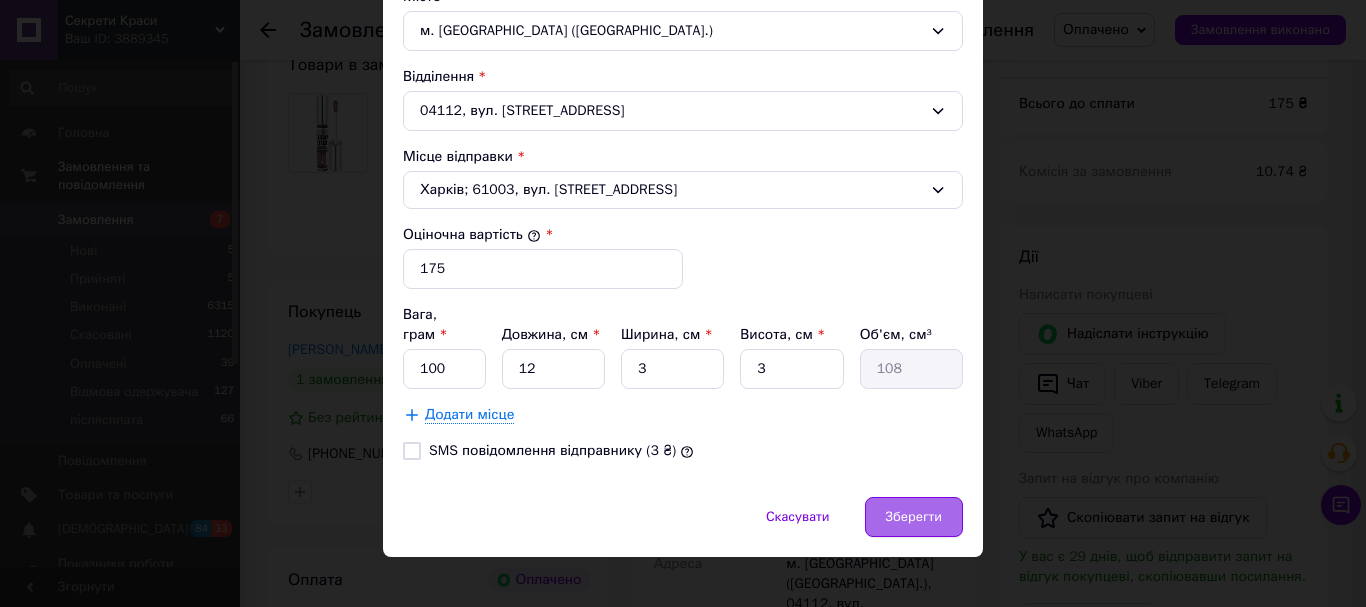 click on "Зберегти" at bounding box center (914, 517) 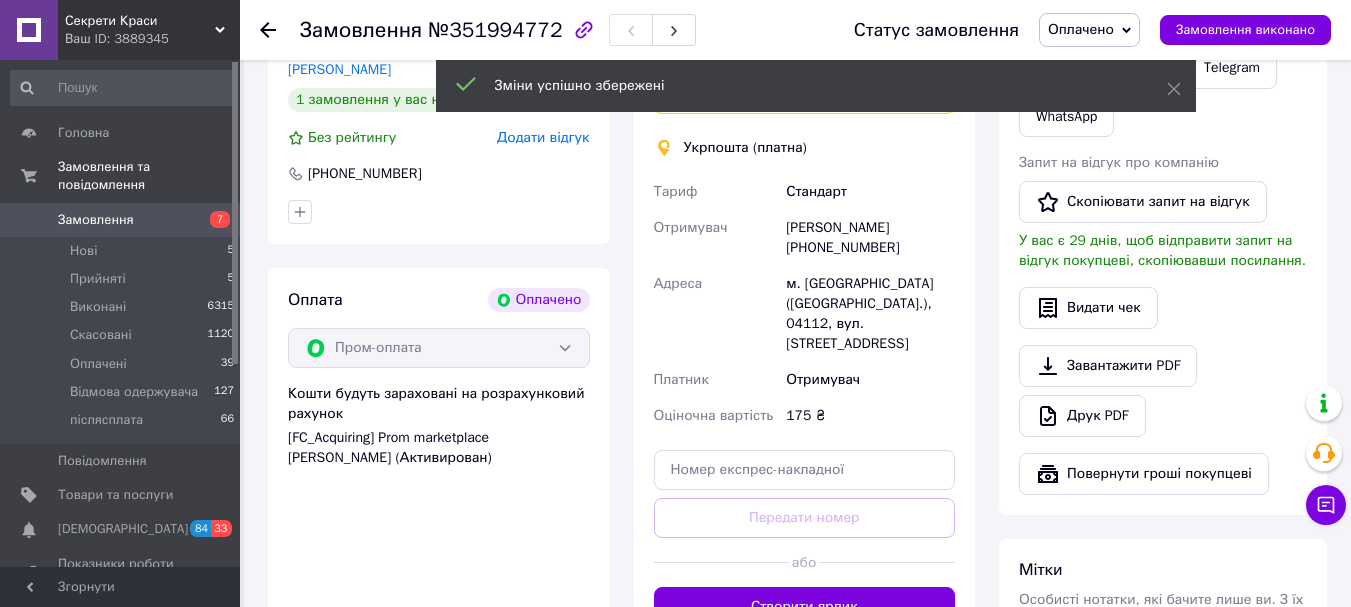 scroll, scrollTop: 500, scrollLeft: 0, axis: vertical 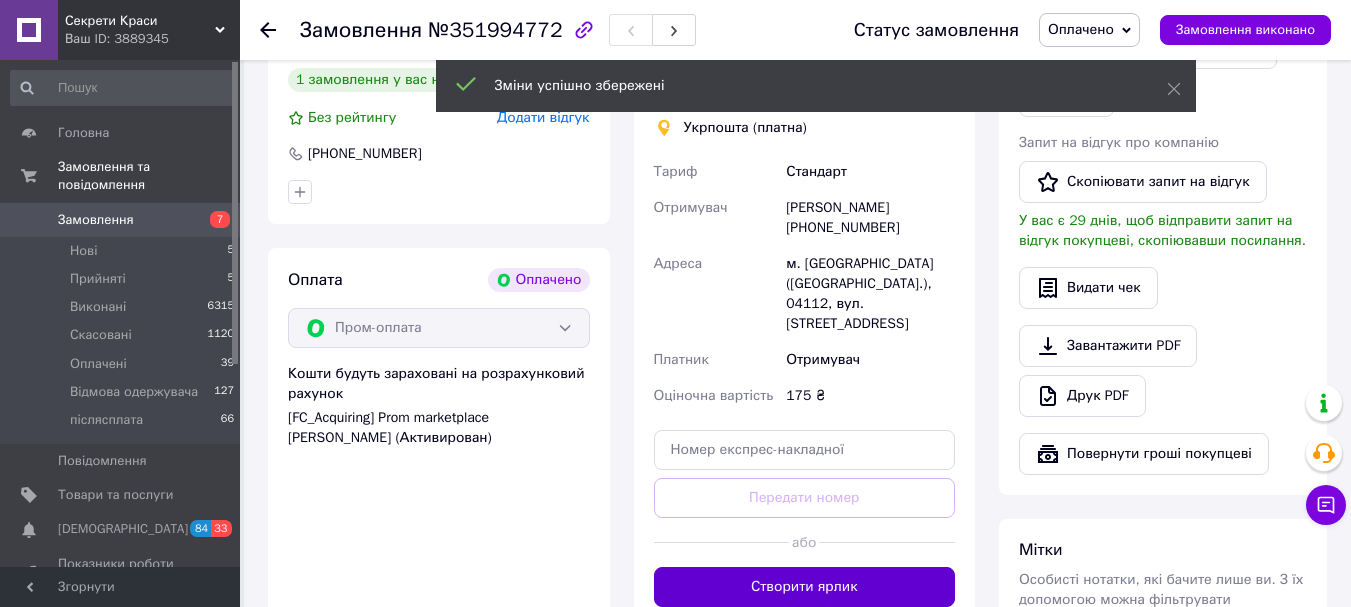 click on "Створити ярлик" at bounding box center [805, 587] 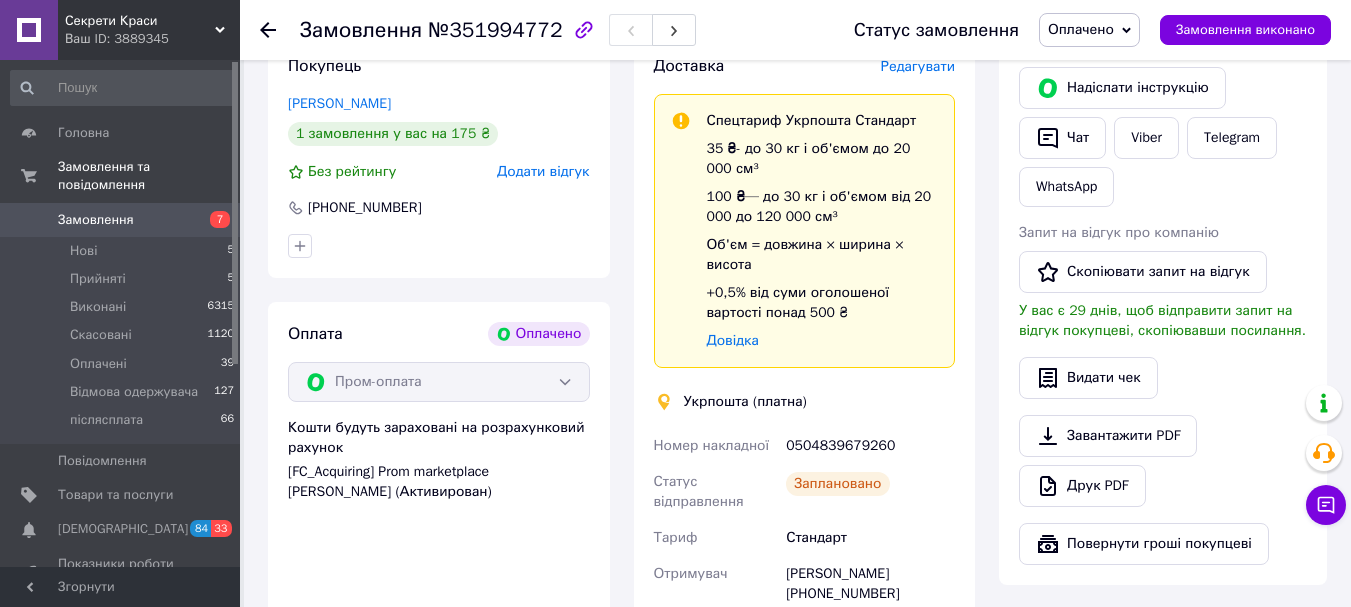 scroll, scrollTop: 500, scrollLeft: 0, axis: vertical 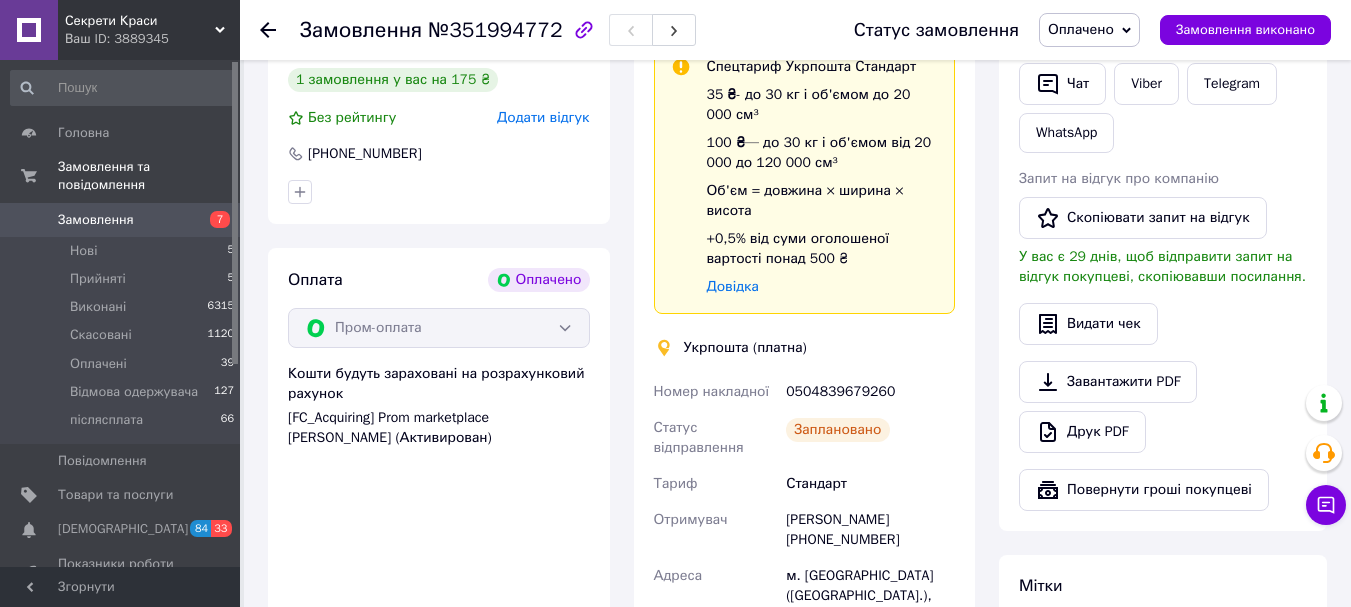 click 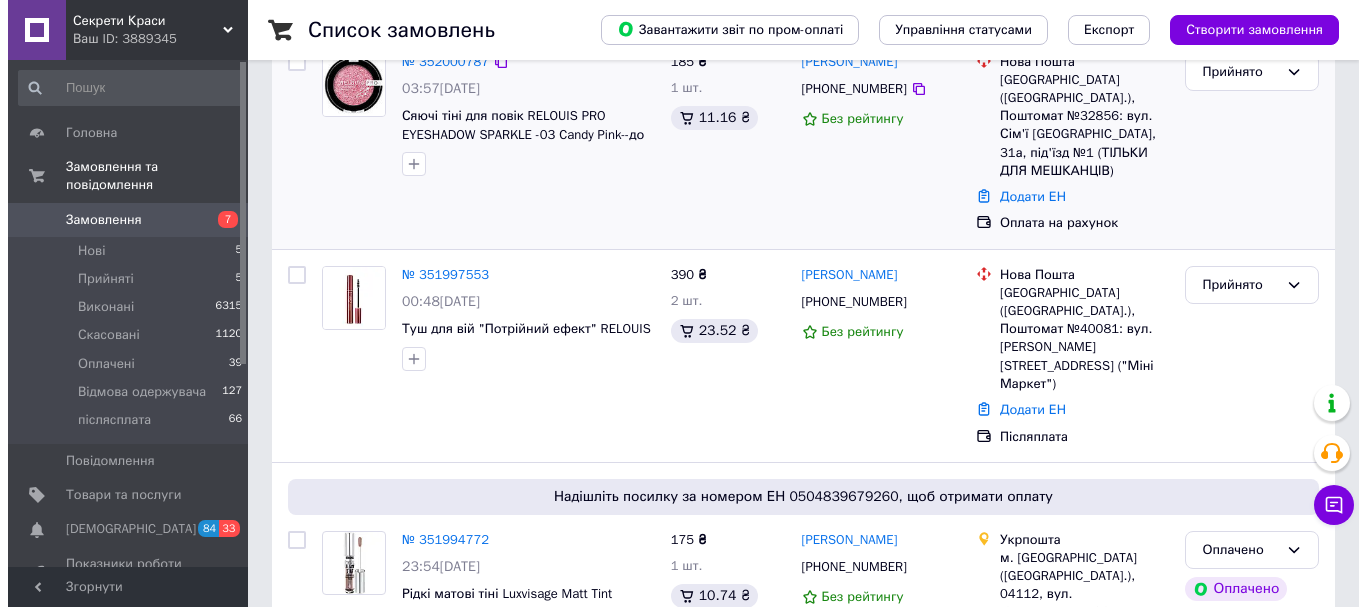 scroll, scrollTop: 200, scrollLeft: 0, axis: vertical 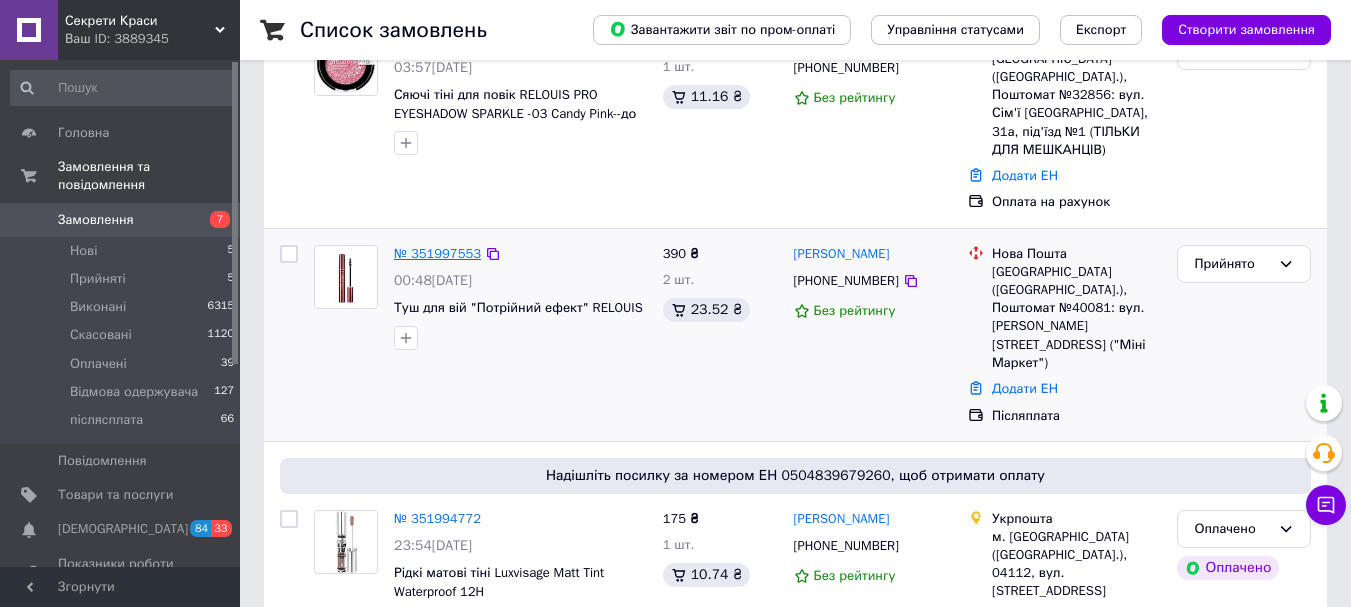 click on "№ 351997553" at bounding box center (437, 253) 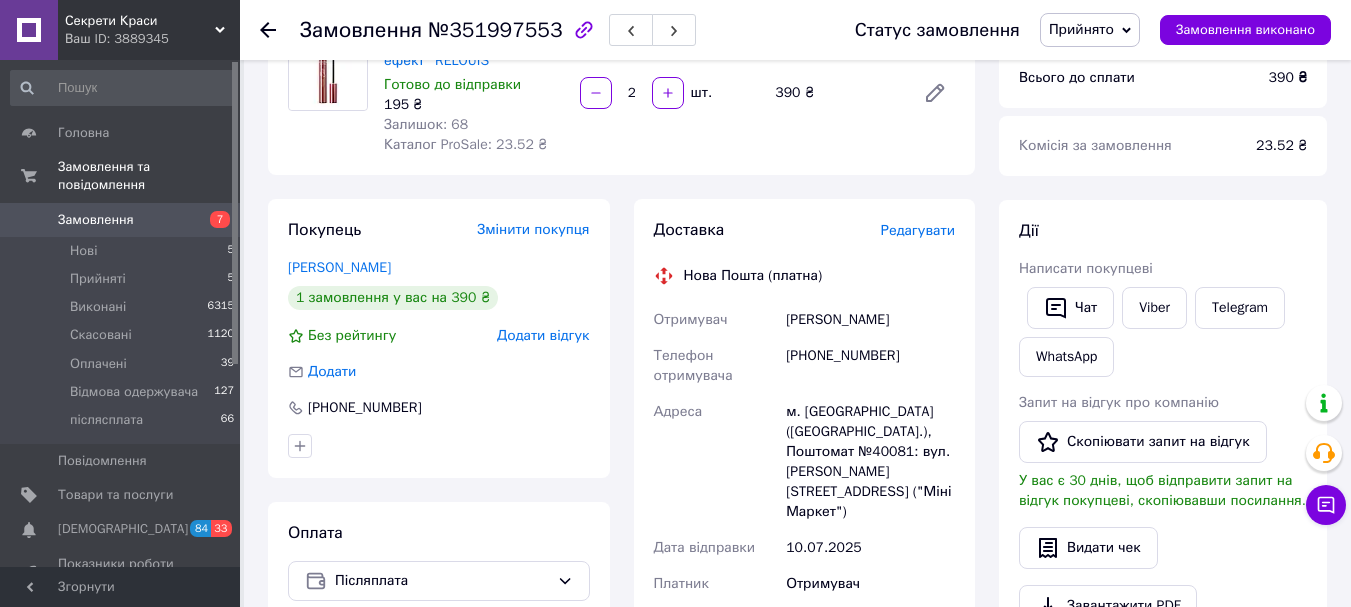 click on "Редагувати" at bounding box center [918, 230] 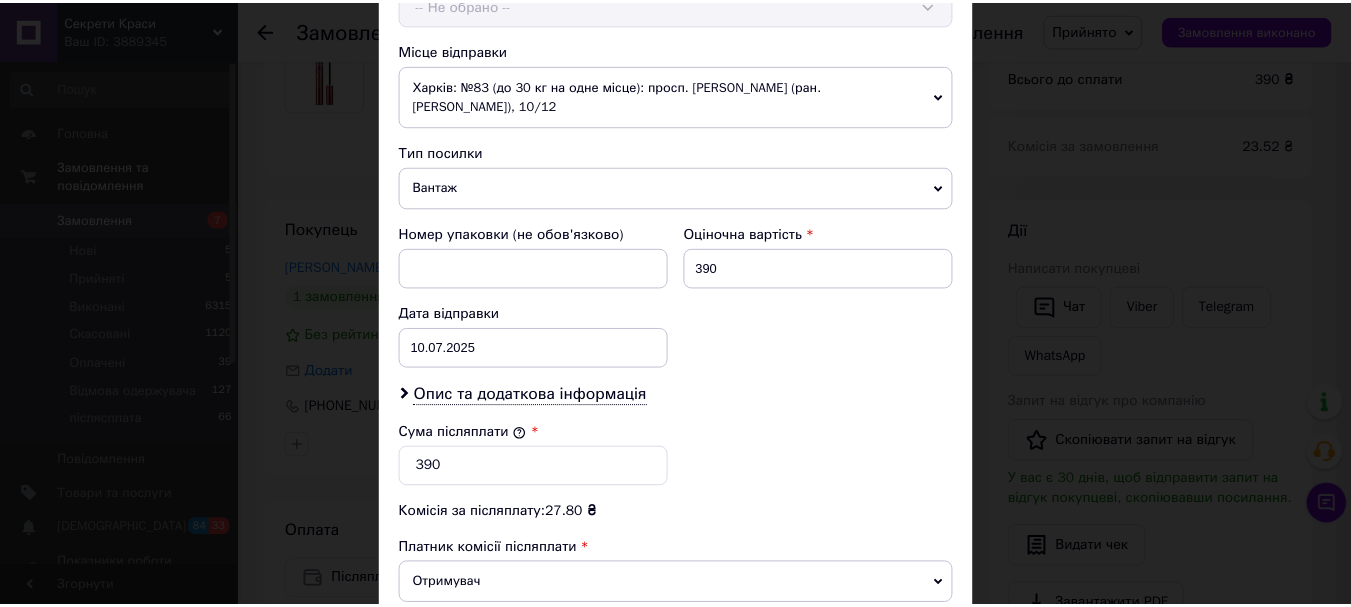 scroll, scrollTop: 900, scrollLeft: 0, axis: vertical 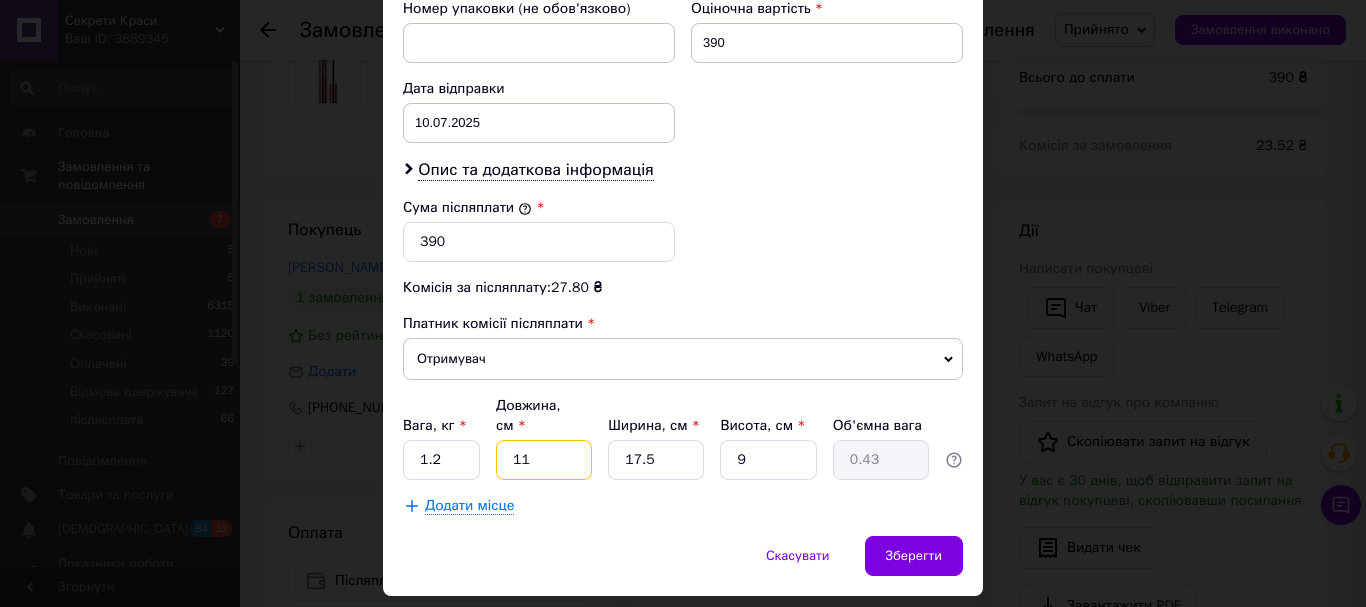 click on "11" at bounding box center [544, 460] 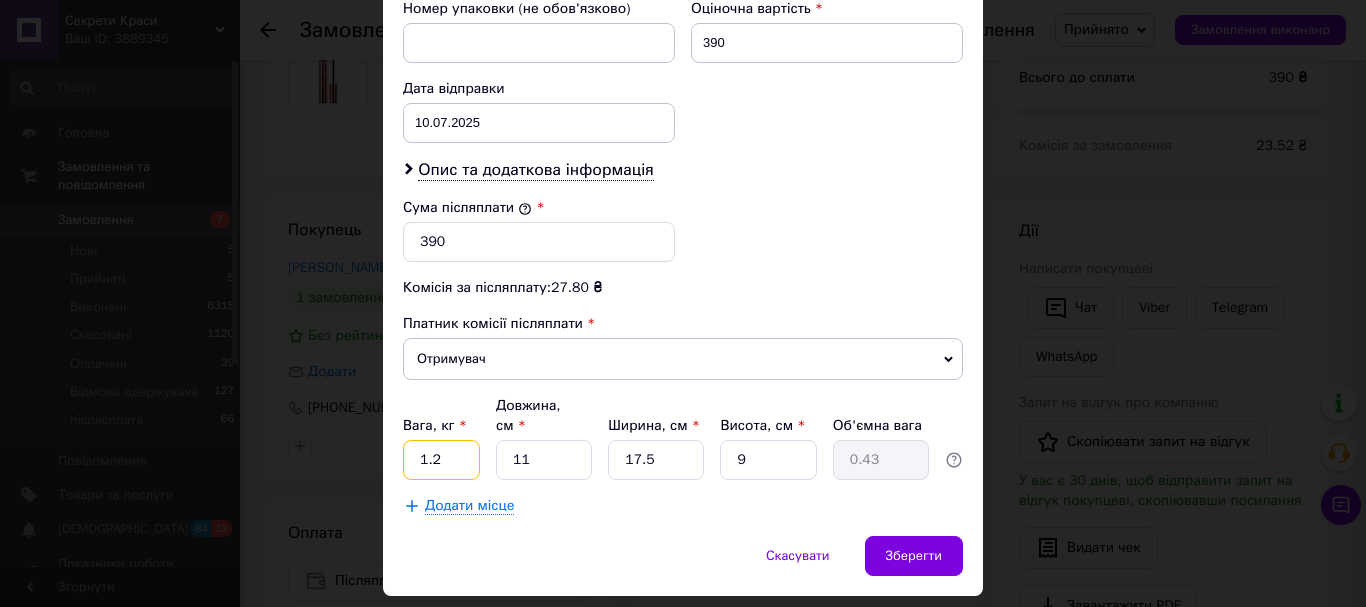 drag, startPoint x: 438, startPoint y: 436, endPoint x: 394, endPoint y: 458, distance: 49.193497 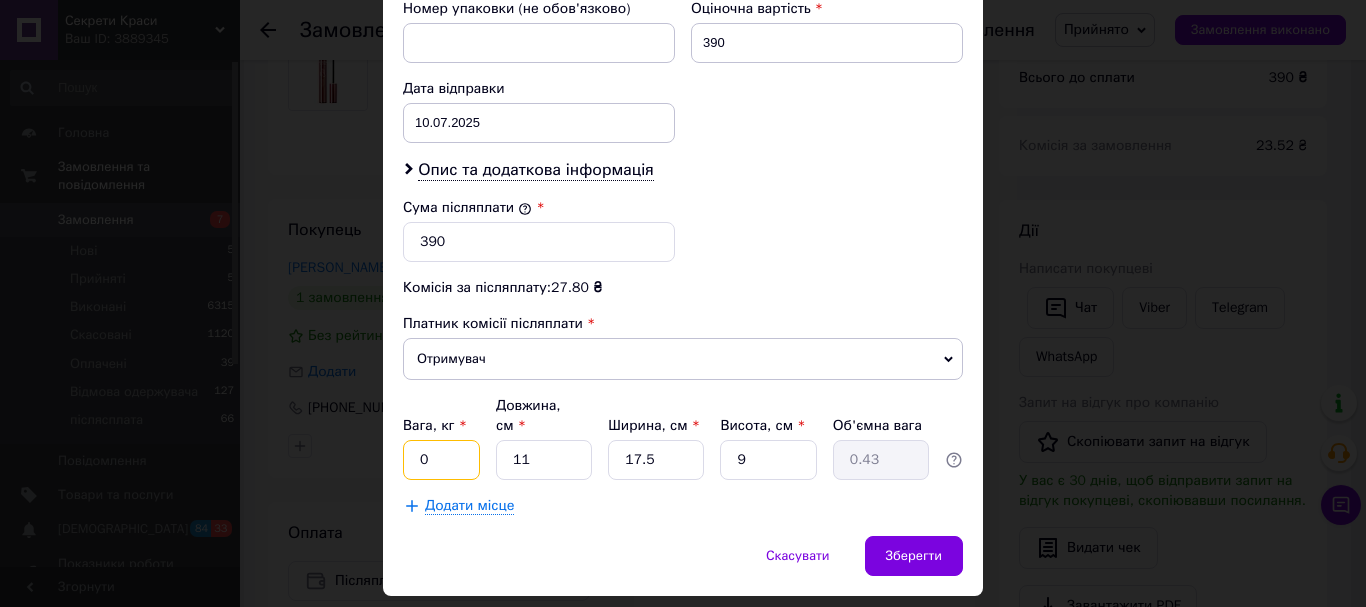type on "0.2" 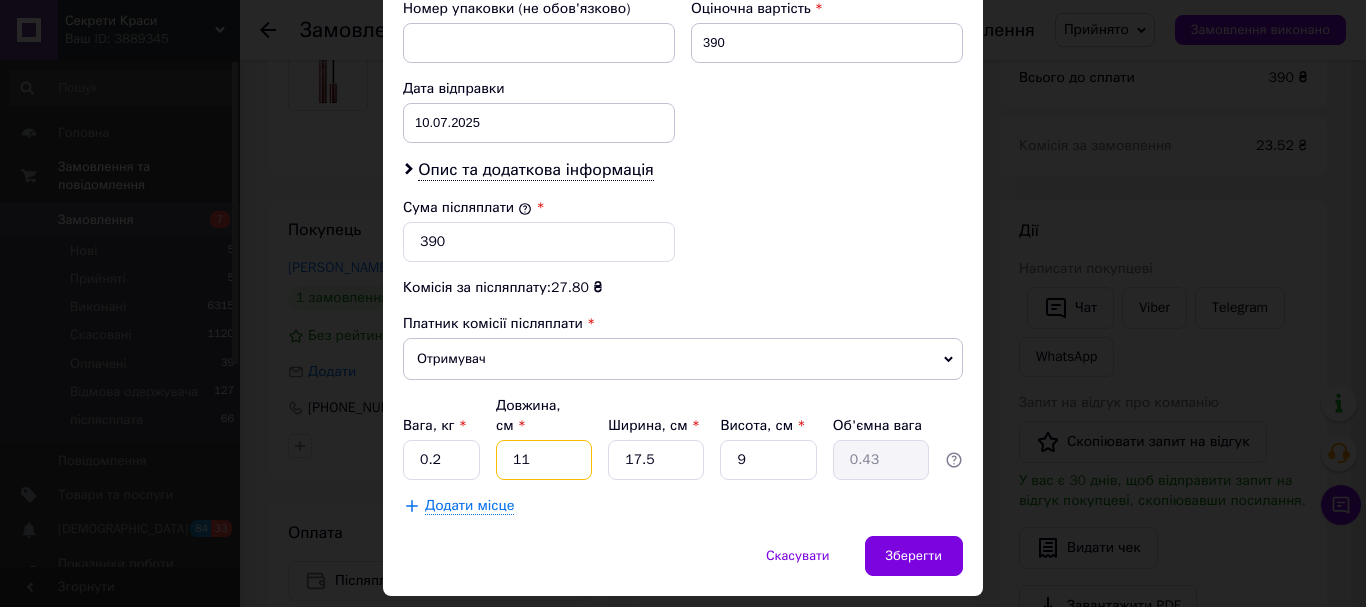 click on "11" at bounding box center [544, 460] 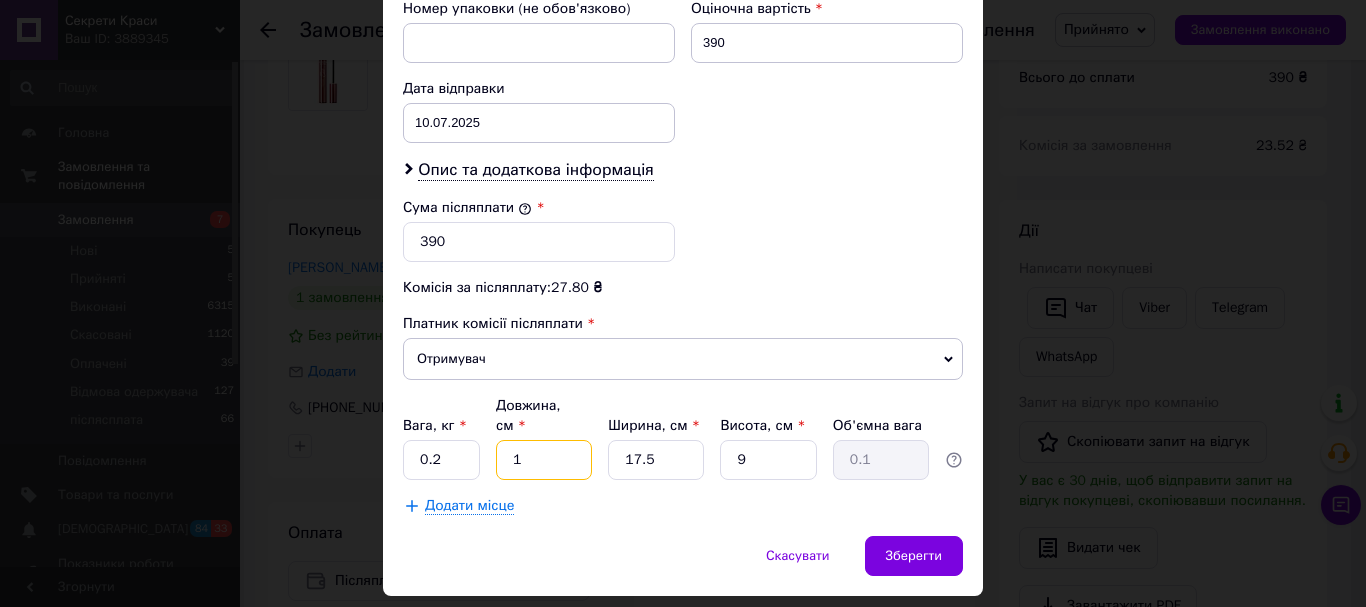 type on "12" 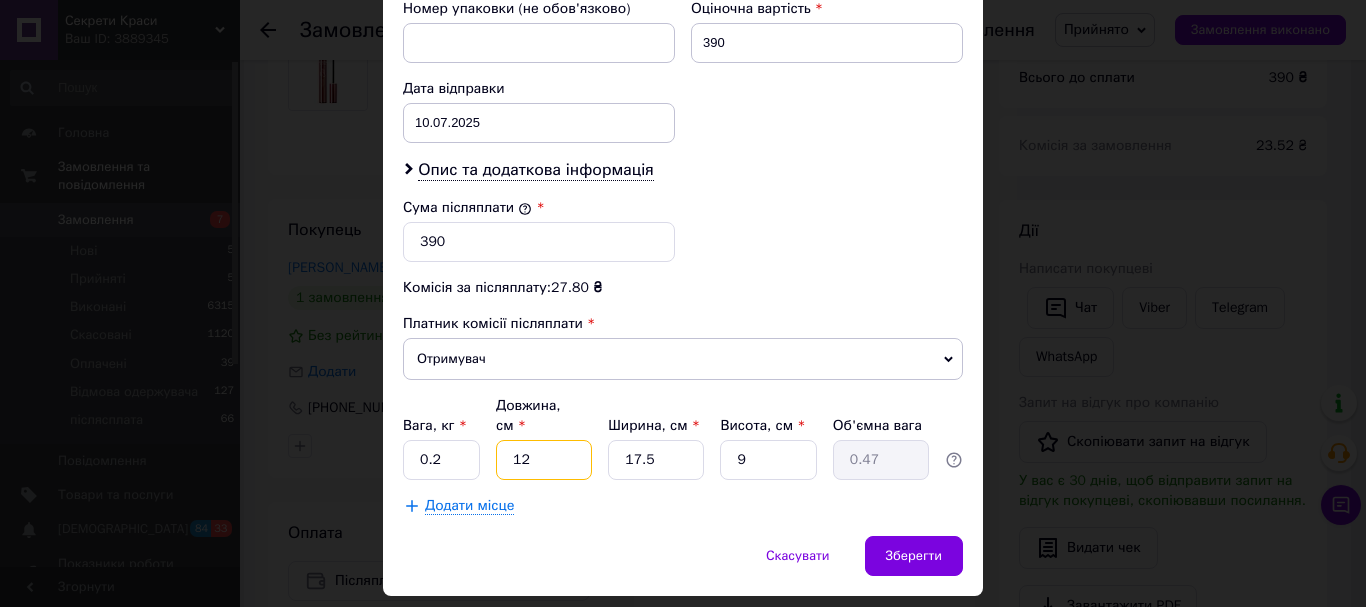type on "12" 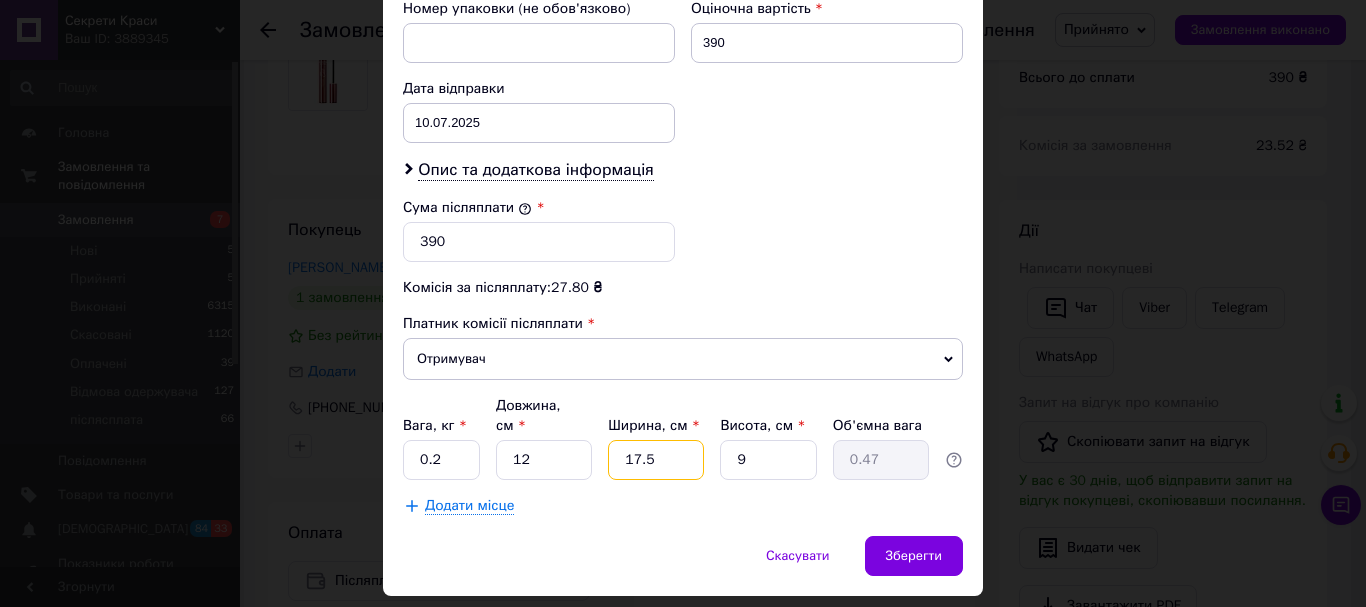 drag, startPoint x: 656, startPoint y: 438, endPoint x: 595, endPoint y: 456, distance: 63.600315 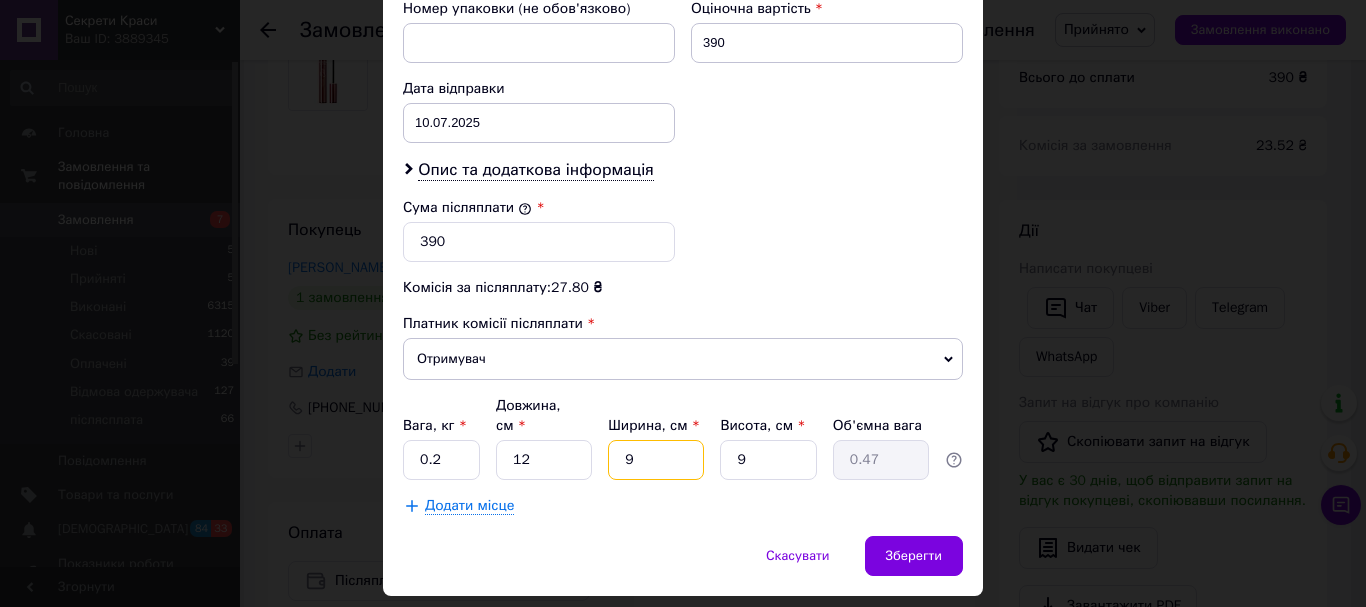 type on "0.24" 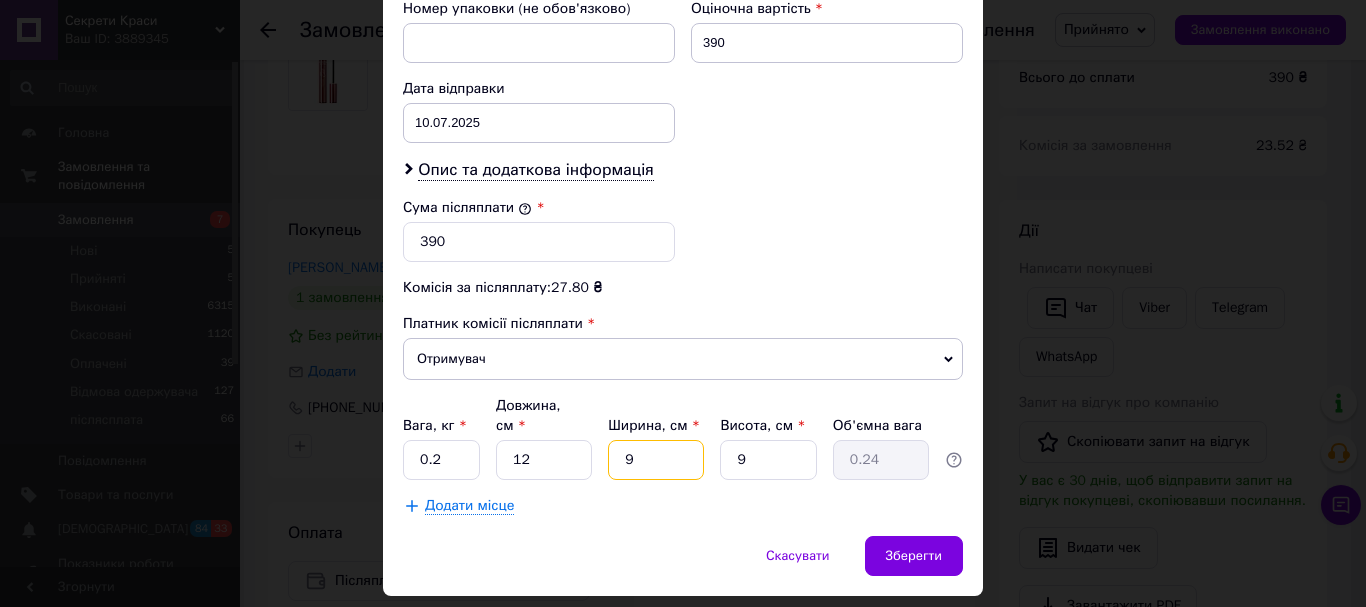 type on "9" 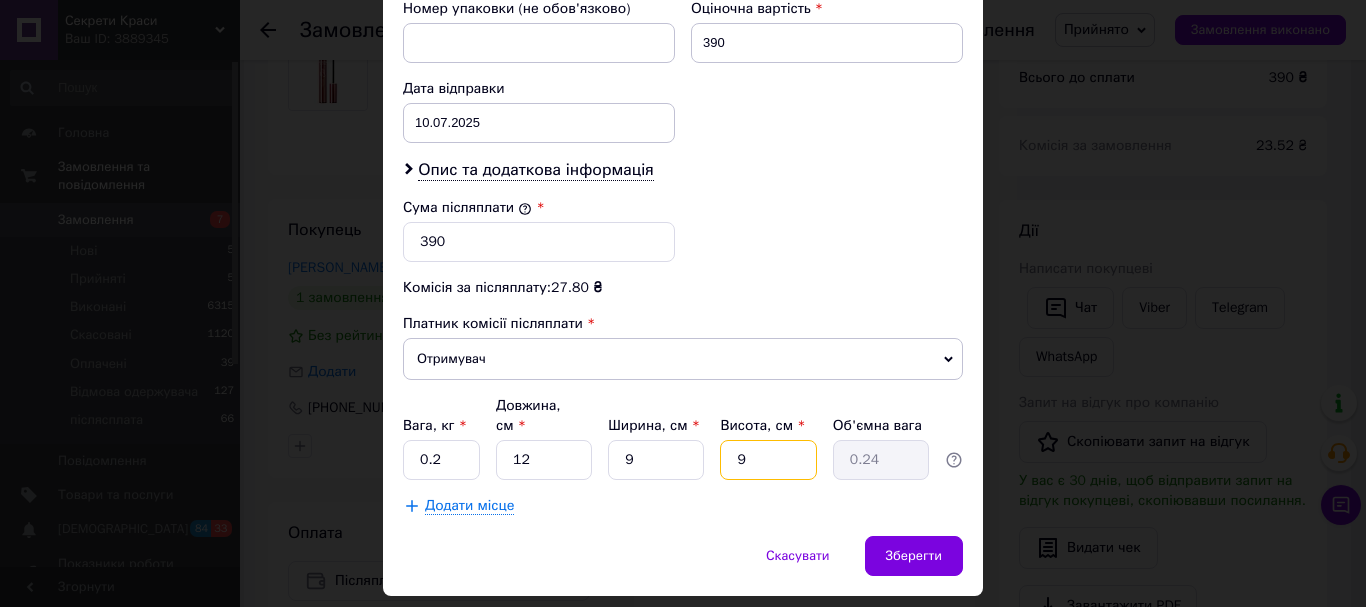 drag, startPoint x: 747, startPoint y: 437, endPoint x: 723, endPoint y: 455, distance: 30 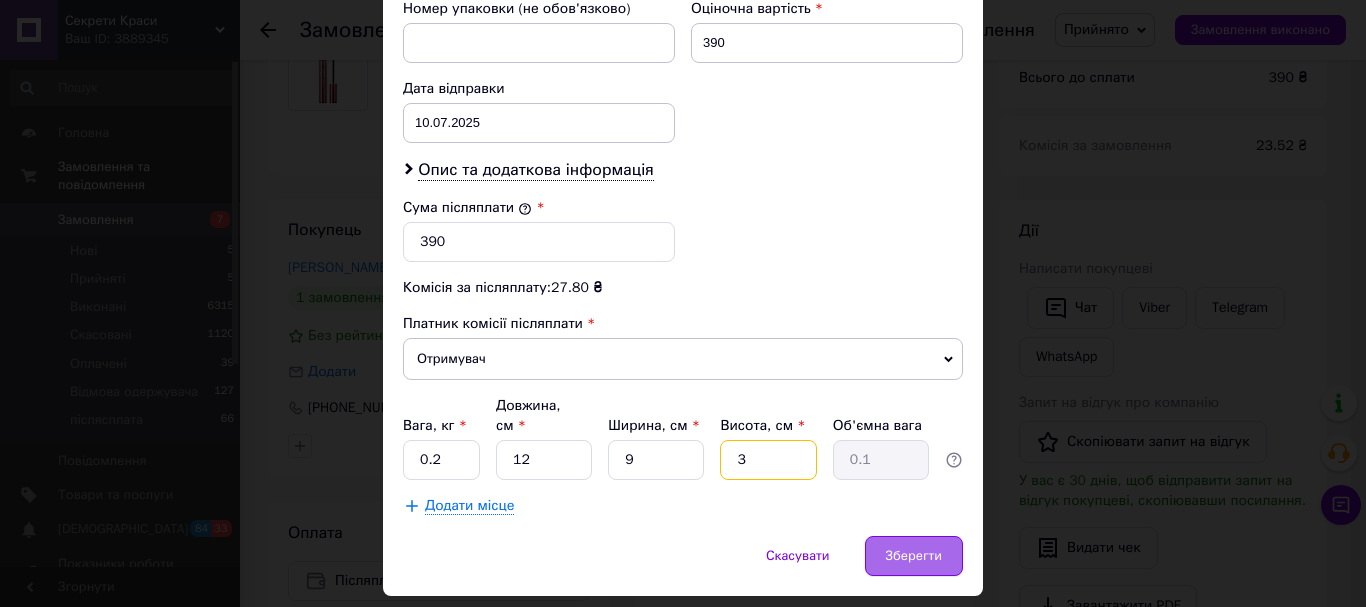 type on "3" 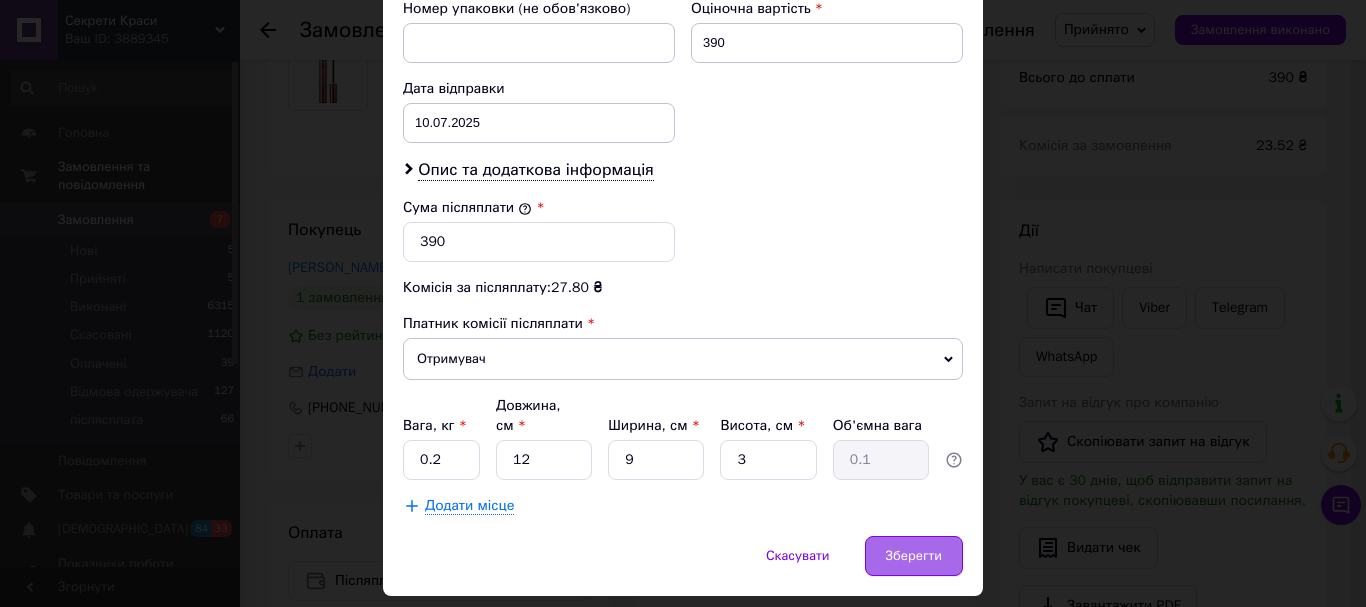 click on "Зберегти" at bounding box center [914, 556] 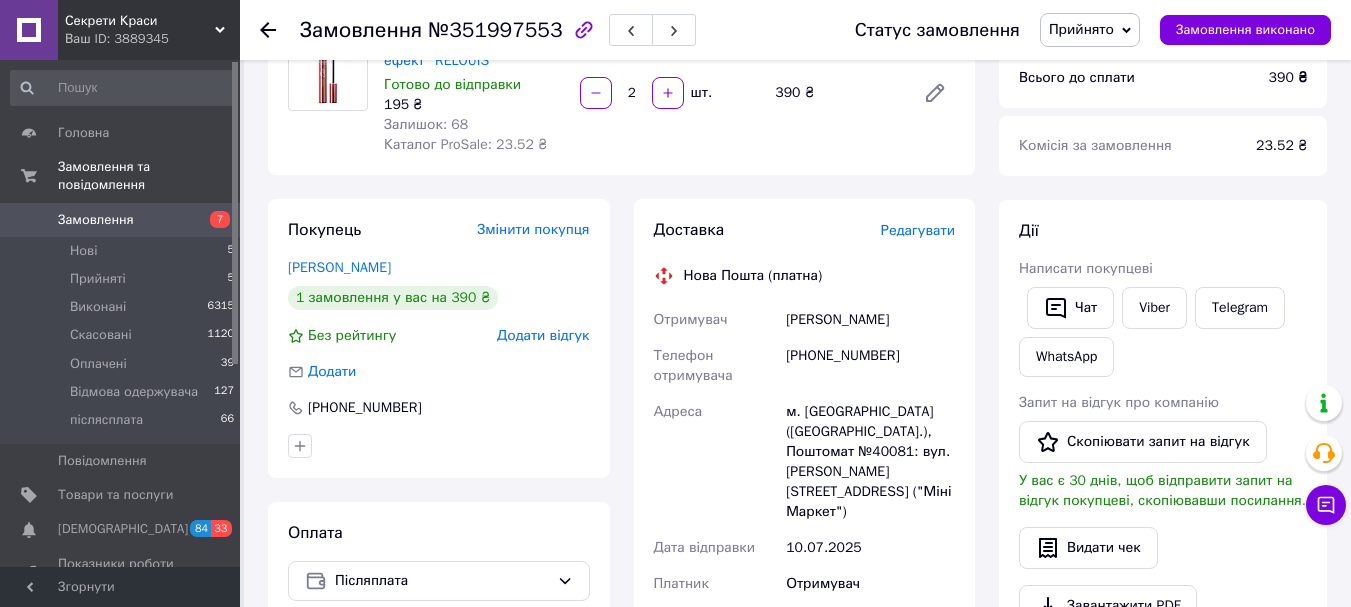 click 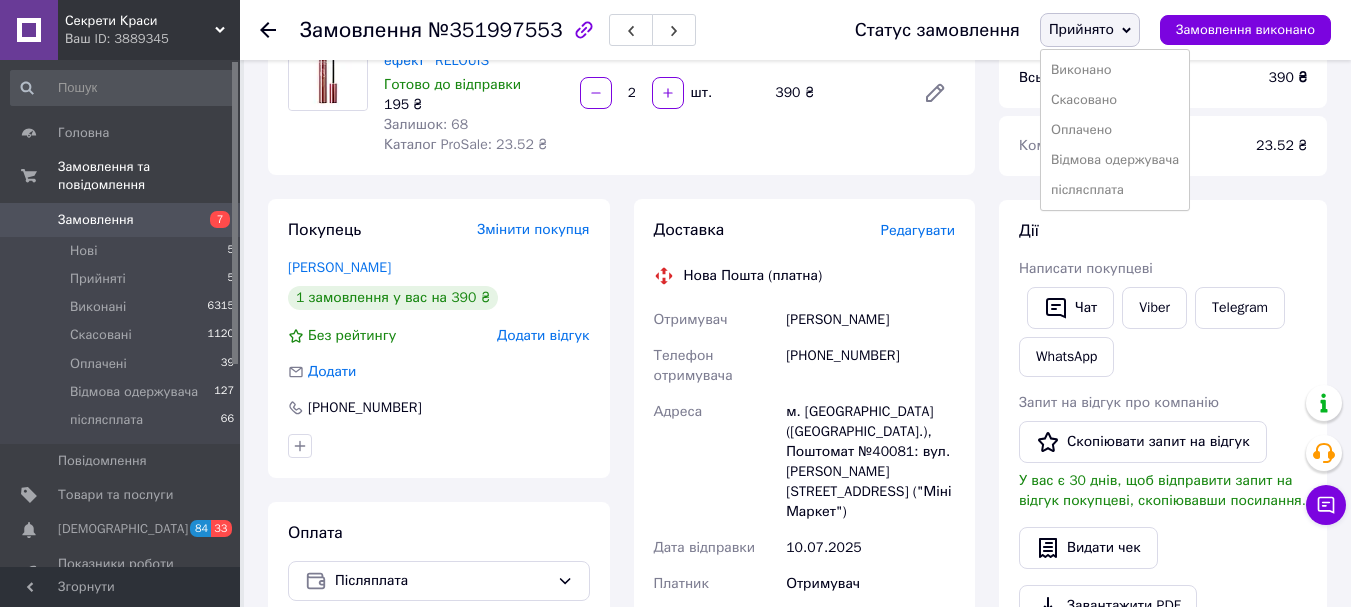drag, startPoint x: 1083, startPoint y: 189, endPoint x: 1068, endPoint y: 196, distance: 16.552946 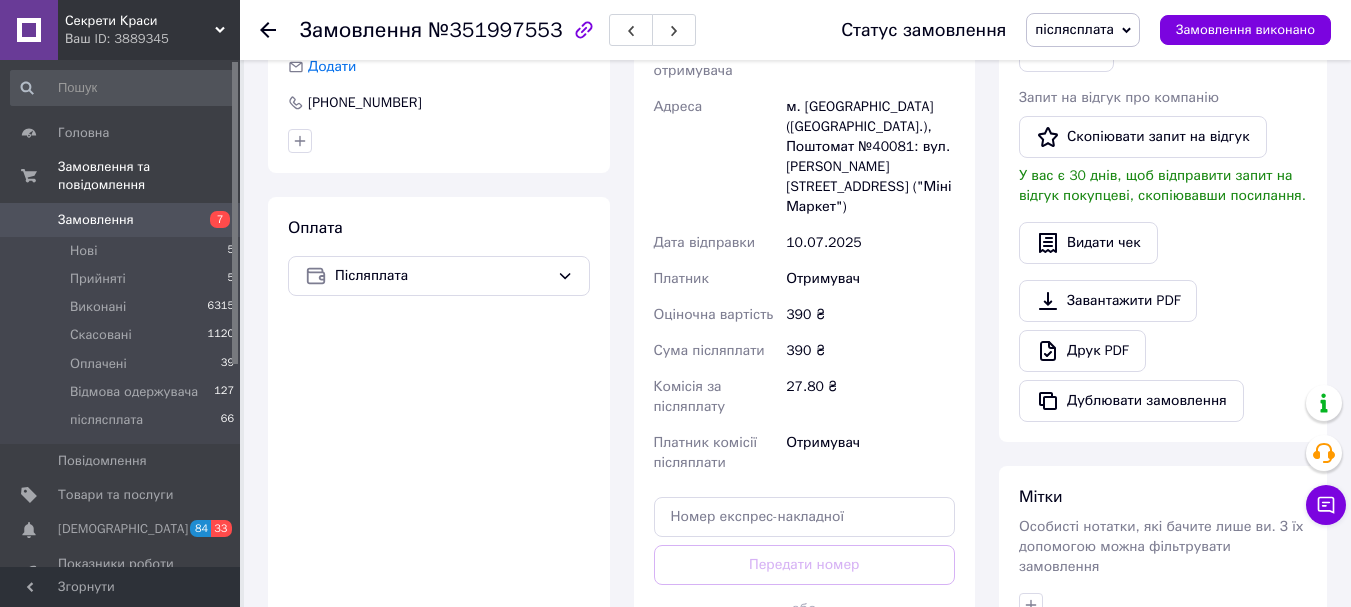scroll, scrollTop: 600, scrollLeft: 0, axis: vertical 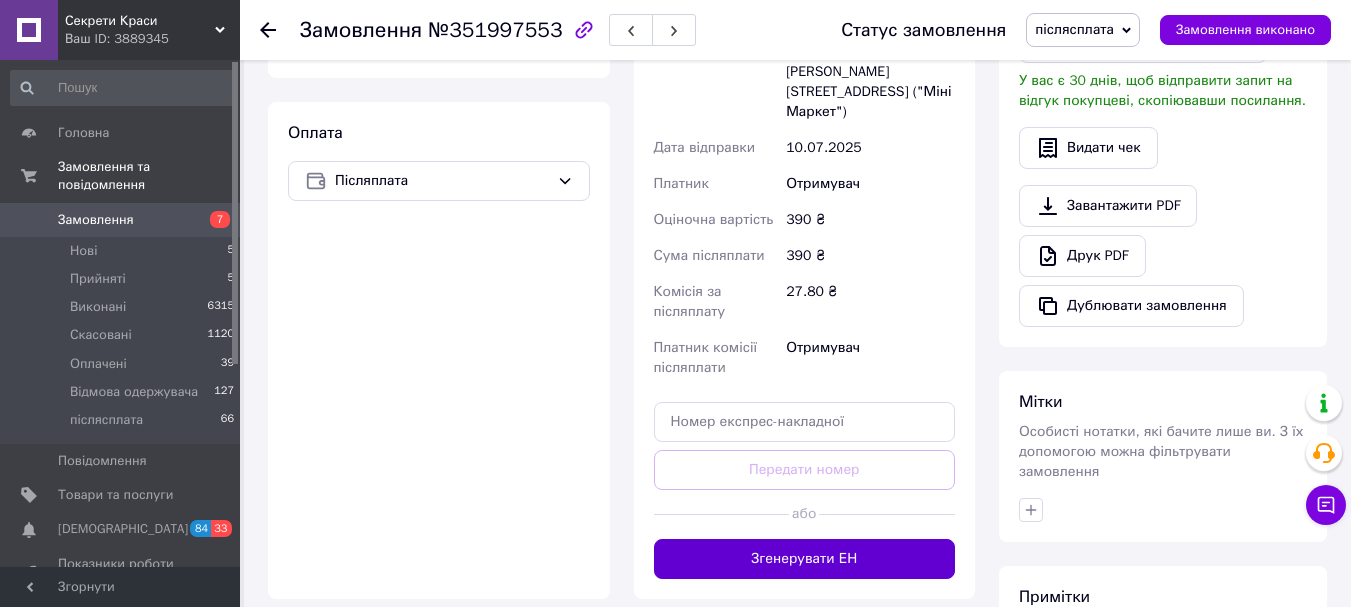 click on "Згенерувати ЕН" at bounding box center [805, 559] 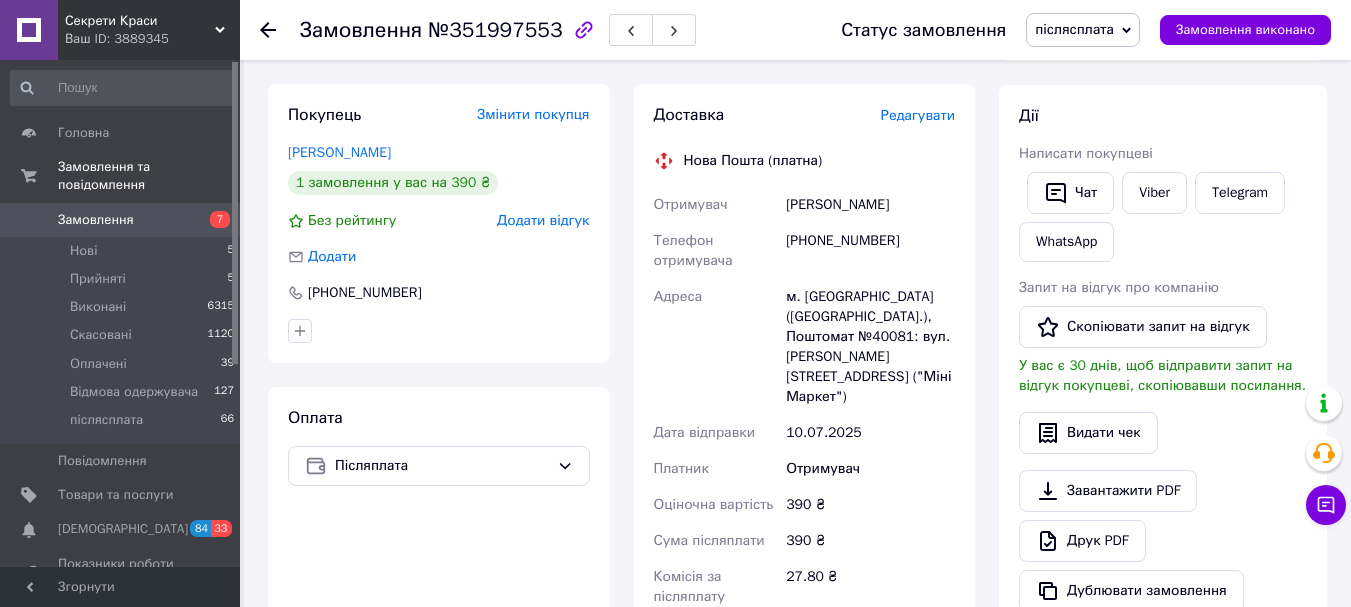 scroll, scrollTop: 300, scrollLeft: 0, axis: vertical 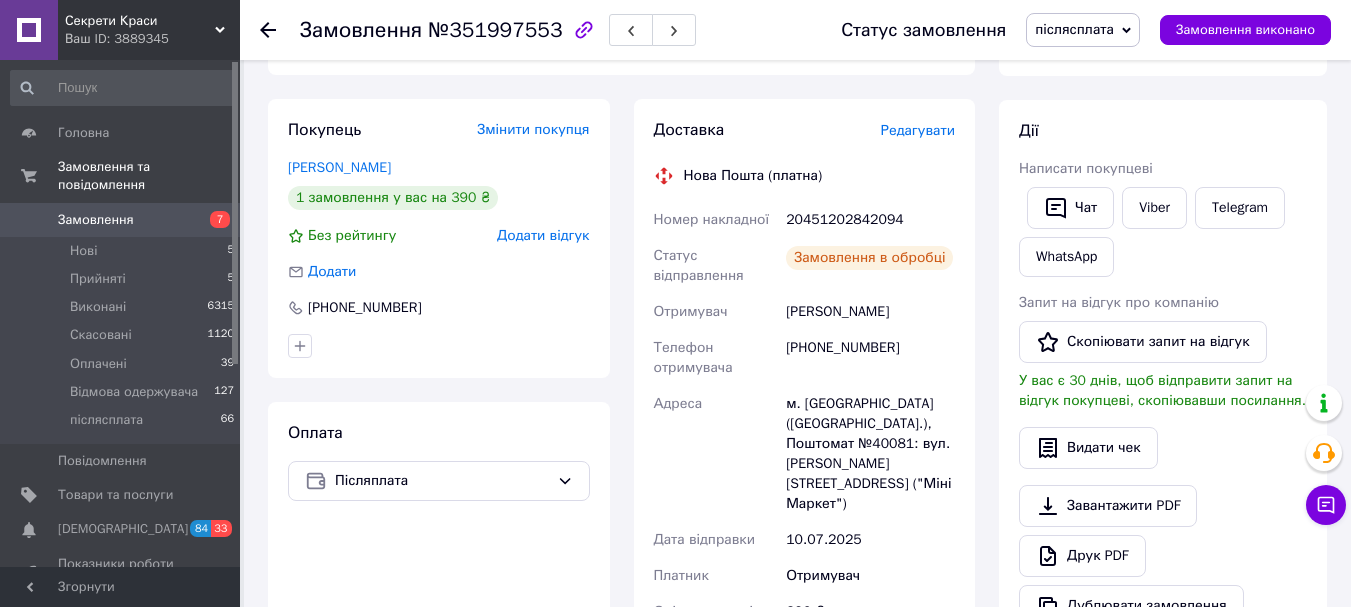 click 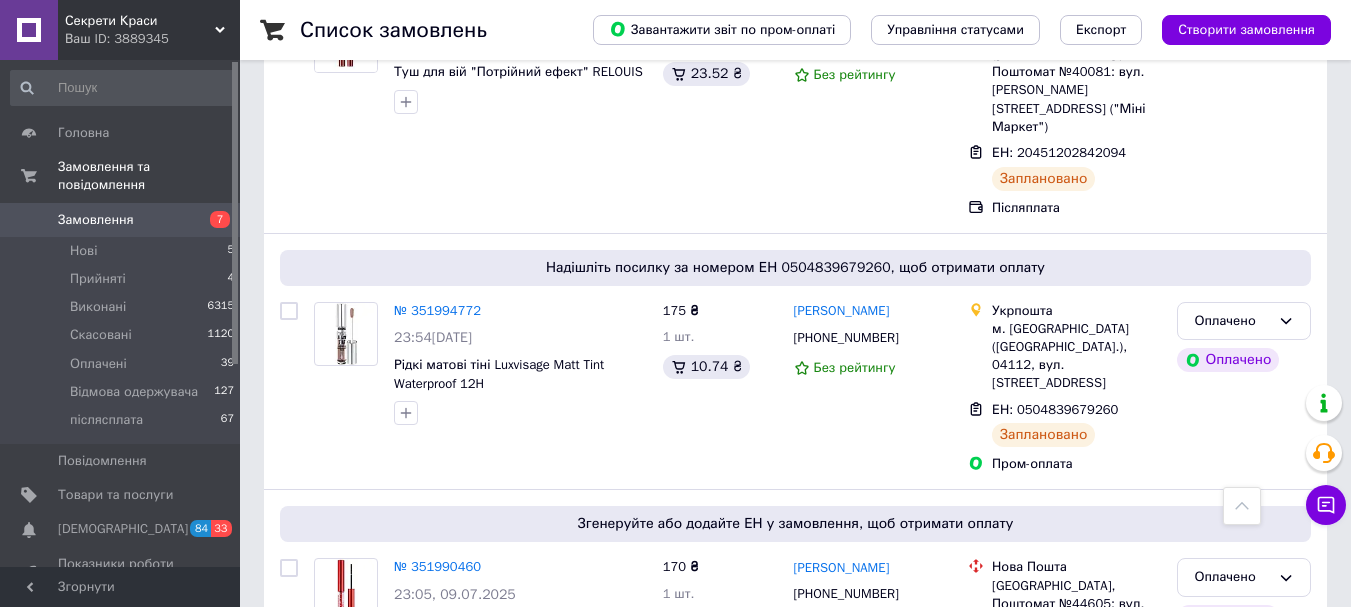 scroll, scrollTop: 600, scrollLeft: 0, axis: vertical 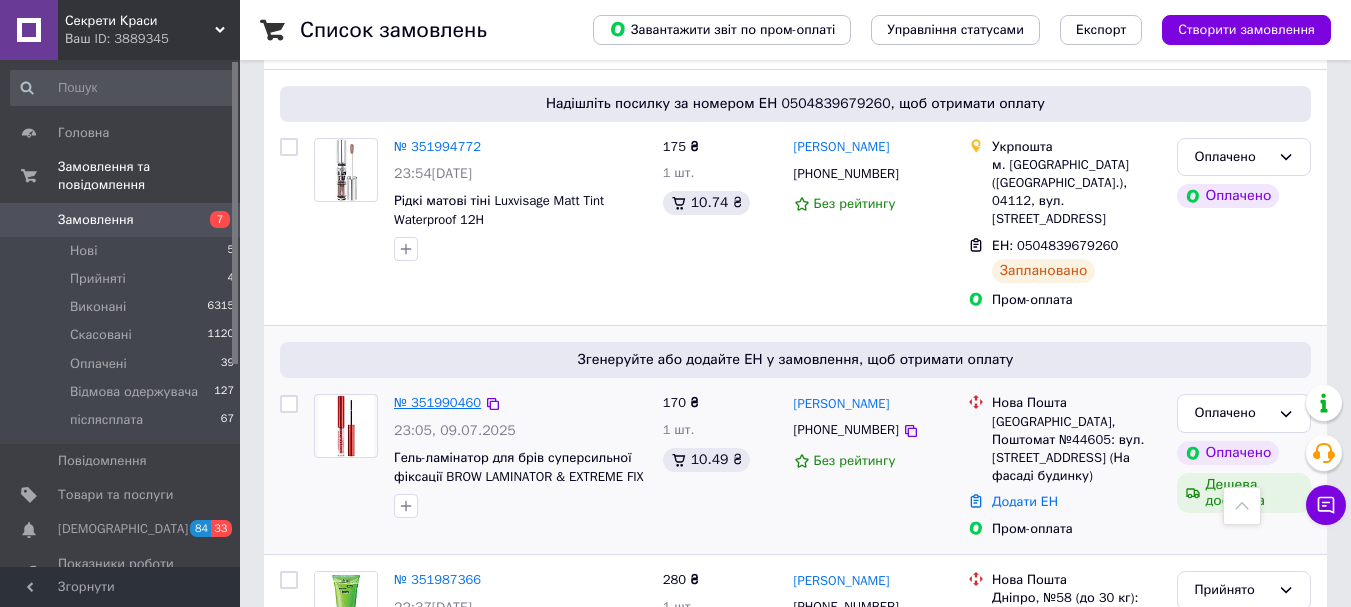 click on "№ 351990460" at bounding box center [437, 402] 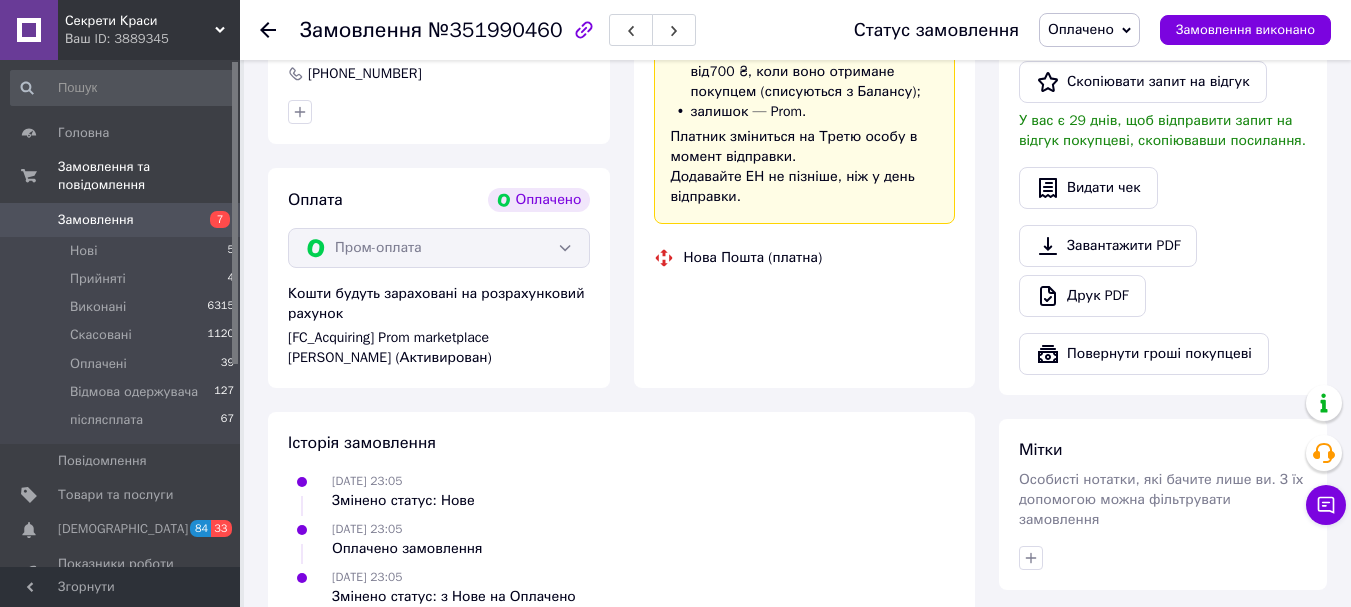 scroll, scrollTop: 876, scrollLeft: 0, axis: vertical 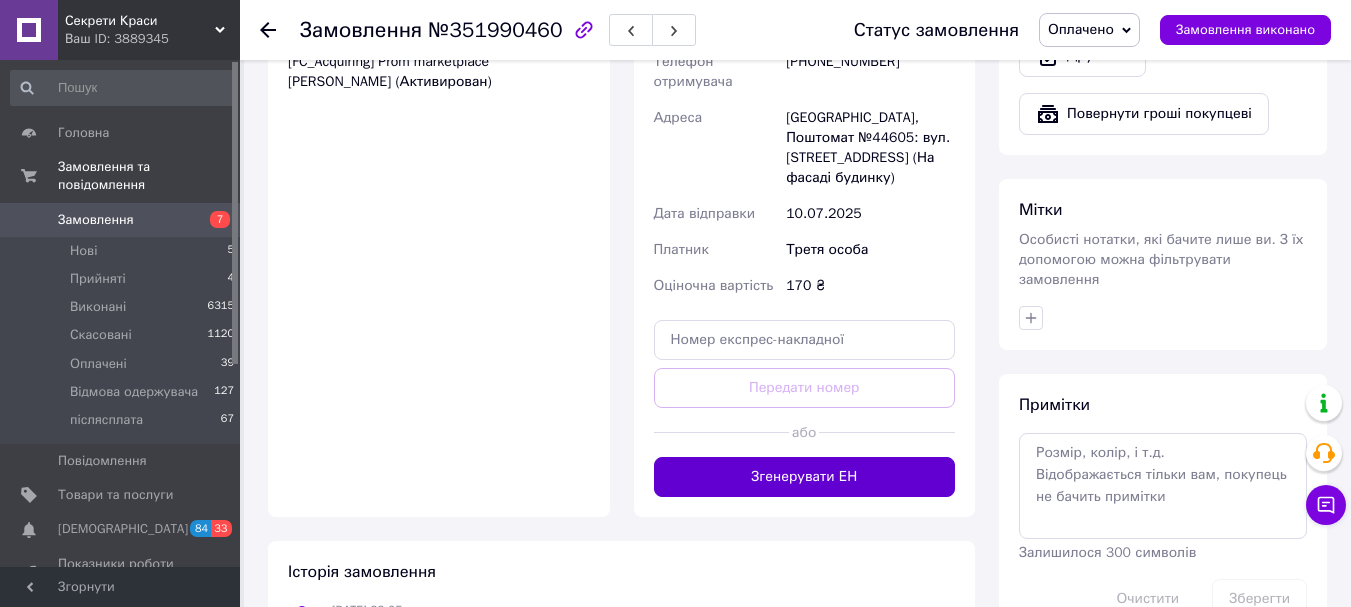 click on "Згенерувати ЕН" at bounding box center [805, 477] 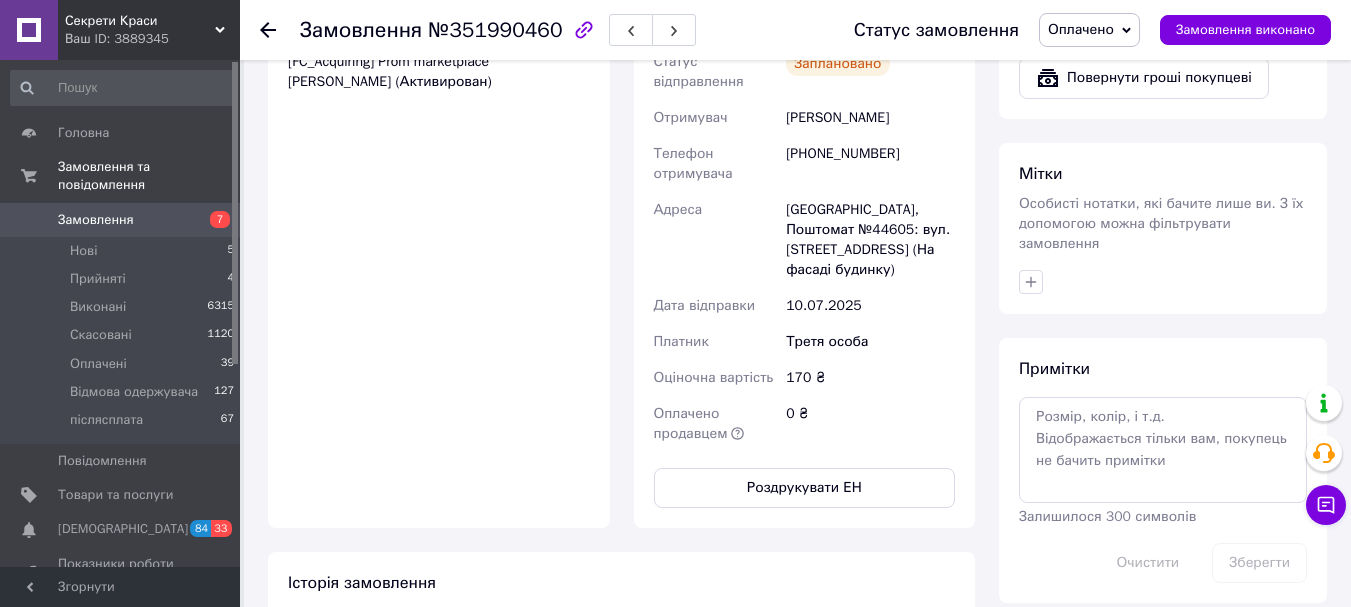 click at bounding box center (280, 30) 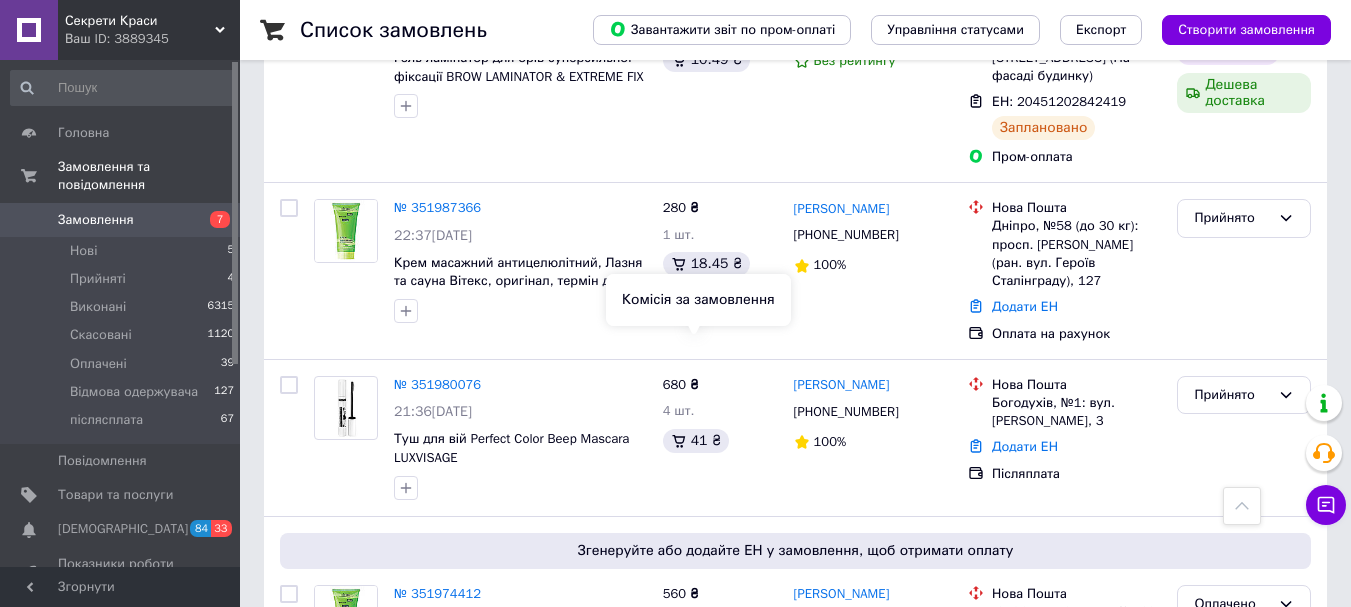scroll, scrollTop: 1100, scrollLeft: 0, axis: vertical 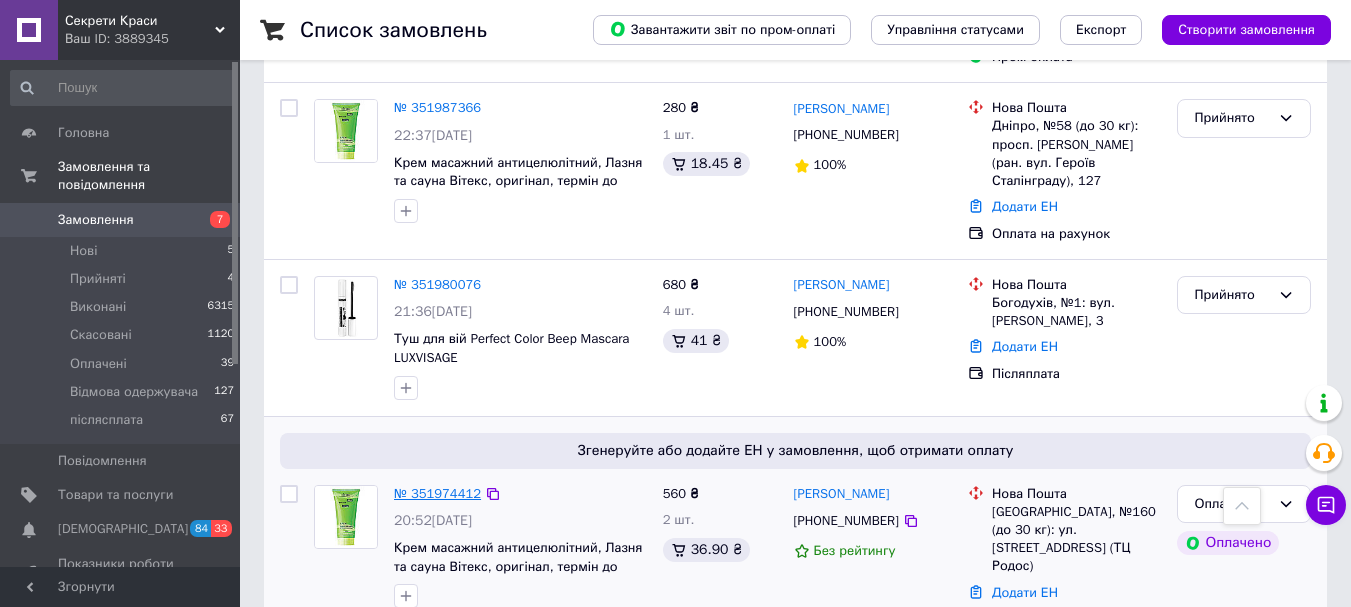 click on "№ 351974412" at bounding box center [437, 493] 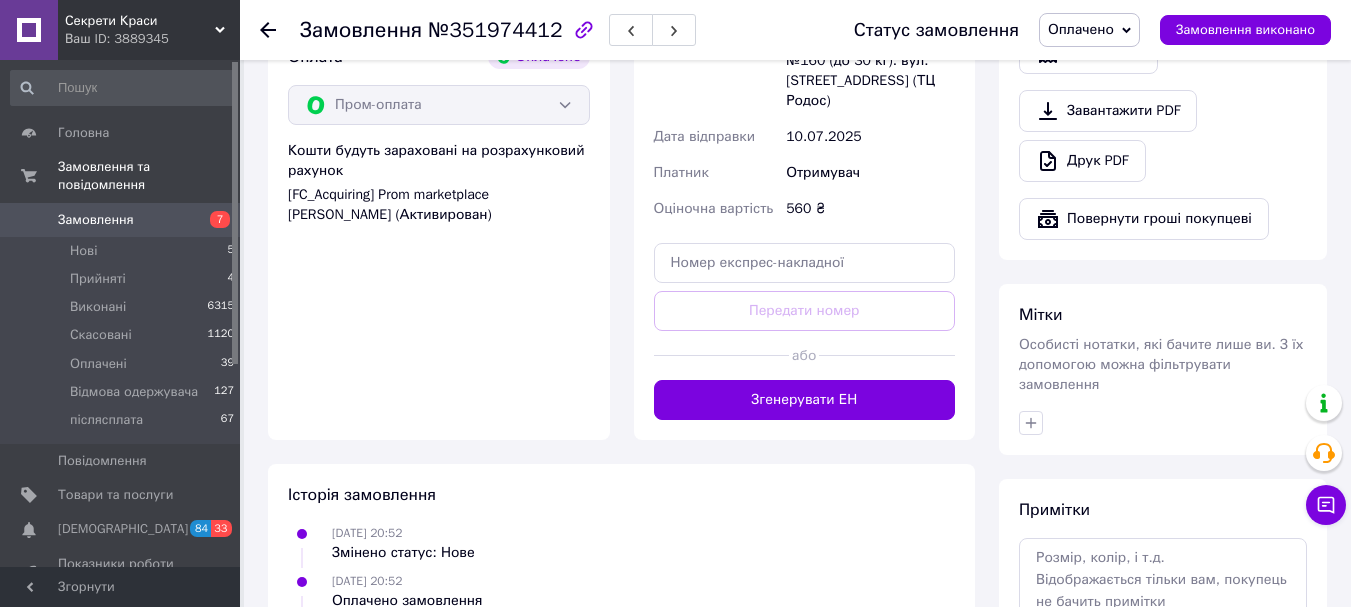 scroll, scrollTop: 800, scrollLeft: 0, axis: vertical 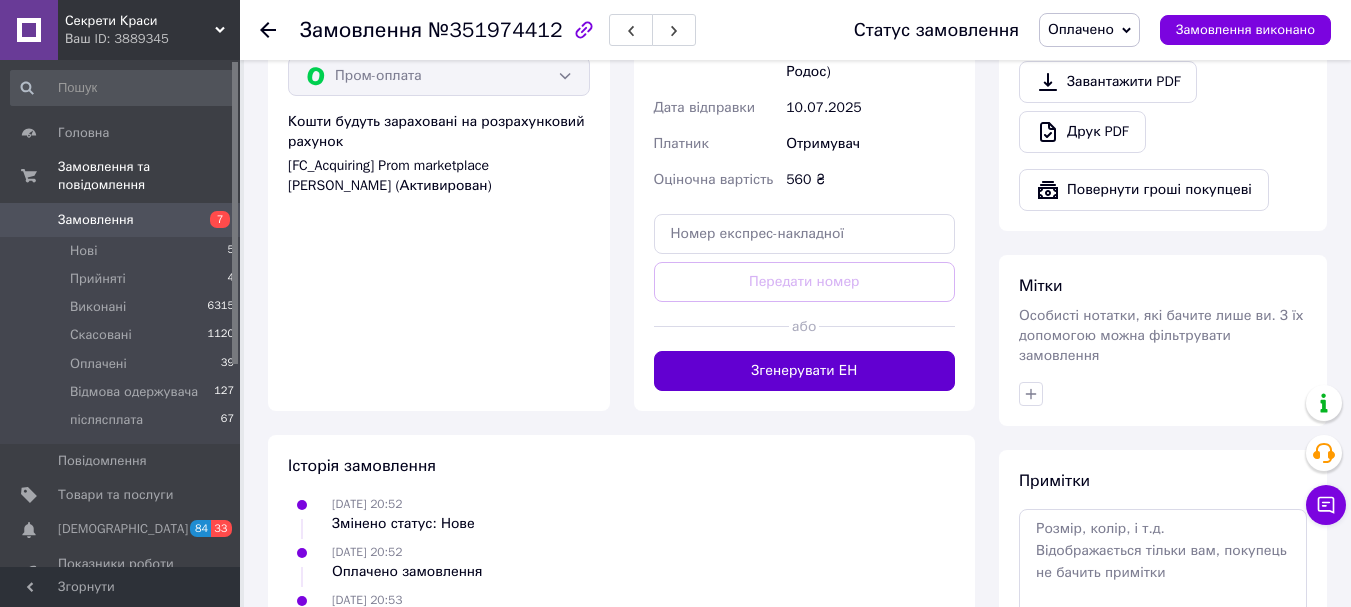 click on "Згенерувати ЕН" at bounding box center [805, 371] 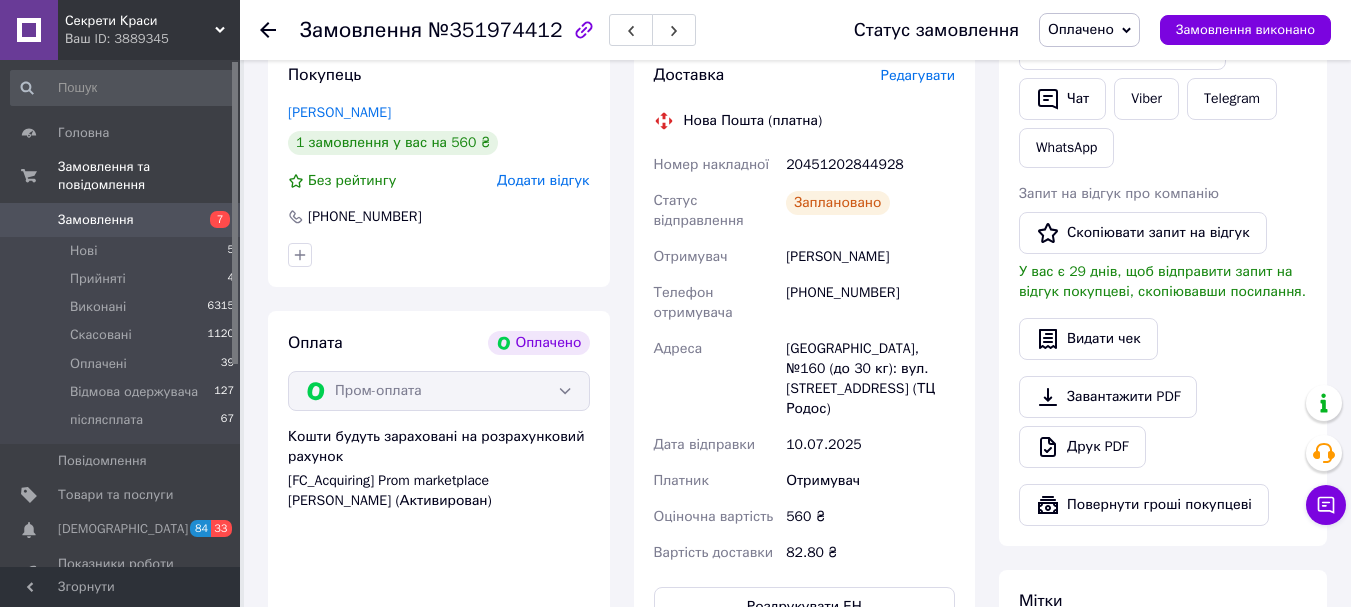 scroll, scrollTop: 200, scrollLeft: 0, axis: vertical 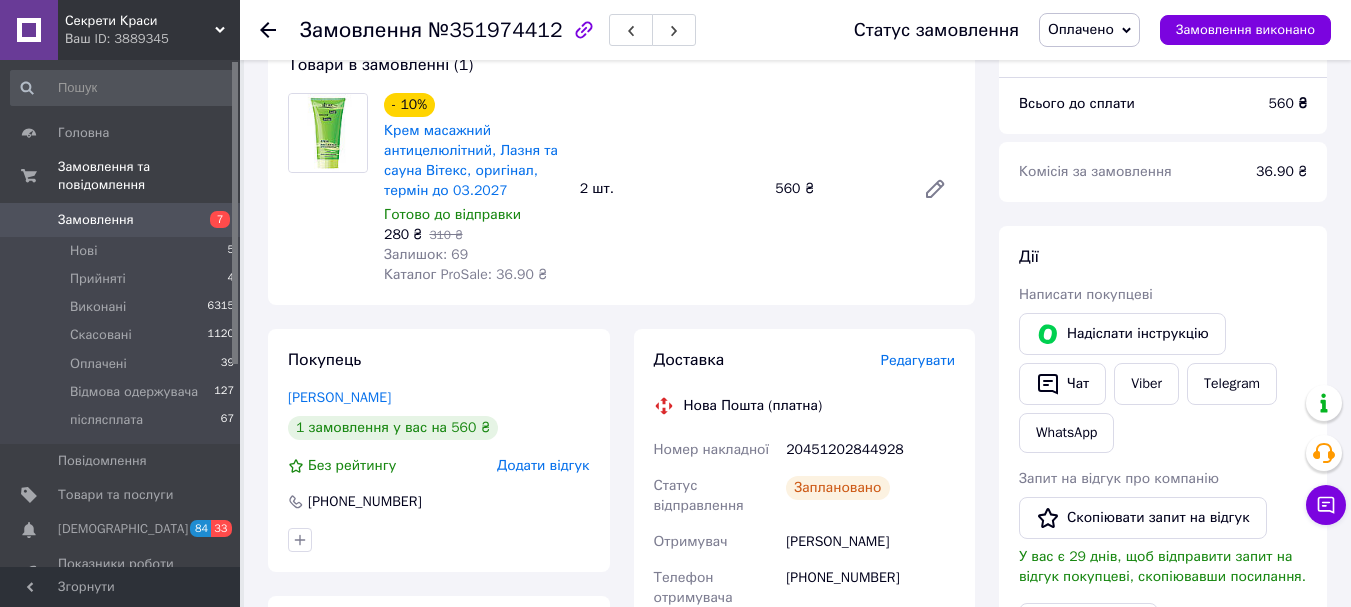 click 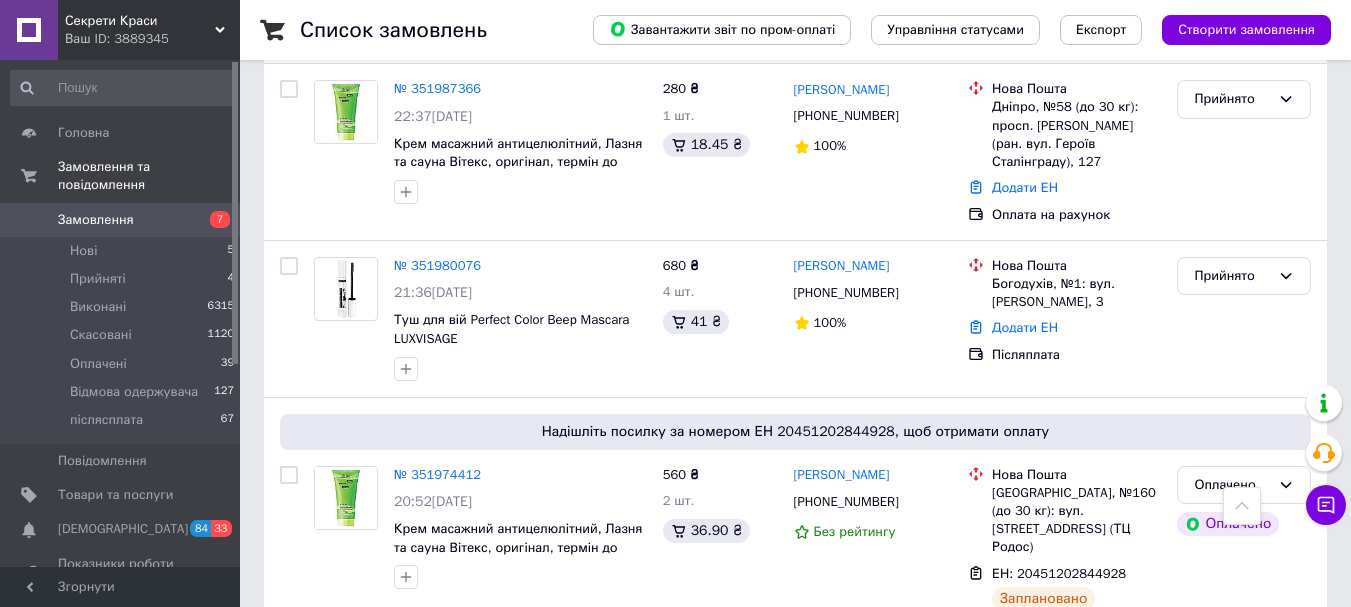 scroll, scrollTop: 1000, scrollLeft: 0, axis: vertical 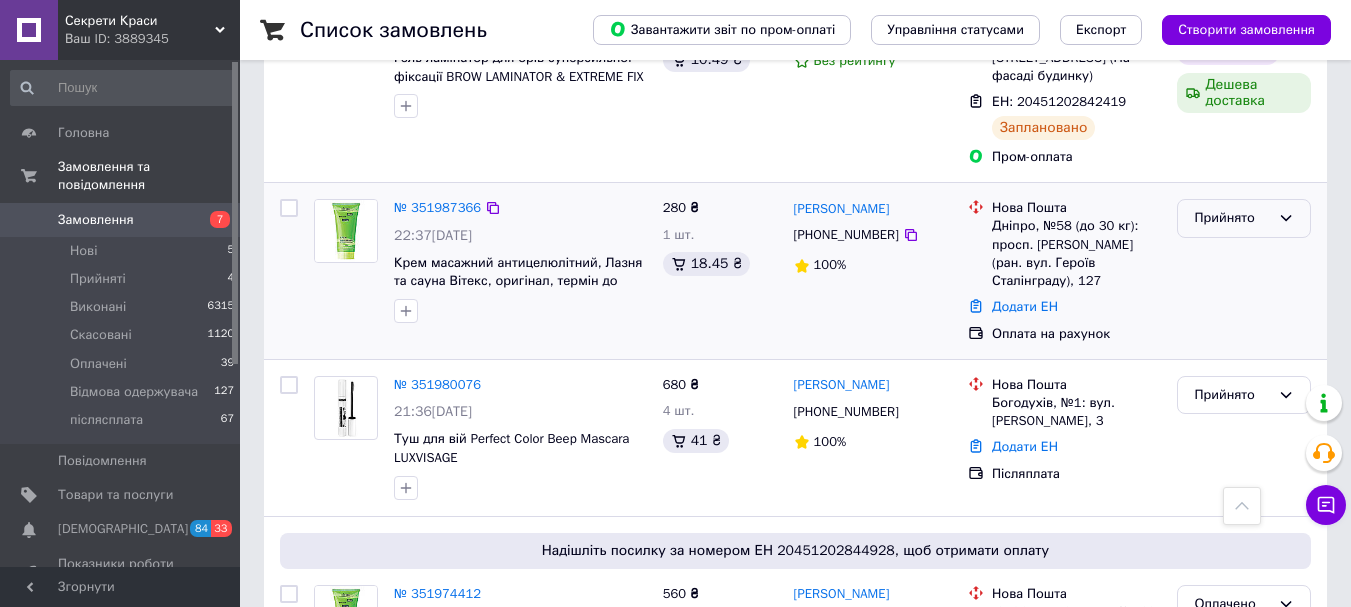 click 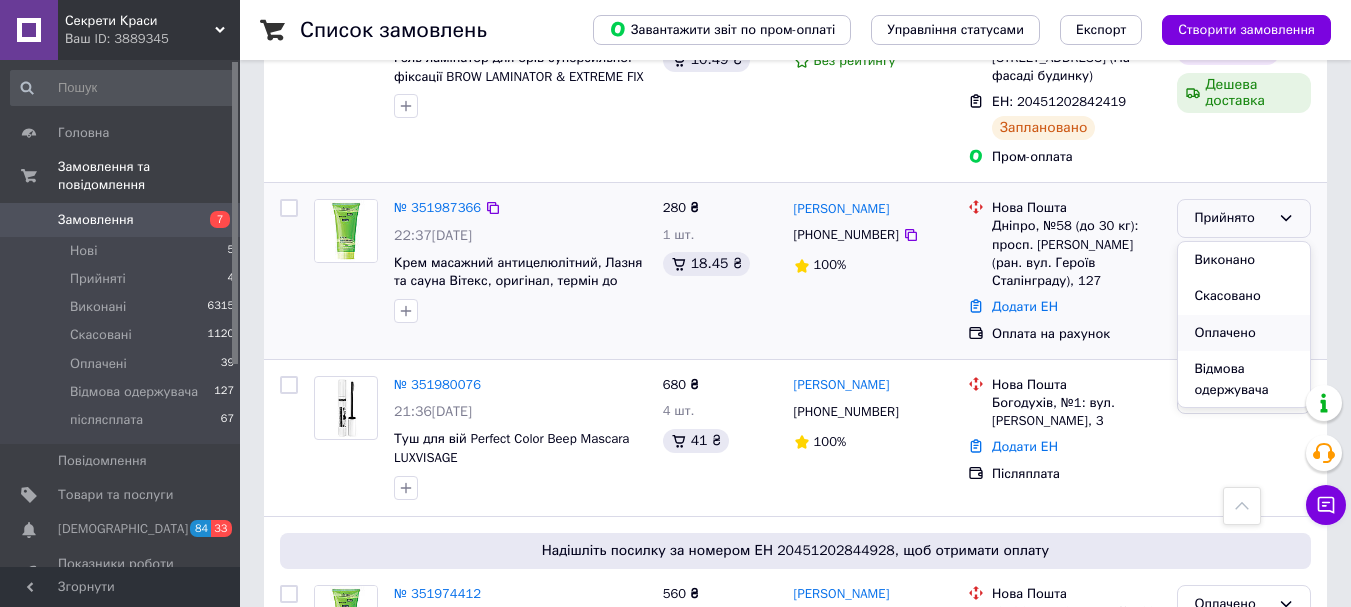 click on "Оплачено" at bounding box center [1244, 333] 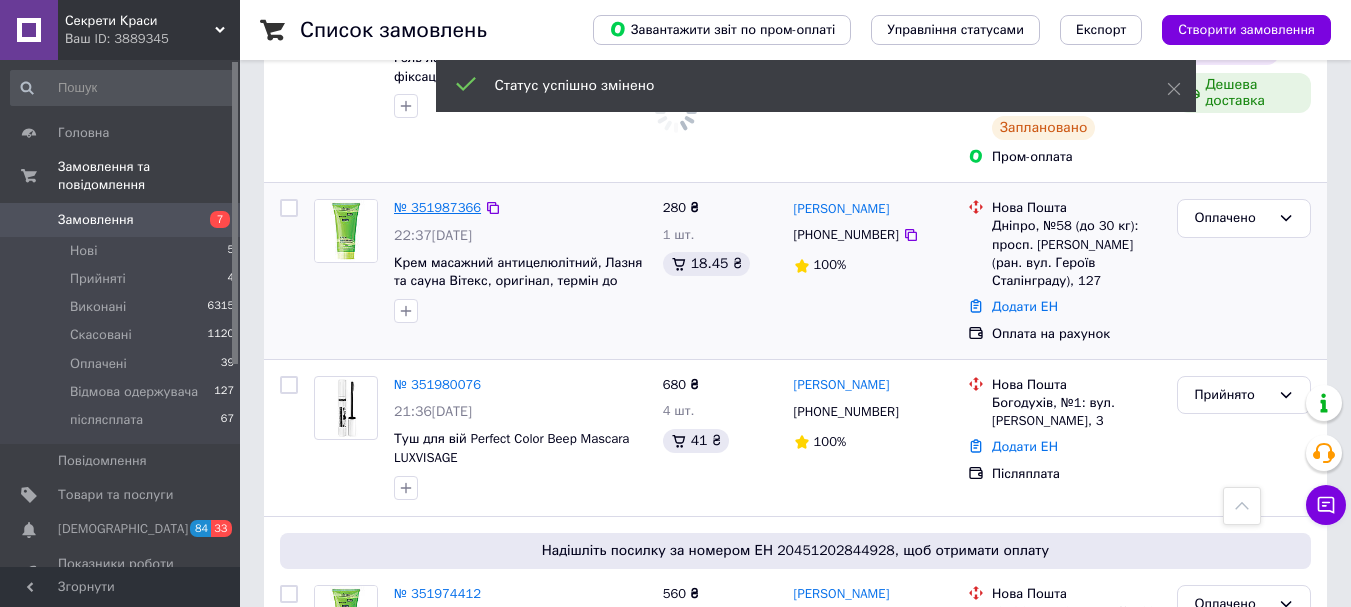 click on "№ 351987366" at bounding box center (437, 207) 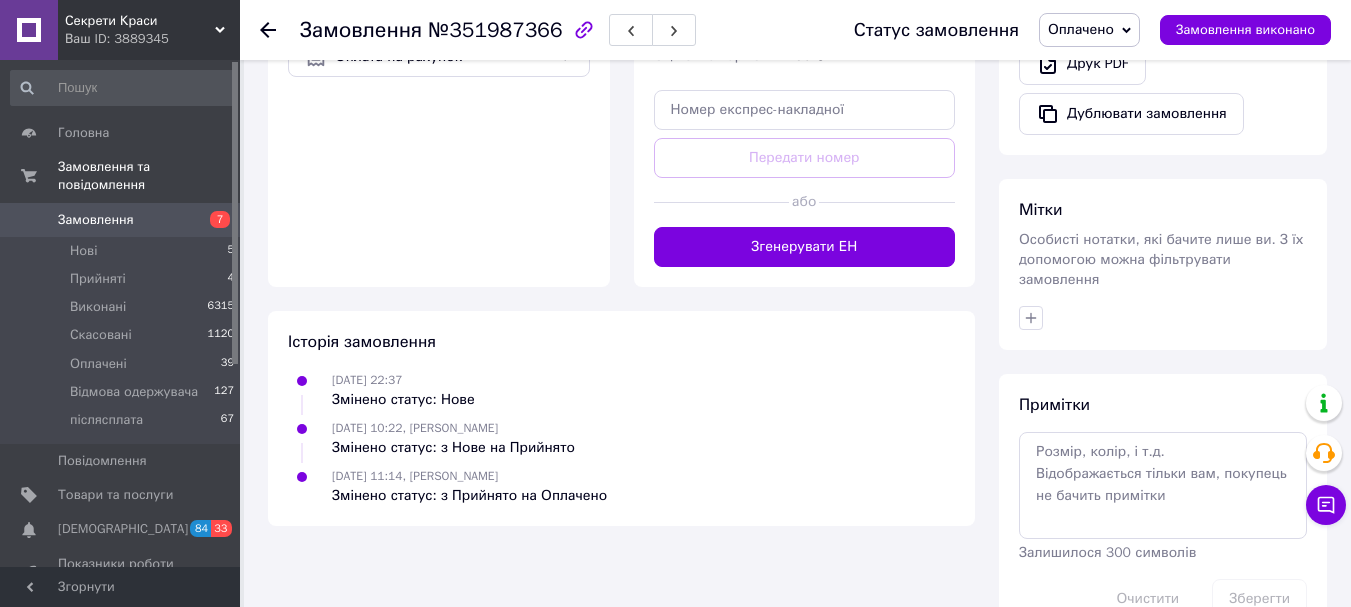 scroll, scrollTop: 828, scrollLeft: 0, axis: vertical 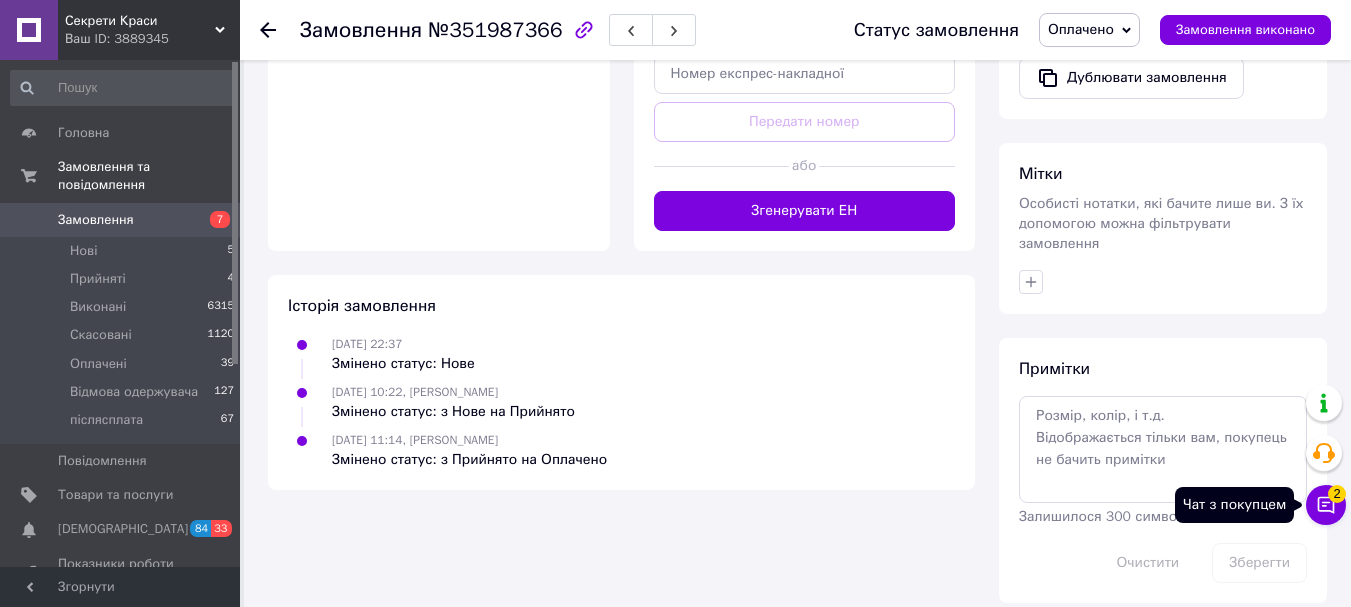click on "Чат з покупцем 2" at bounding box center (1326, 505) 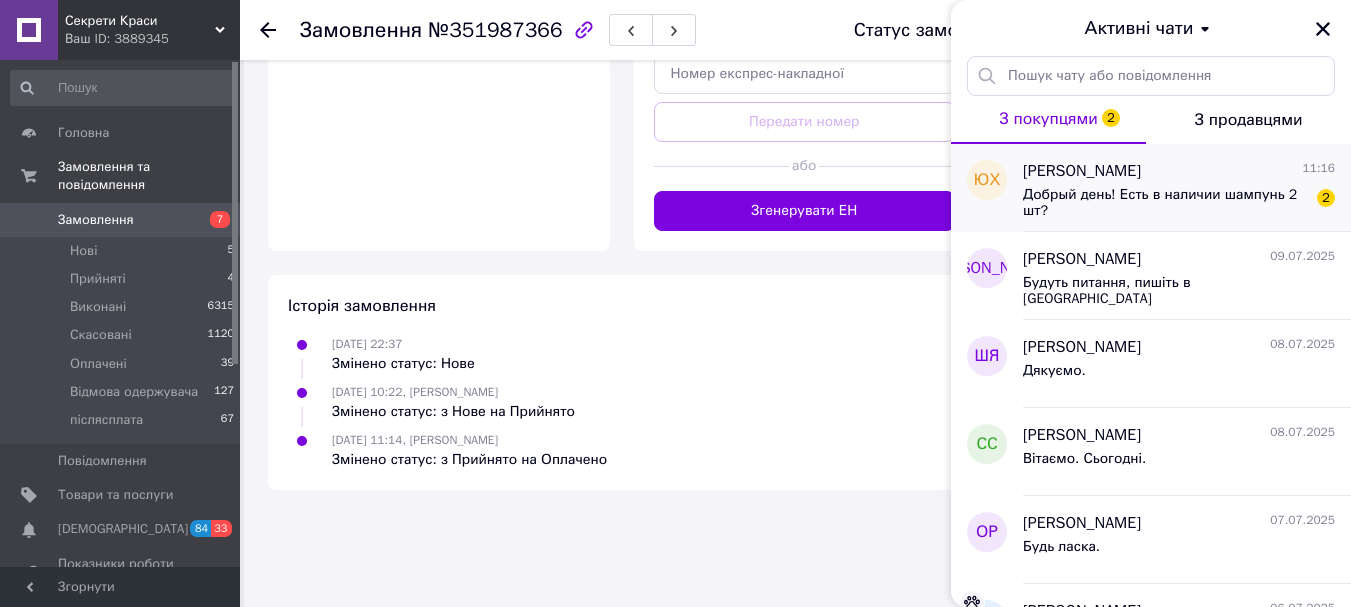 click on "Добрый день! Есть в наличии шампунь 2 шт? 2" at bounding box center (1179, 201) 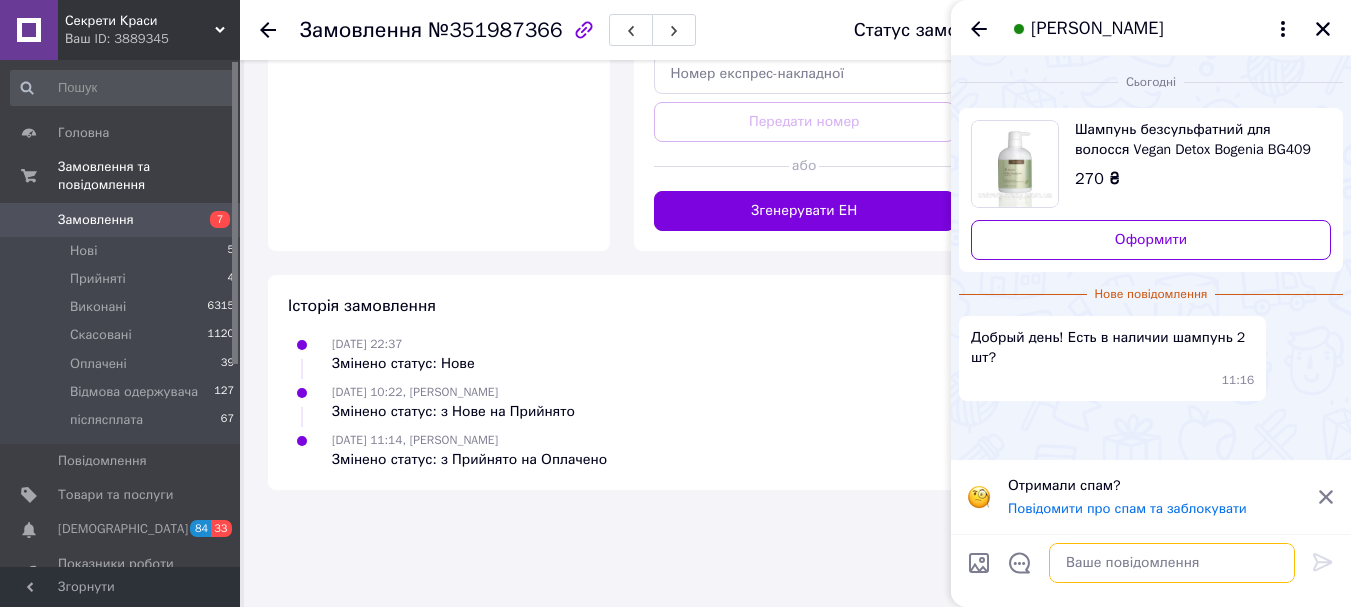 click at bounding box center [1172, 563] 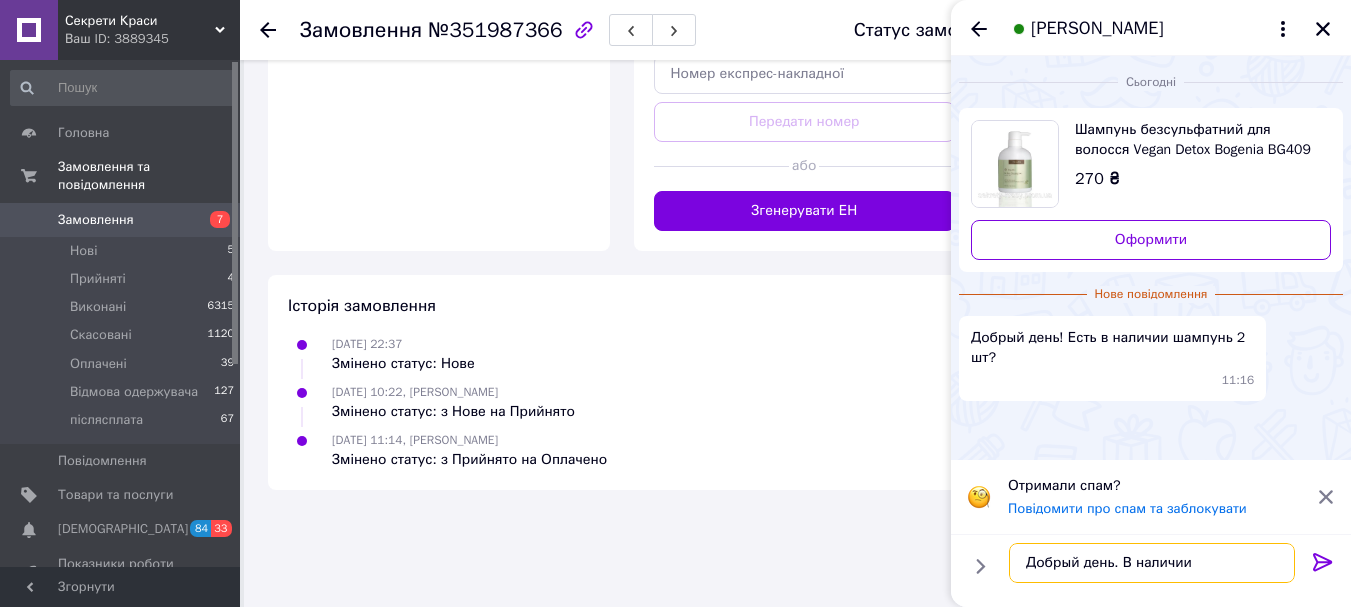type on "Добрый день. В наличии" 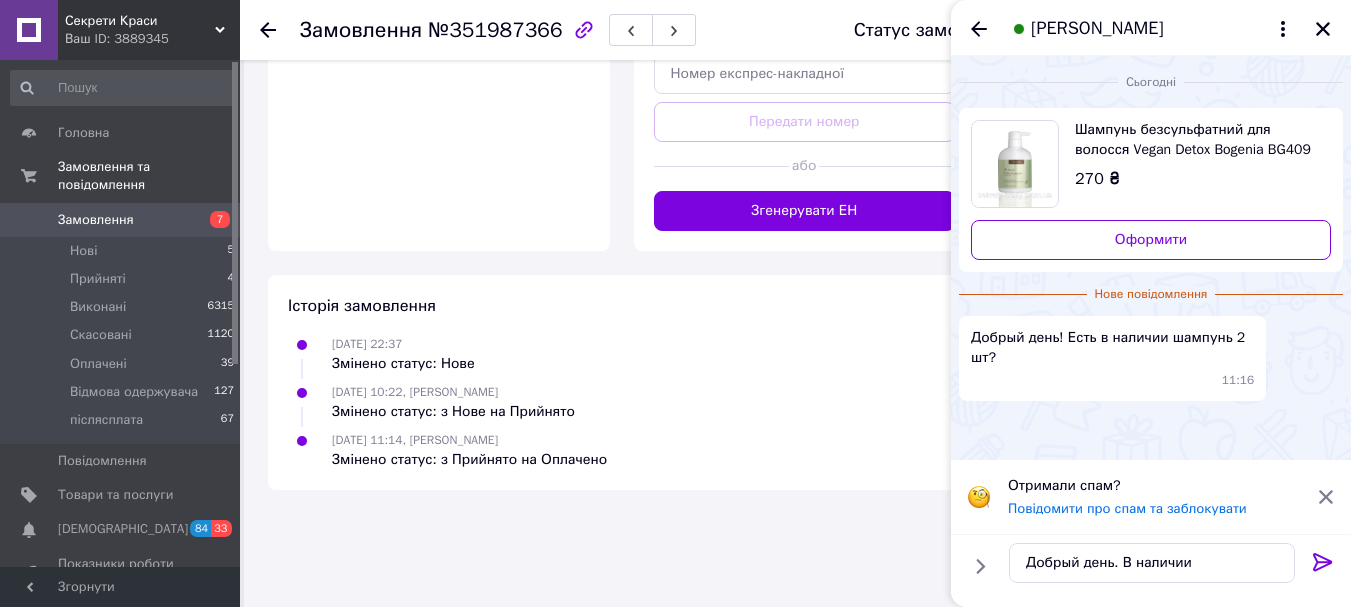 click 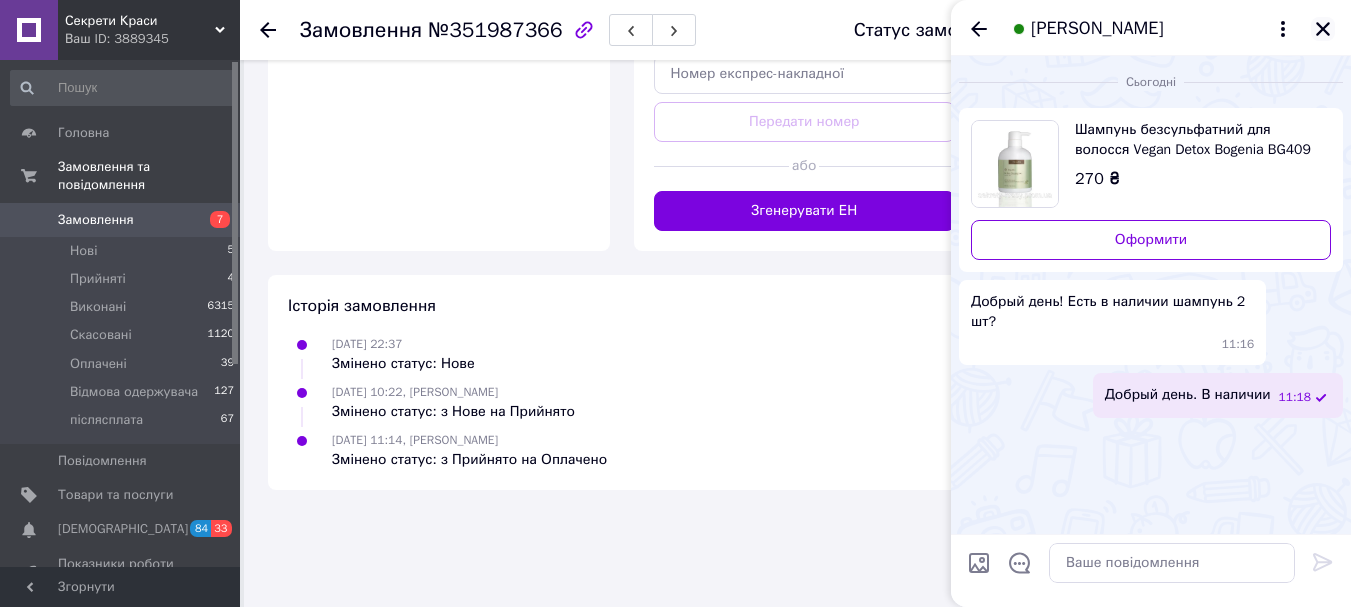 click 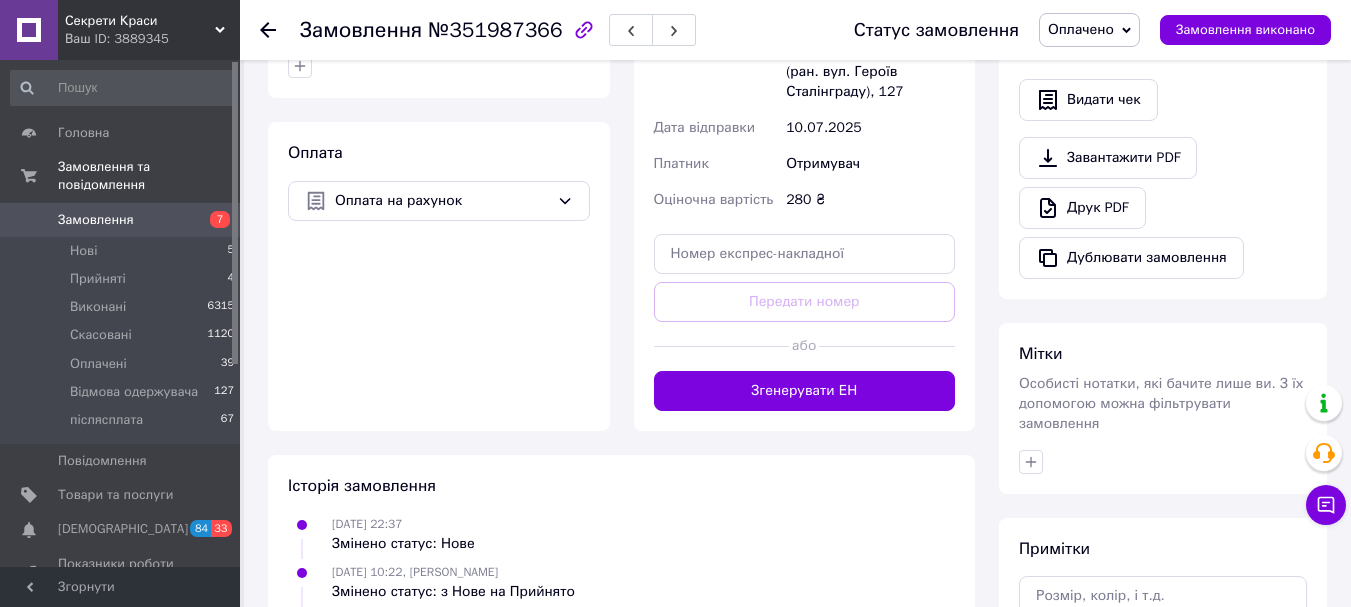 scroll, scrollTop: 628, scrollLeft: 0, axis: vertical 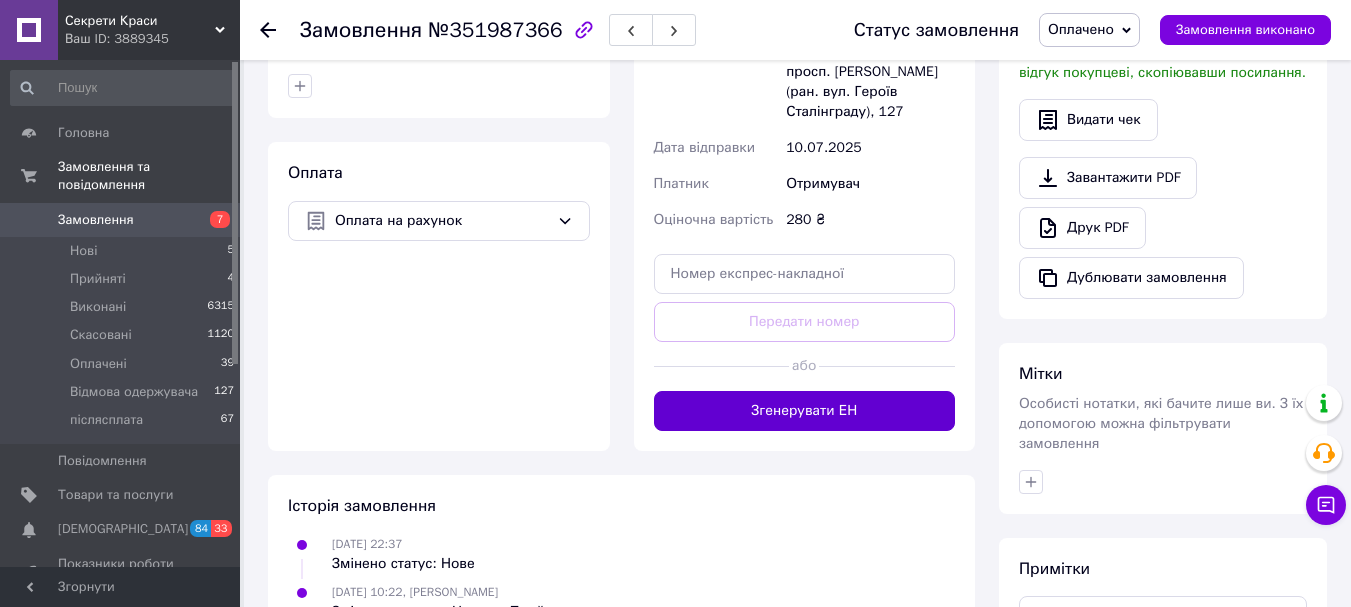 click on "Згенерувати ЕН" at bounding box center [805, 411] 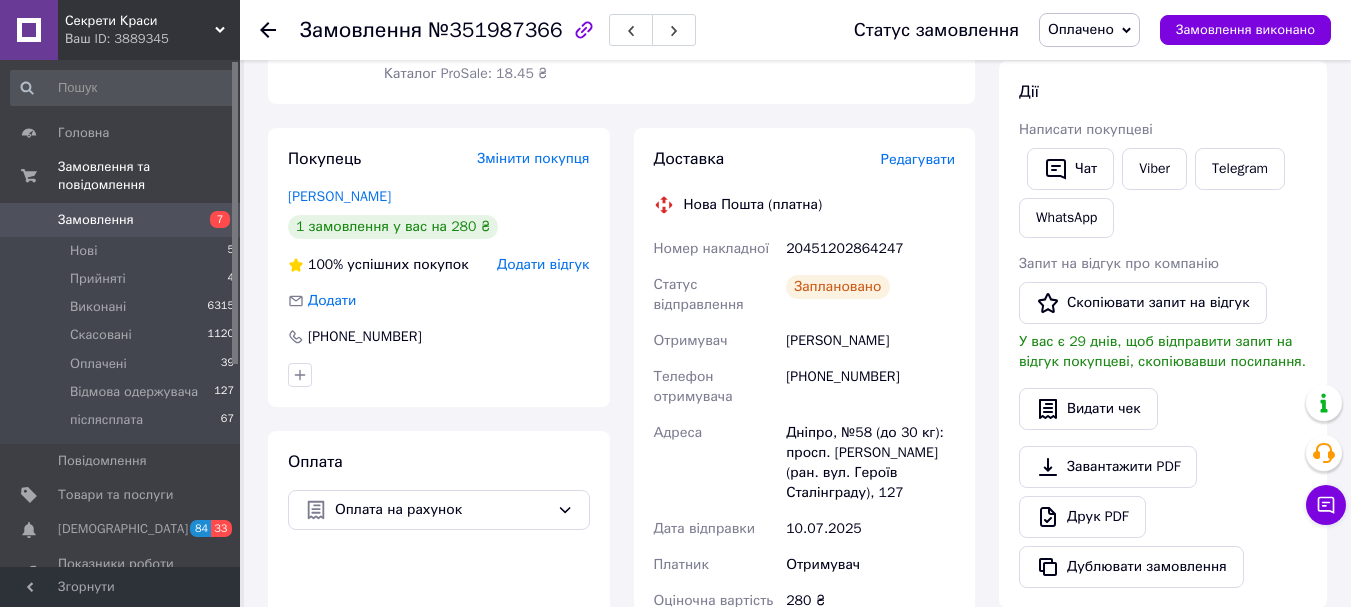 scroll, scrollTop: 328, scrollLeft: 0, axis: vertical 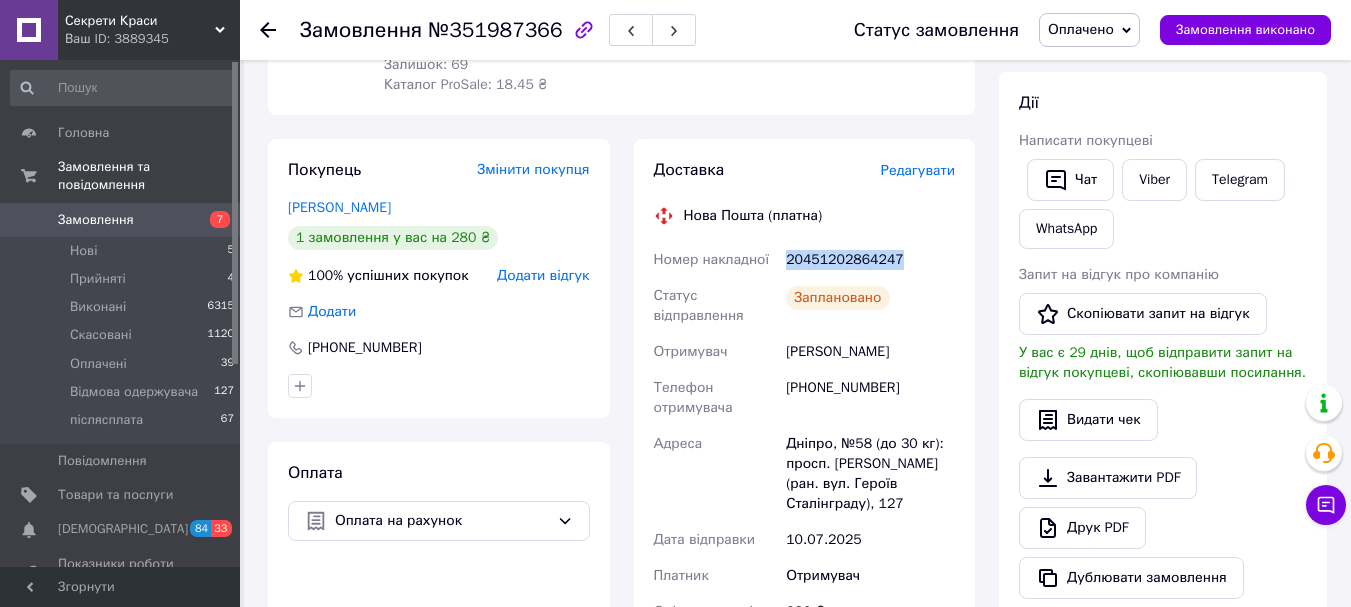 drag, startPoint x: 788, startPoint y: 257, endPoint x: 918, endPoint y: 253, distance: 130.06152 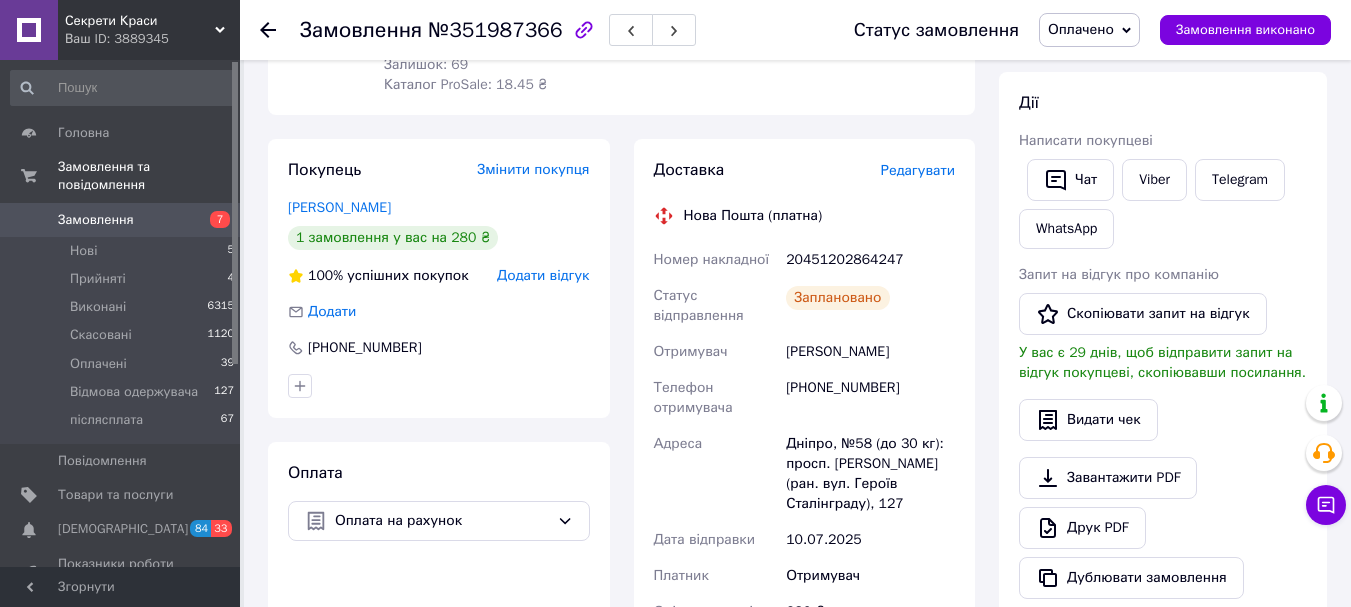 click 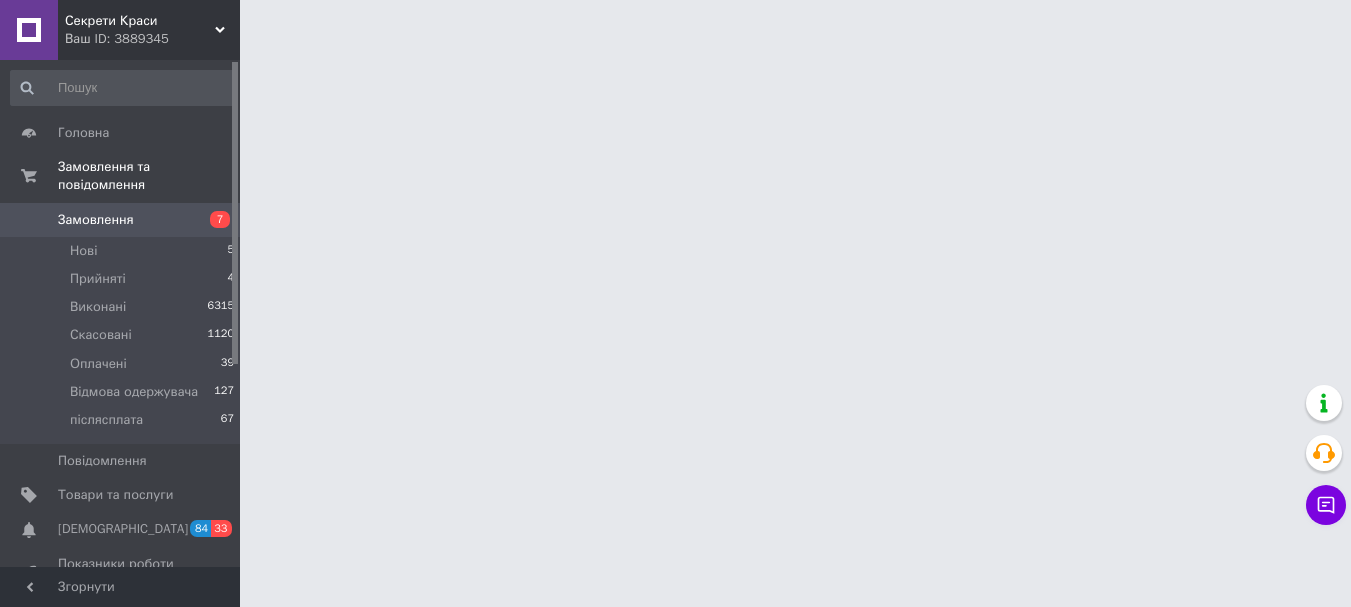 scroll, scrollTop: 0, scrollLeft: 0, axis: both 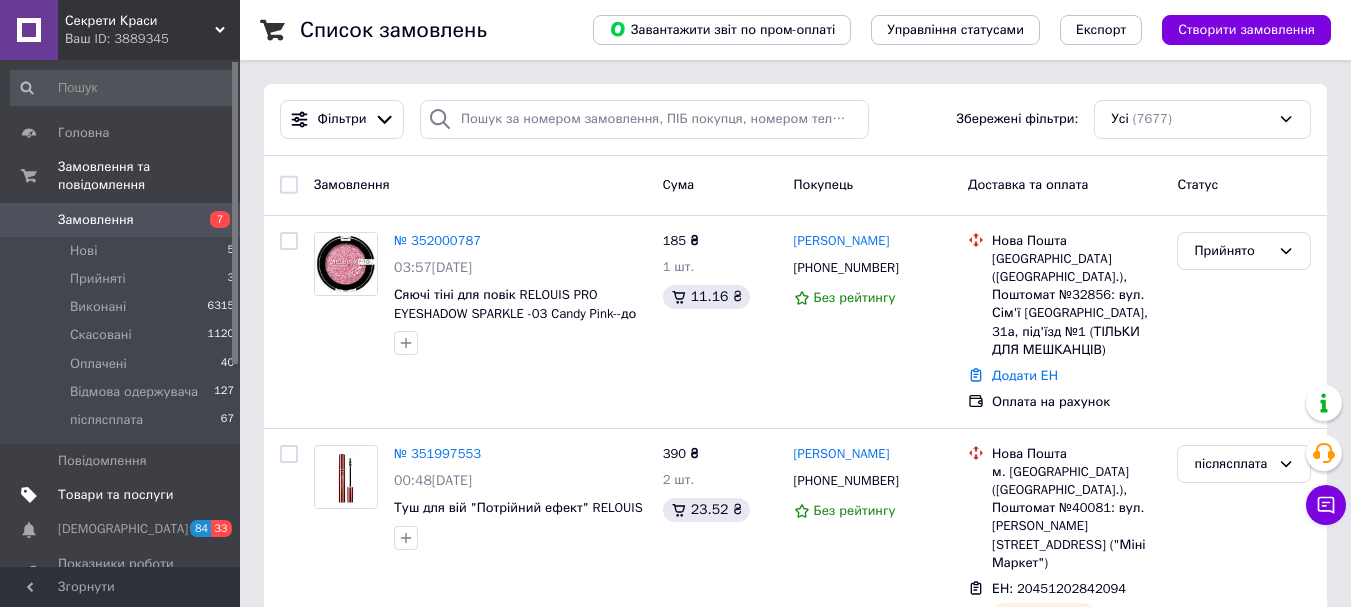 click on "Товари та послуги" at bounding box center (115, 495) 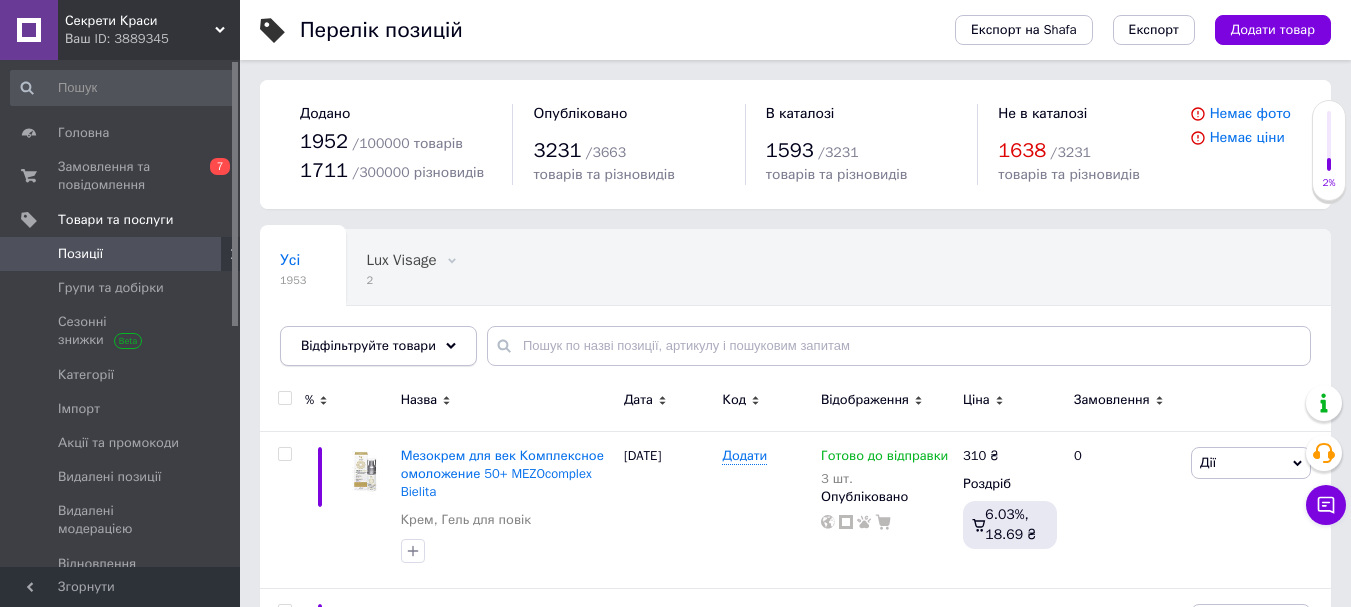 click 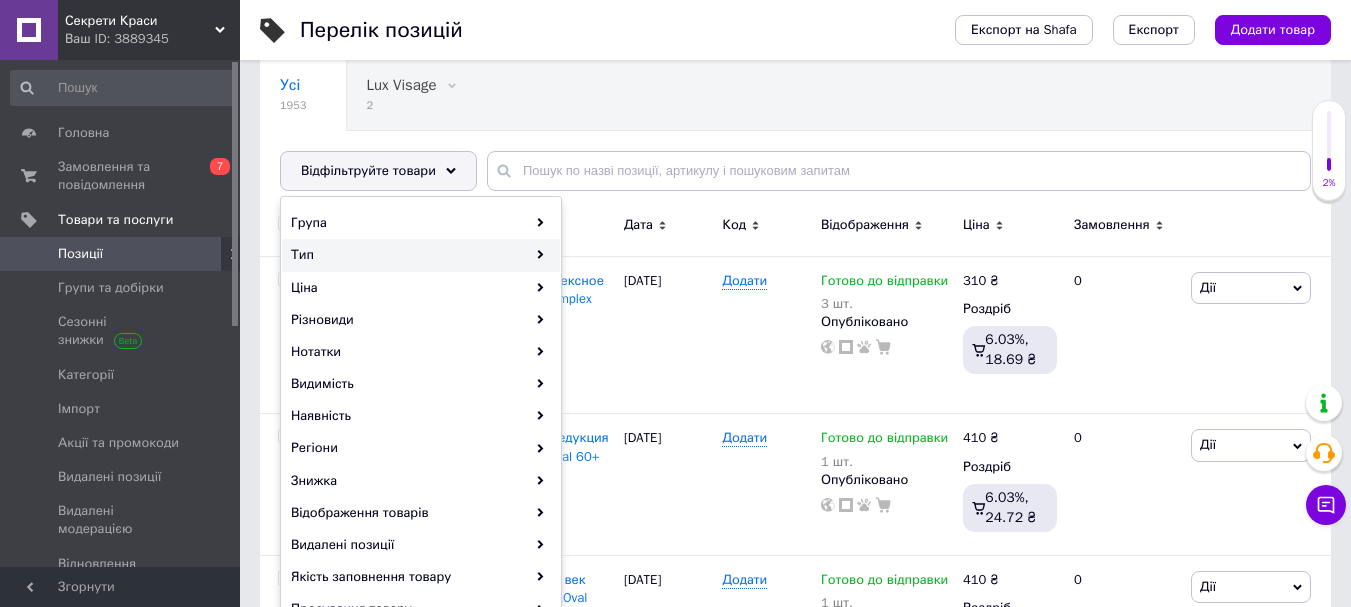 scroll, scrollTop: 300, scrollLeft: 0, axis: vertical 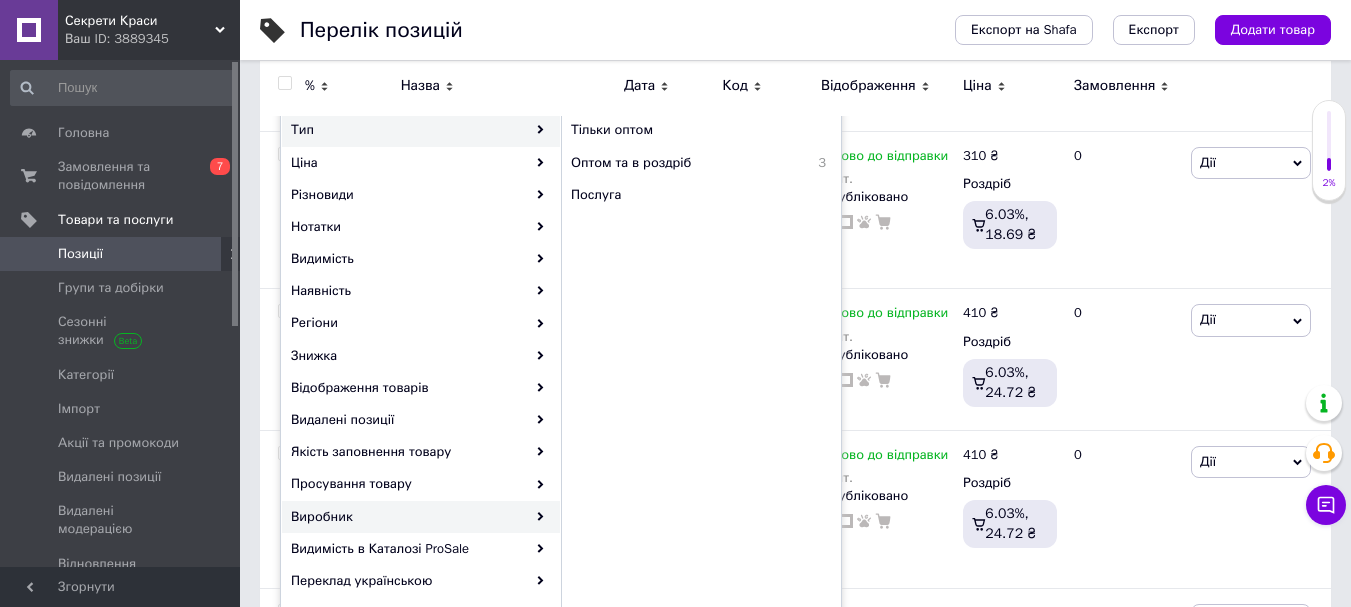 click on "Виробник" at bounding box center (421, 517) 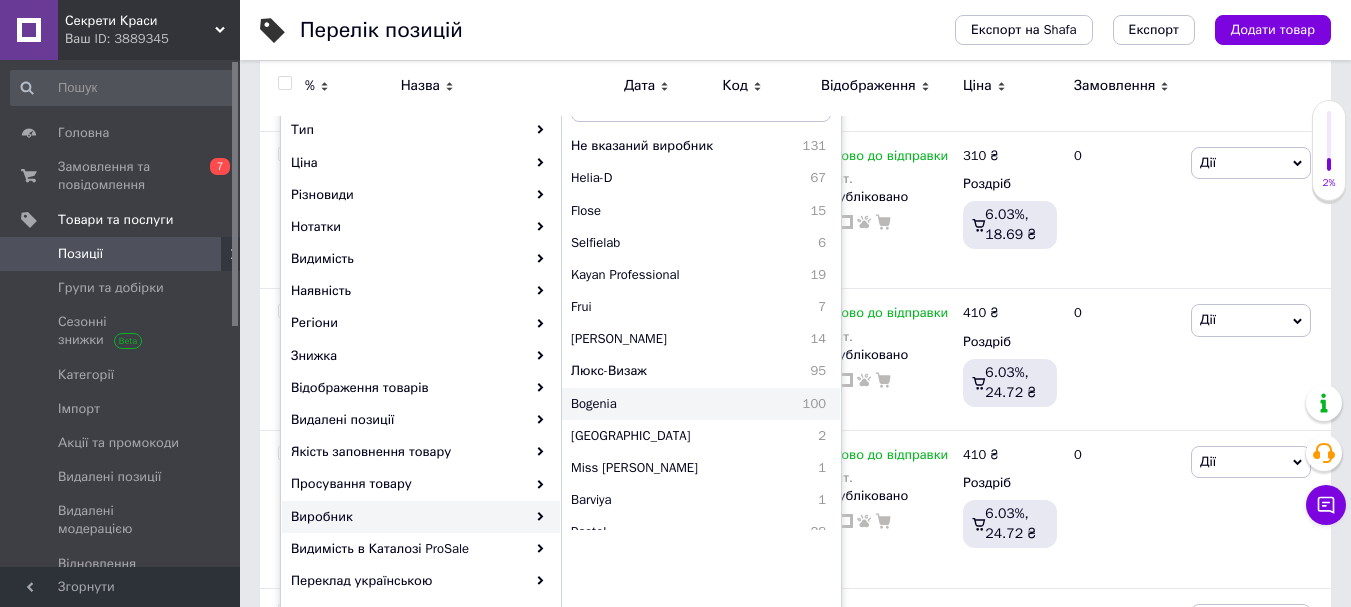 click on "Bogenia" at bounding box center (644, 404) 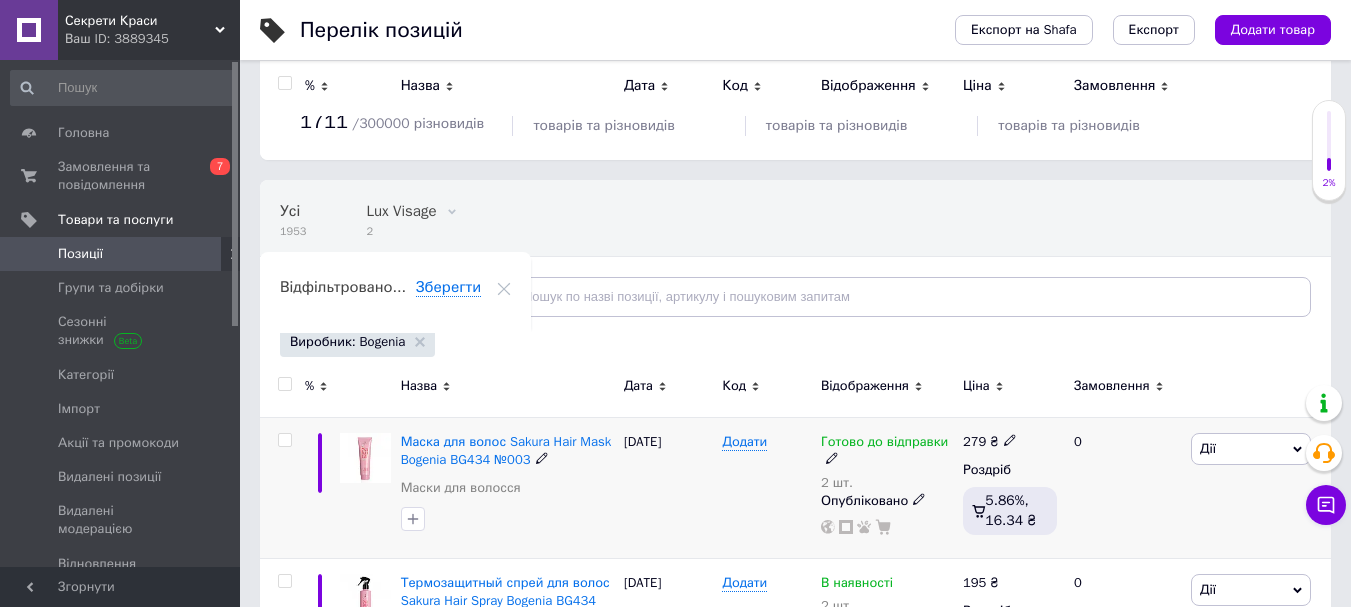scroll, scrollTop: 0, scrollLeft: 0, axis: both 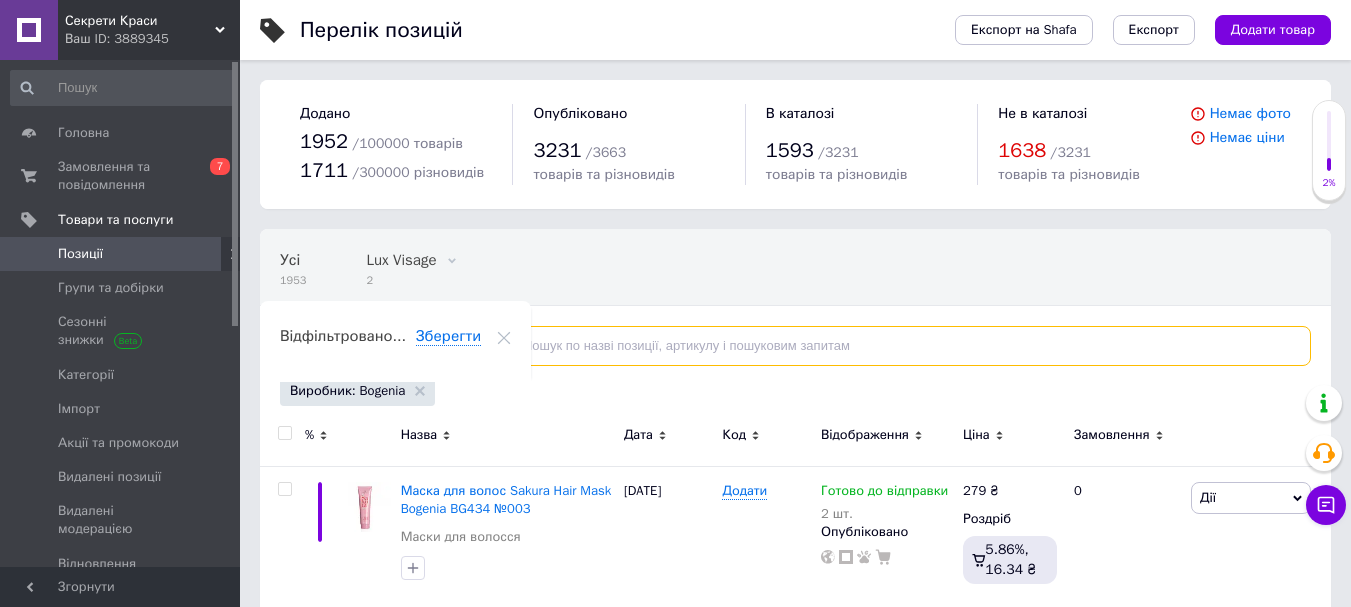 click at bounding box center [899, 346] 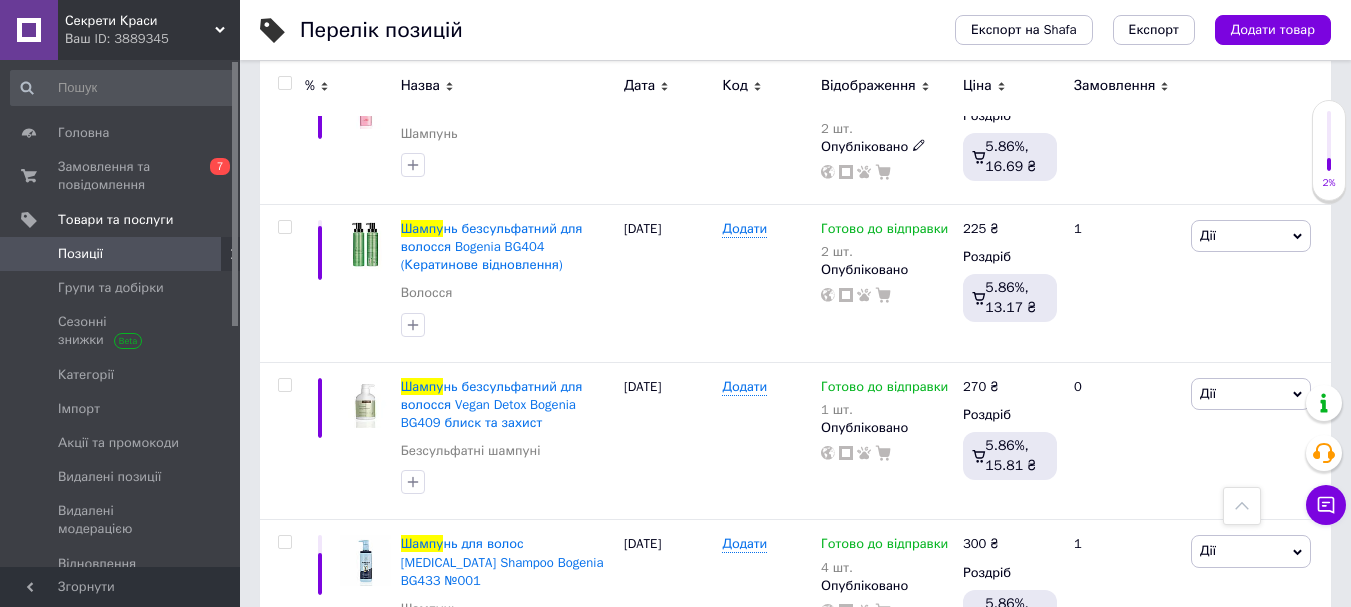 scroll, scrollTop: 839, scrollLeft: 0, axis: vertical 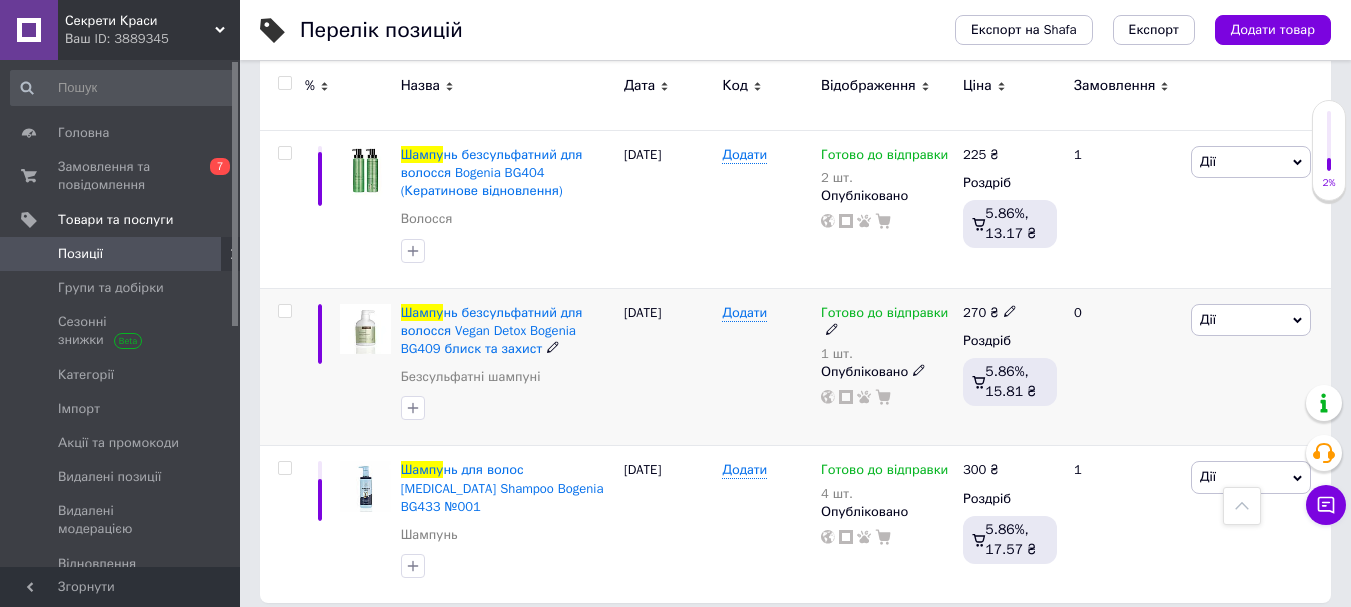 type on "Шампу" 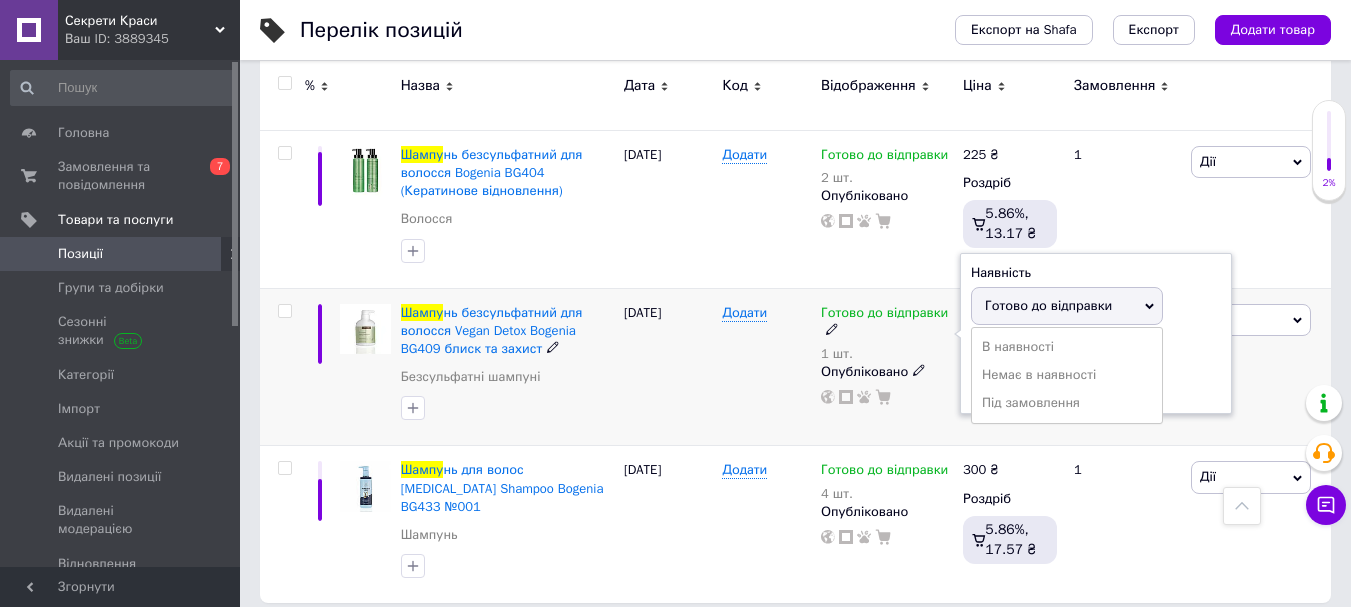 click 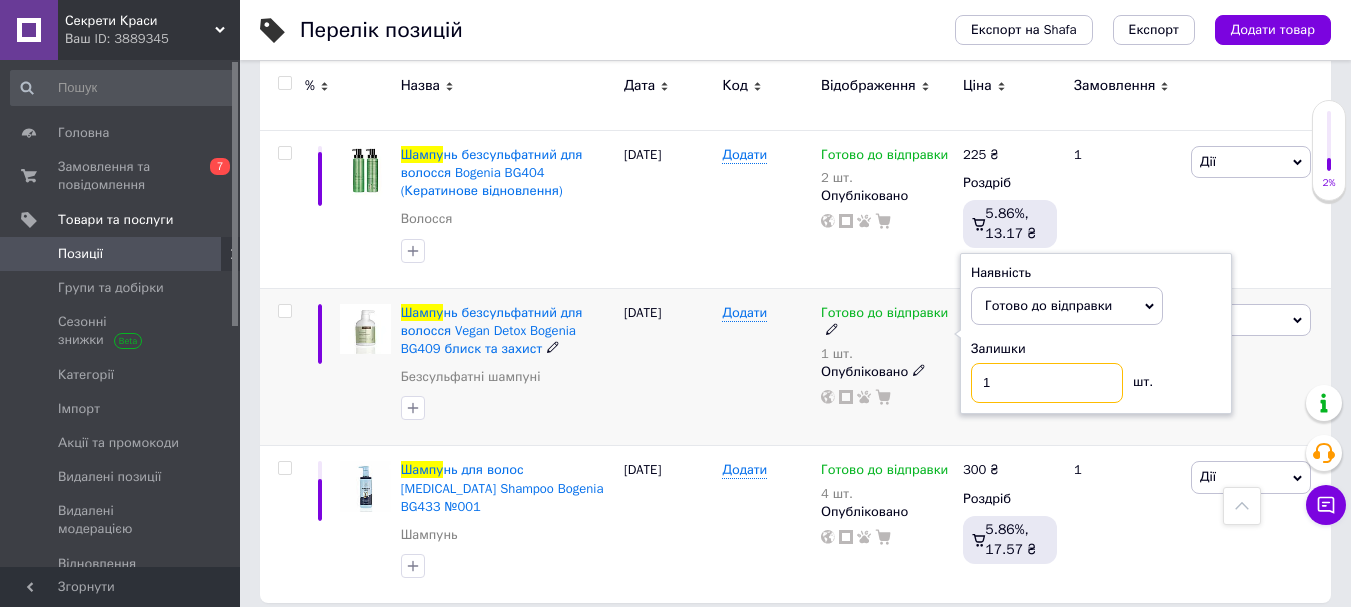 drag, startPoint x: 1008, startPoint y: 375, endPoint x: 961, endPoint y: 381, distance: 47.38143 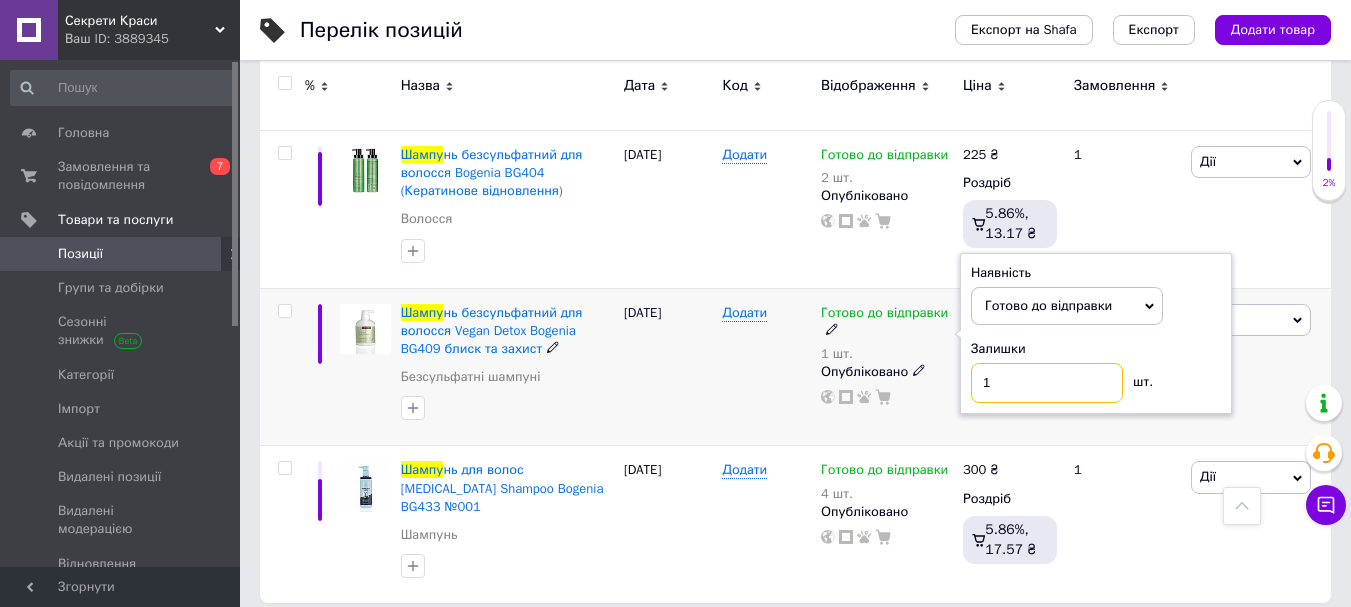 click on "Наявність Готово до відправки В наявності Немає в наявності Під замовлення Залишки 1 шт." at bounding box center [1096, 334] 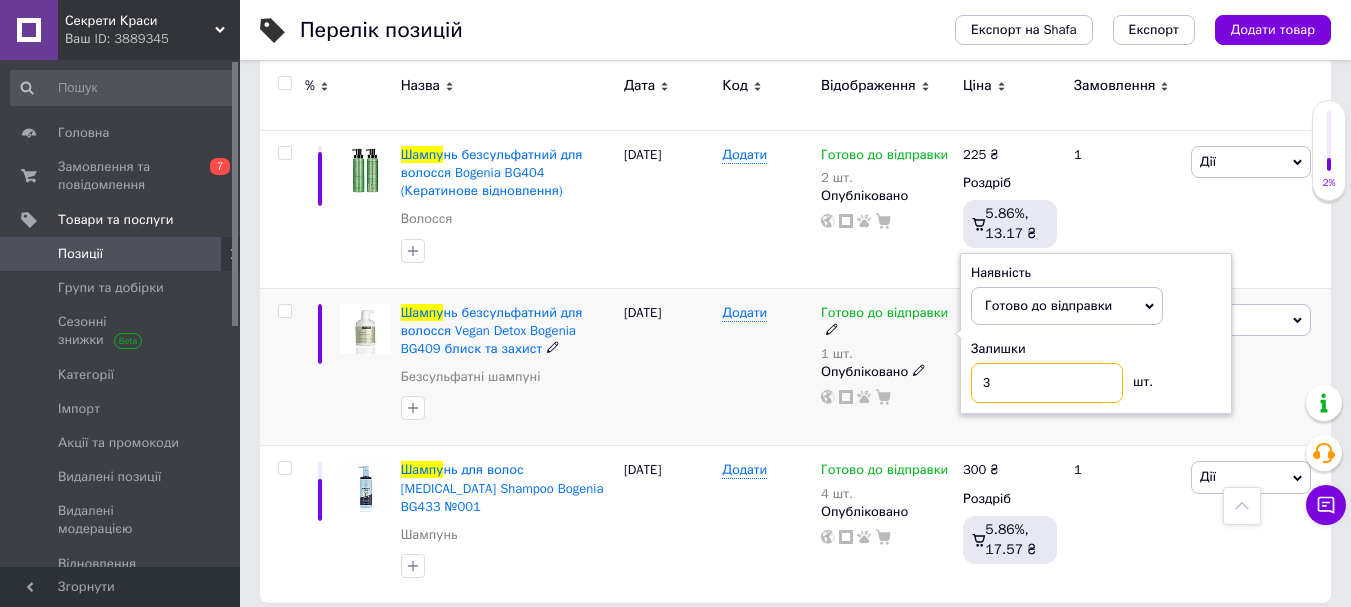 type on "3" 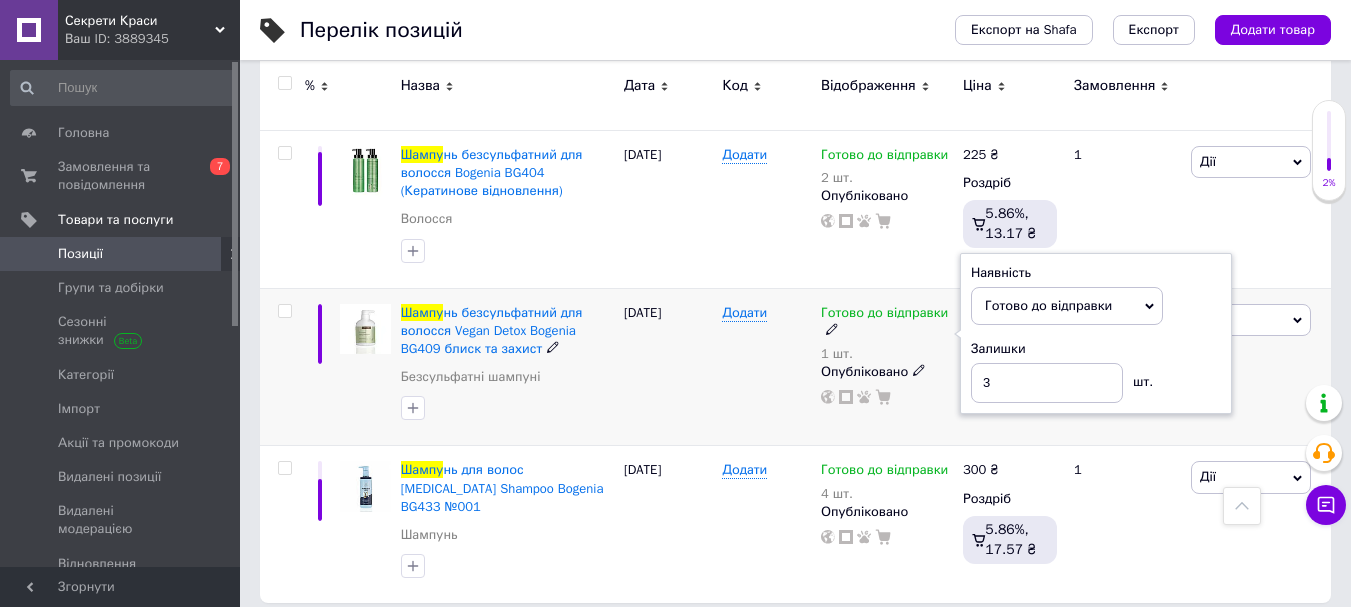 click on "23.03.2025" at bounding box center (668, 367) 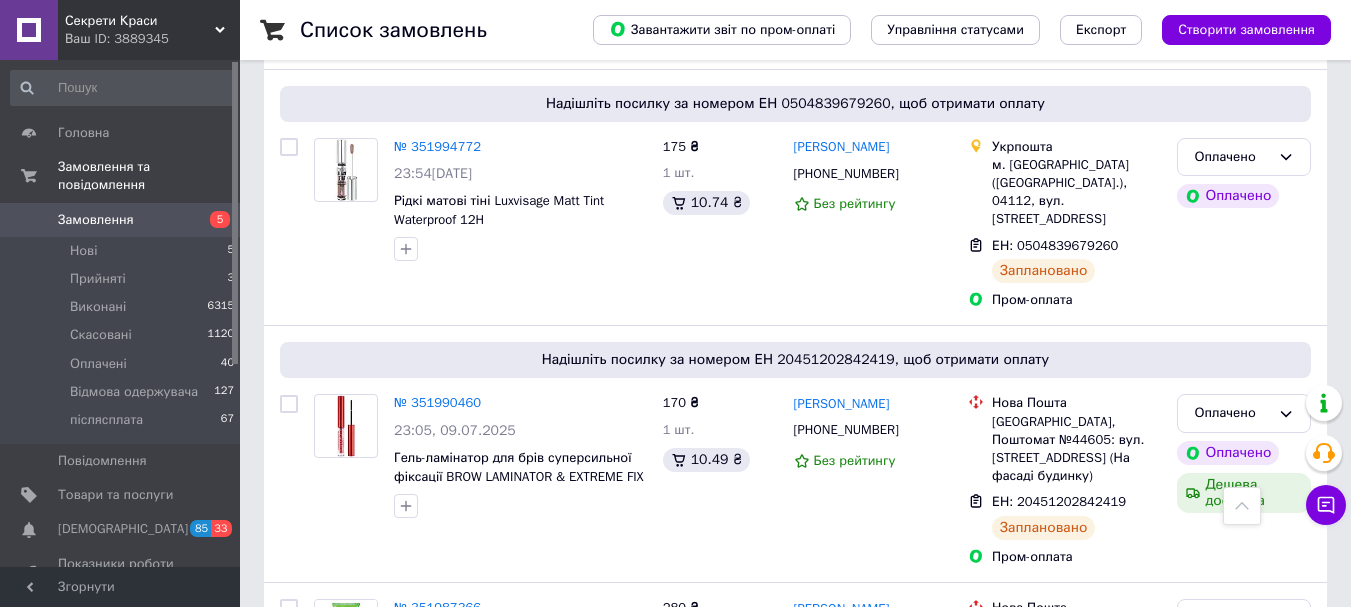 scroll, scrollTop: 0, scrollLeft: 0, axis: both 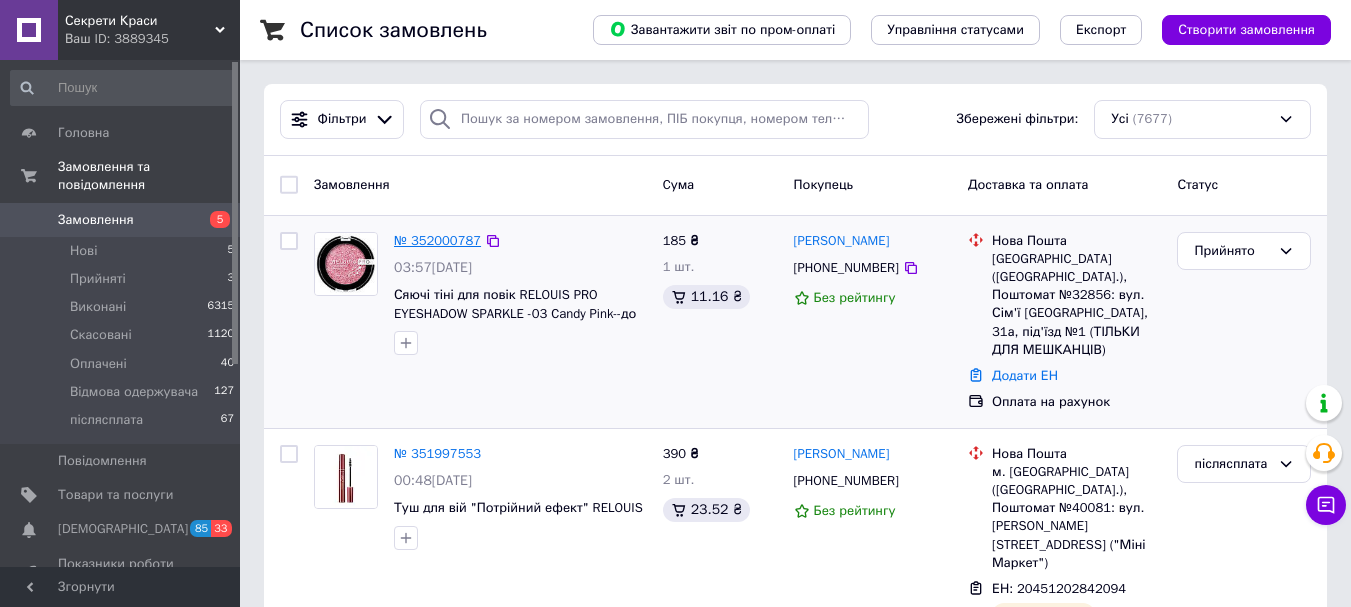 click on "№ 352000787" at bounding box center [437, 240] 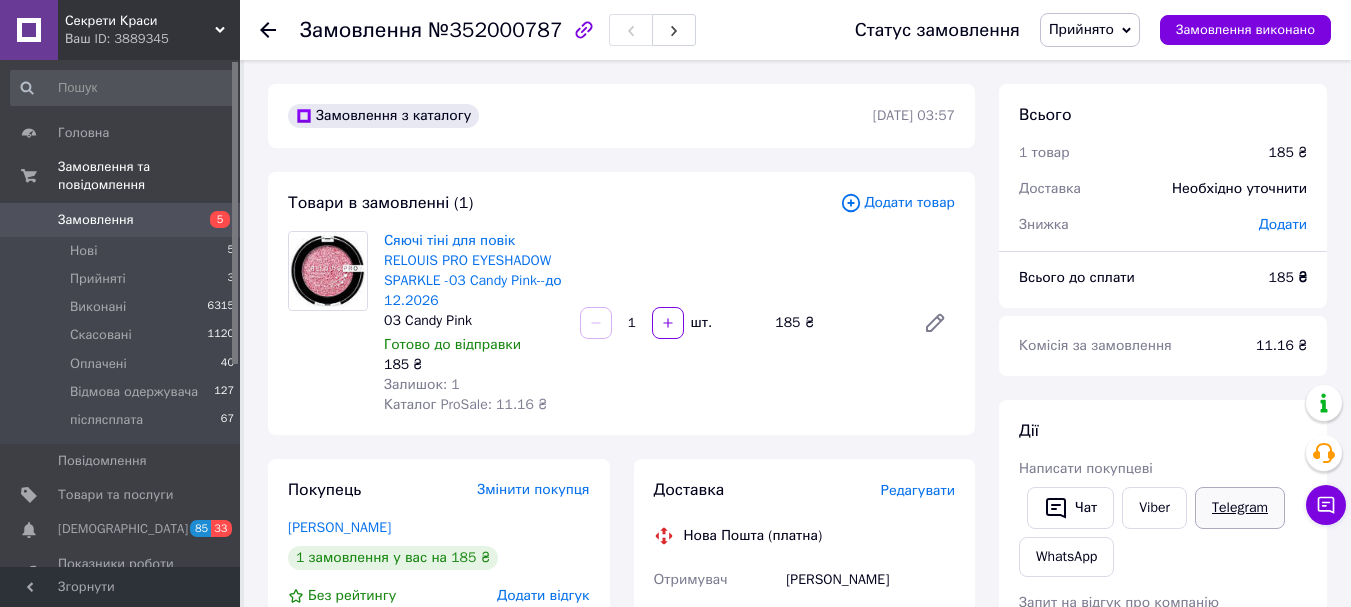click on "Telegram" at bounding box center (1240, 508) 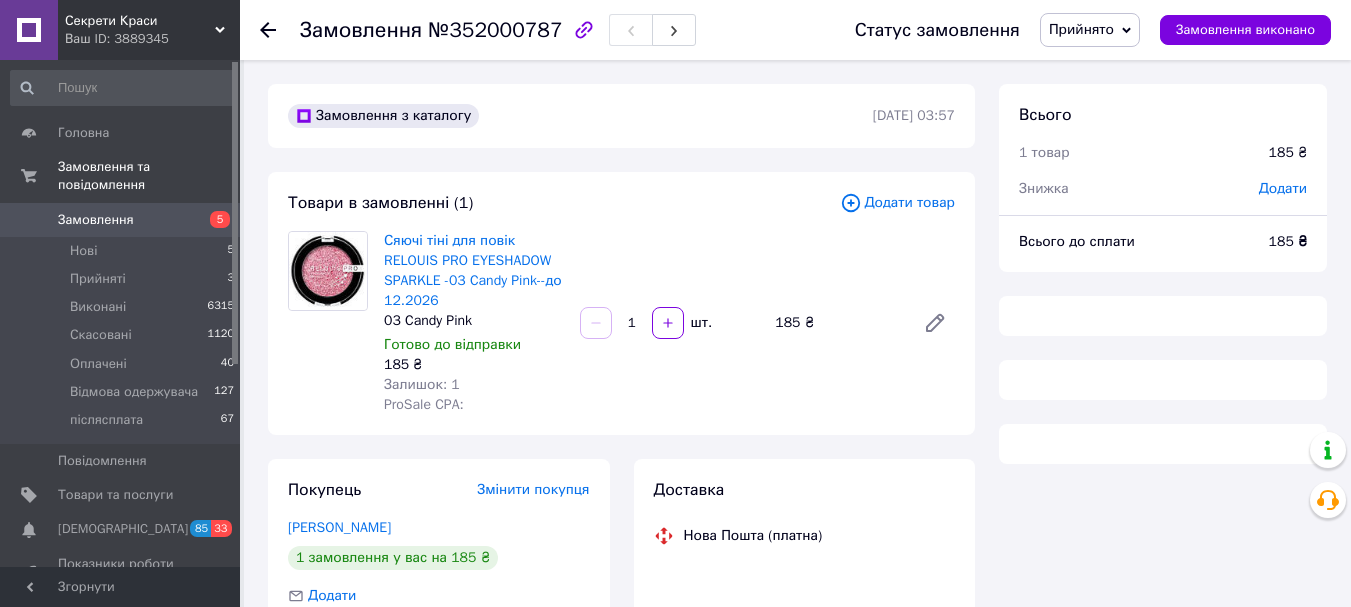 scroll, scrollTop: 0, scrollLeft: 0, axis: both 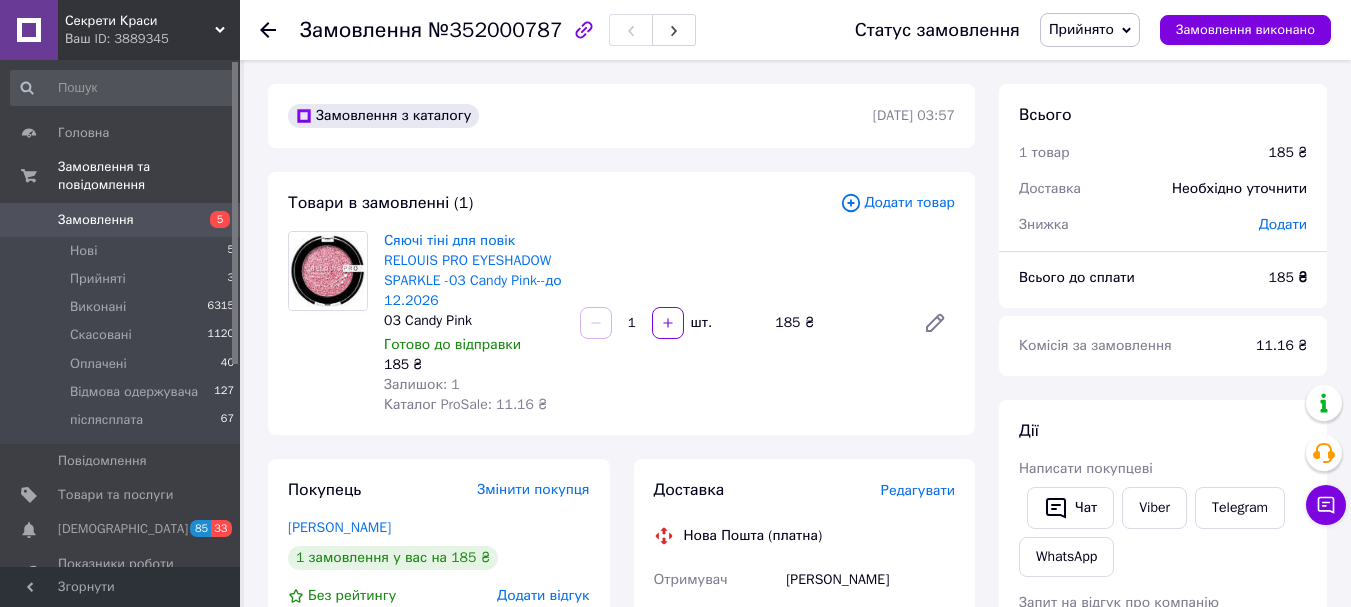click 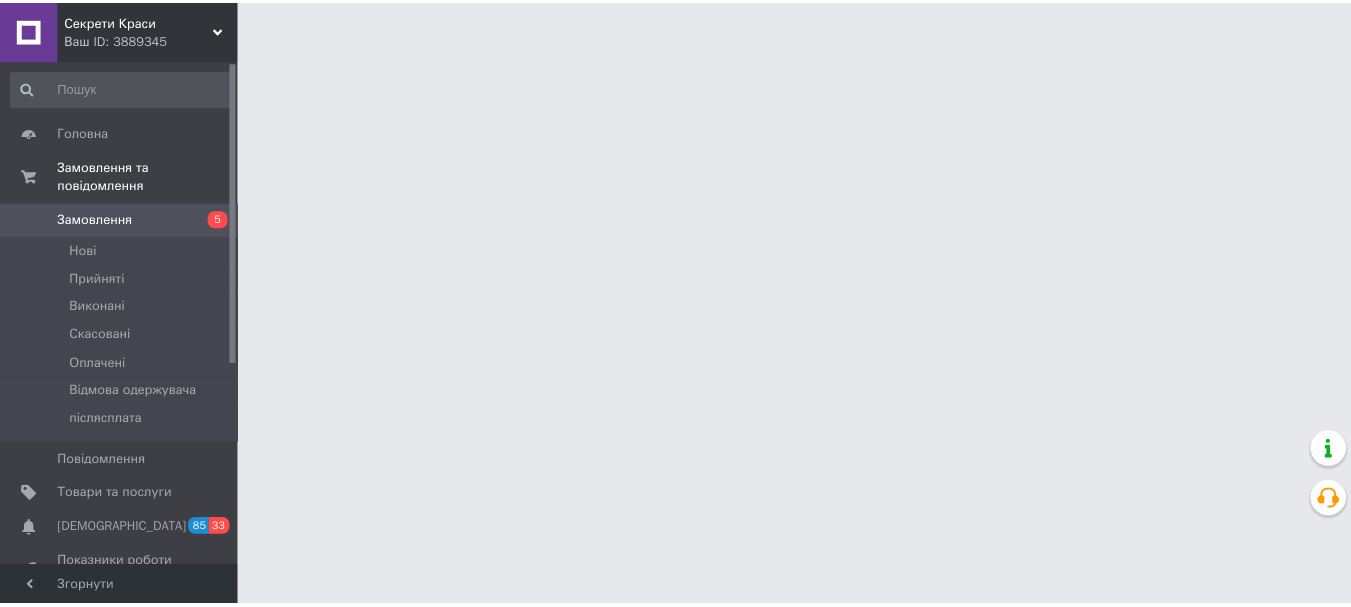 scroll, scrollTop: 0, scrollLeft: 0, axis: both 